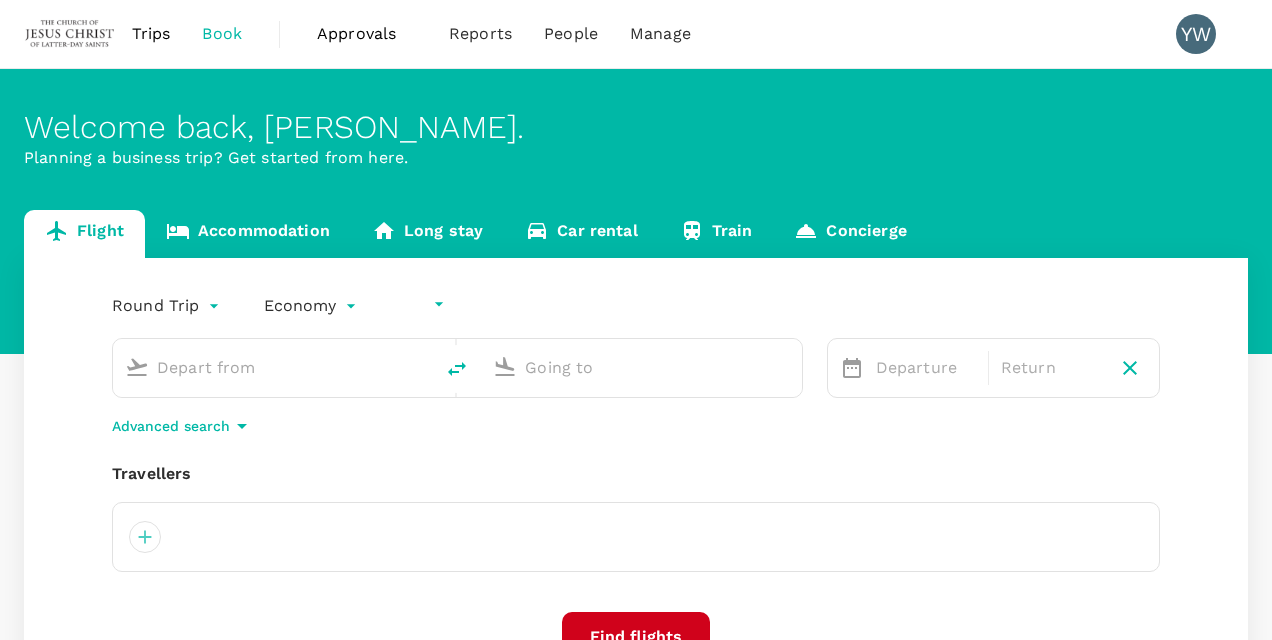 type on "undefined, undefined (any)" 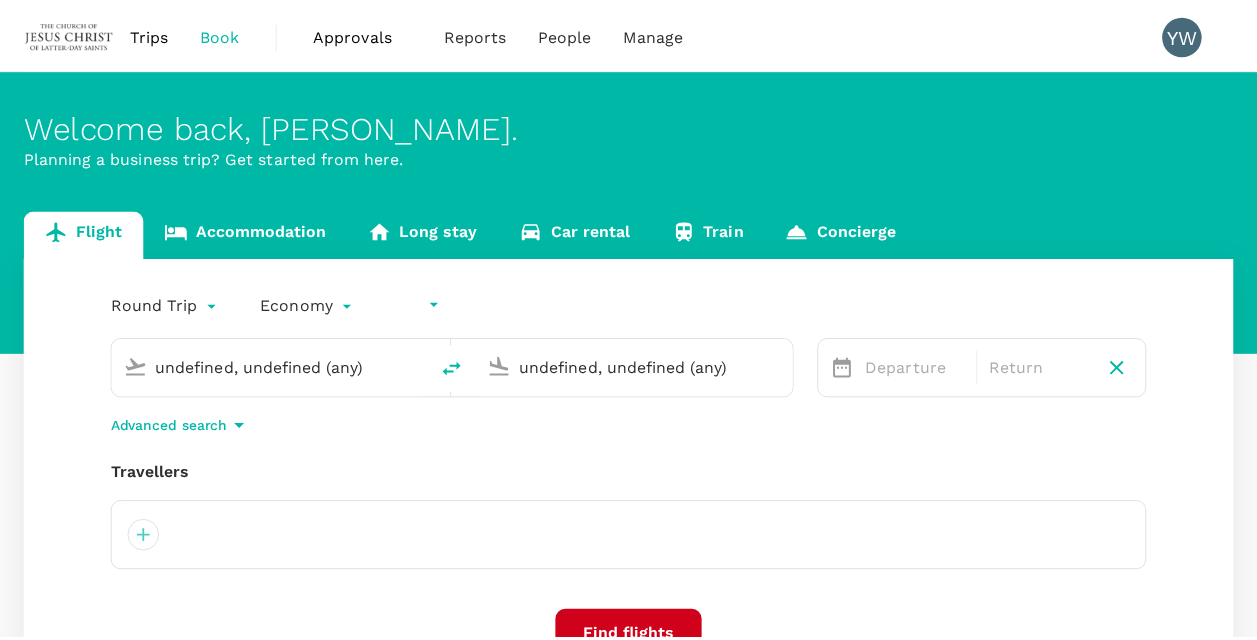 scroll, scrollTop: 0, scrollLeft: 0, axis: both 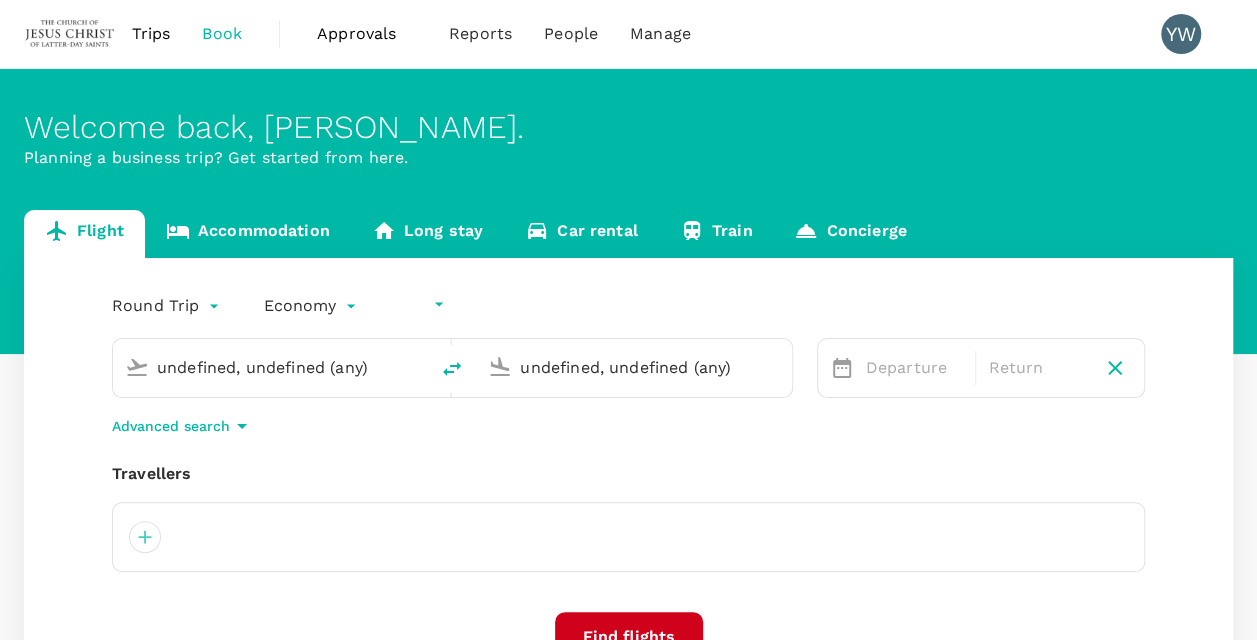 type on "Kuala Lumpur Intl ([GEOGRAPHIC_DATA])" 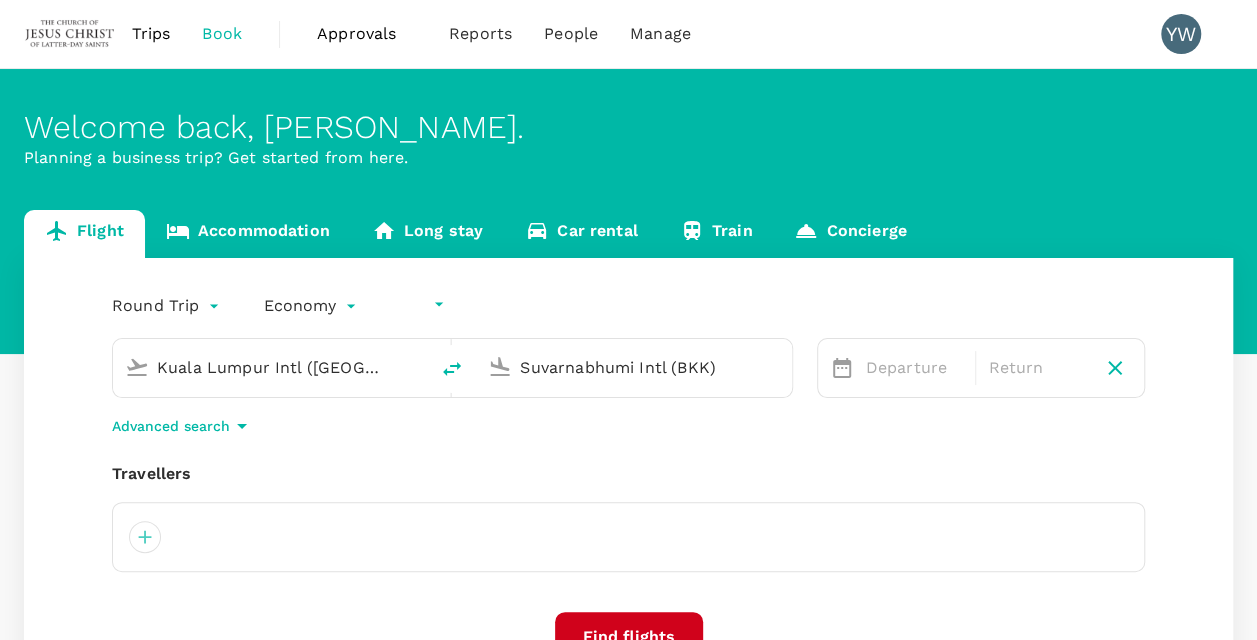 type 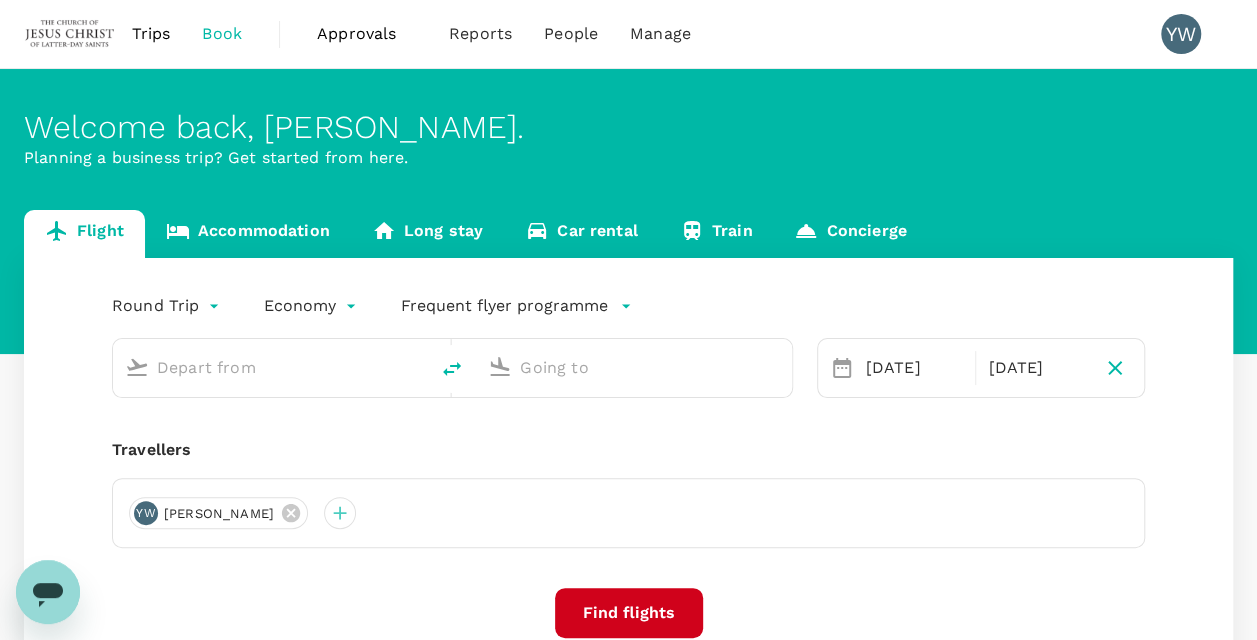 scroll, scrollTop: 0, scrollLeft: 0, axis: both 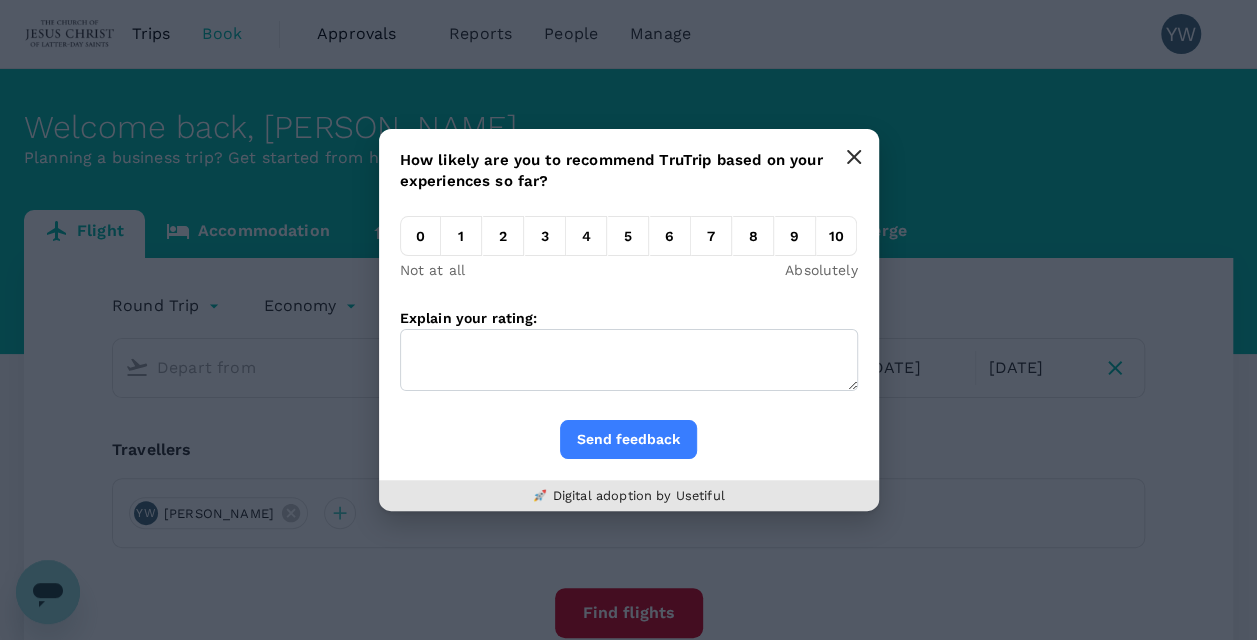 click 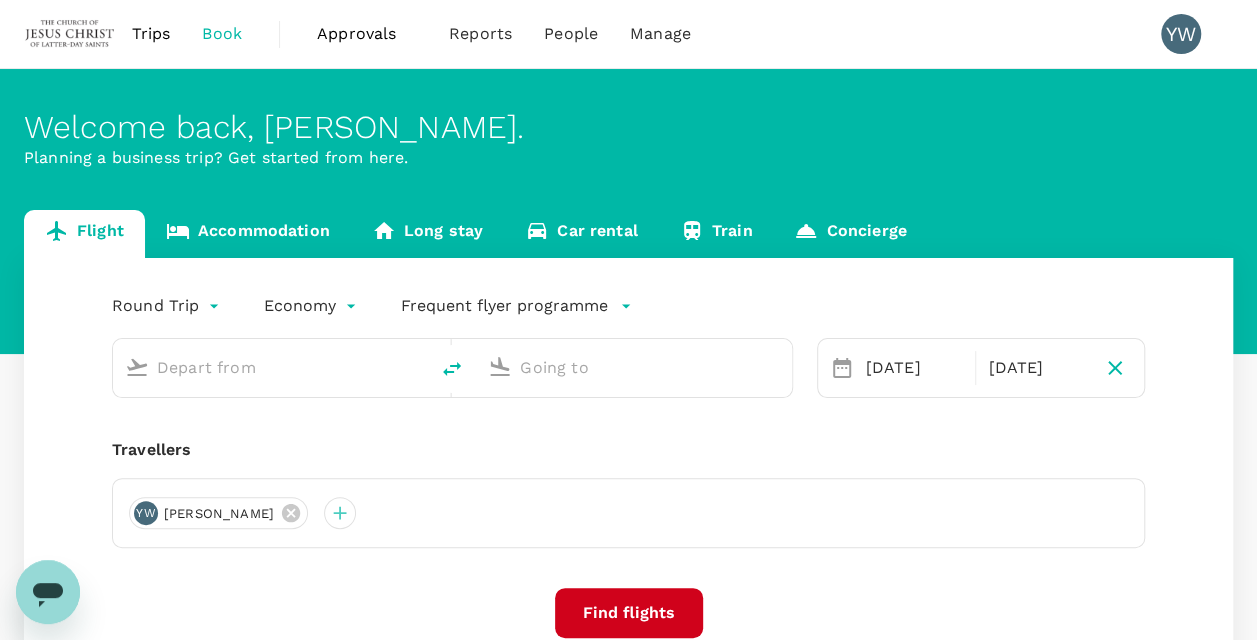 type on "Kuala Lumpur Intl ([GEOGRAPHIC_DATA])" 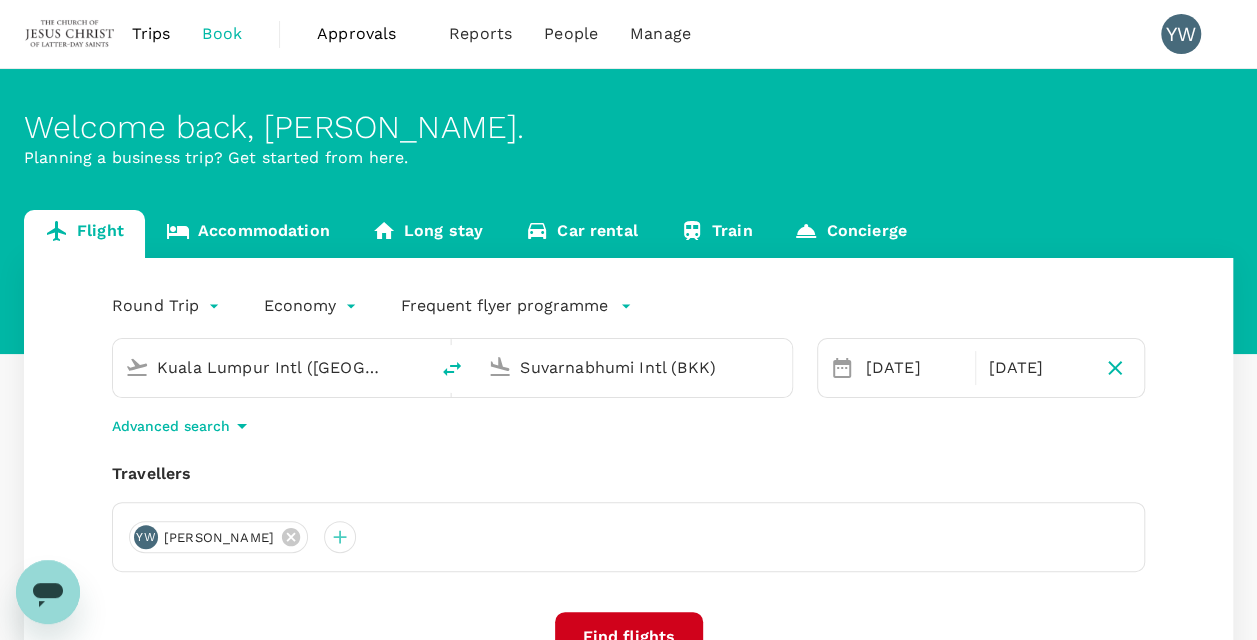 type 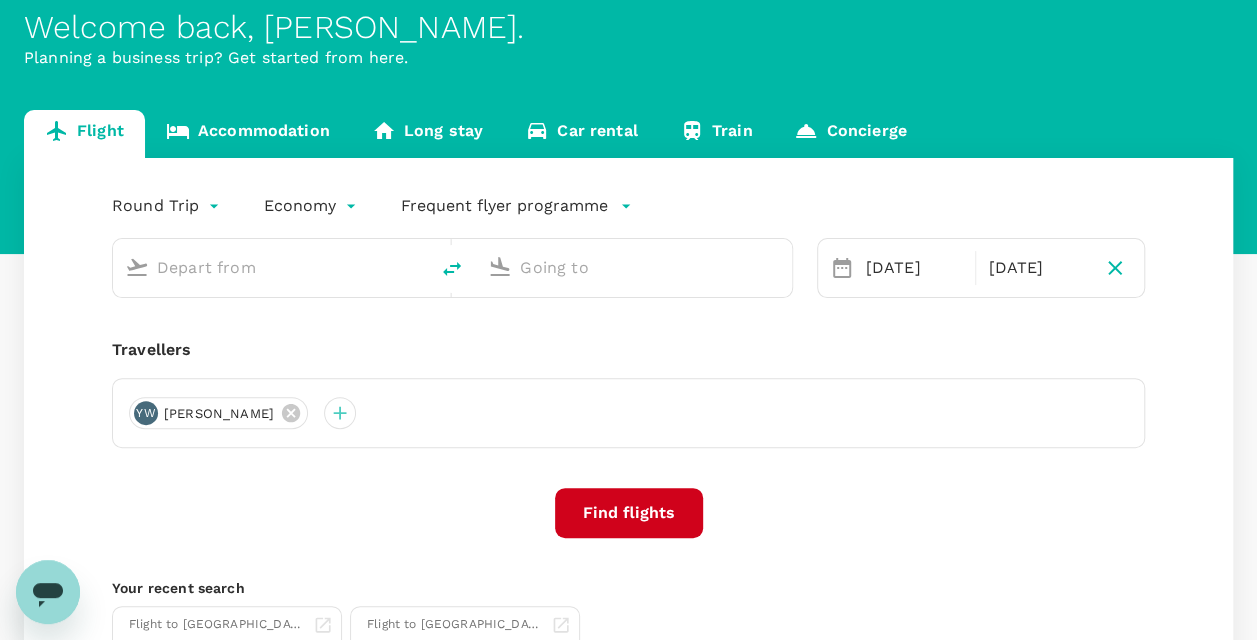 type on "Kuala Lumpur Intl ([GEOGRAPHIC_DATA])" 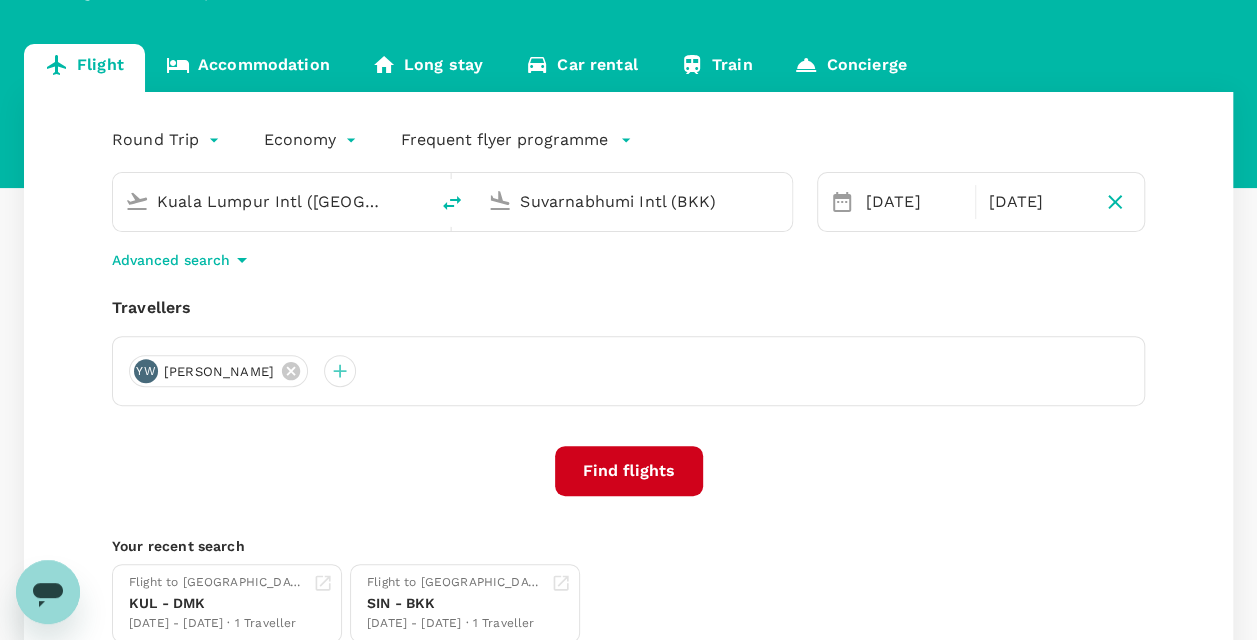 scroll, scrollTop: 200, scrollLeft: 0, axis: vertical 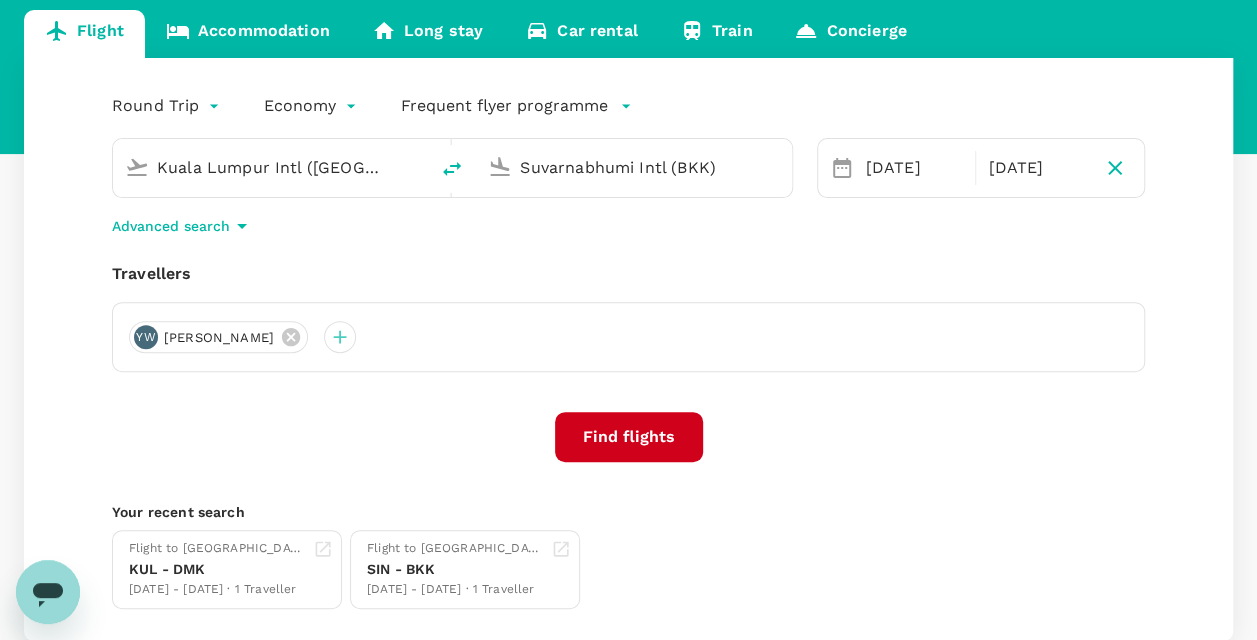 click on "Suvarnabhumi Intl (BKK)" at bounding box center (634, 167) 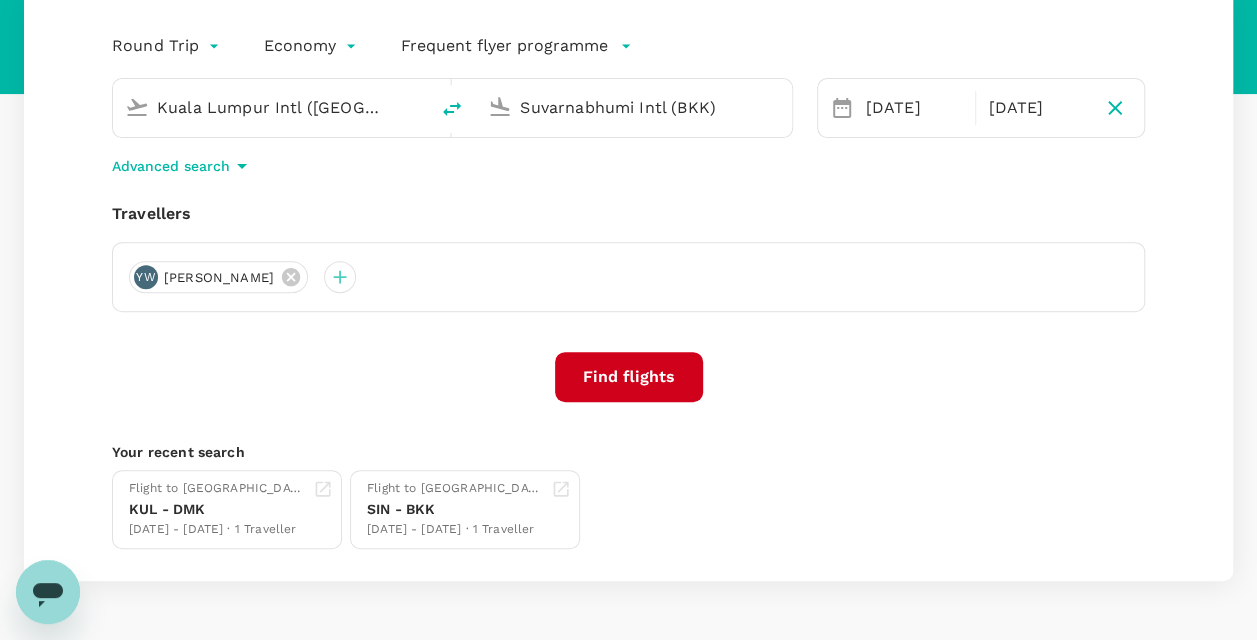 scroll, scrollTop: 300, scrollLeft: 0, axis: vertical 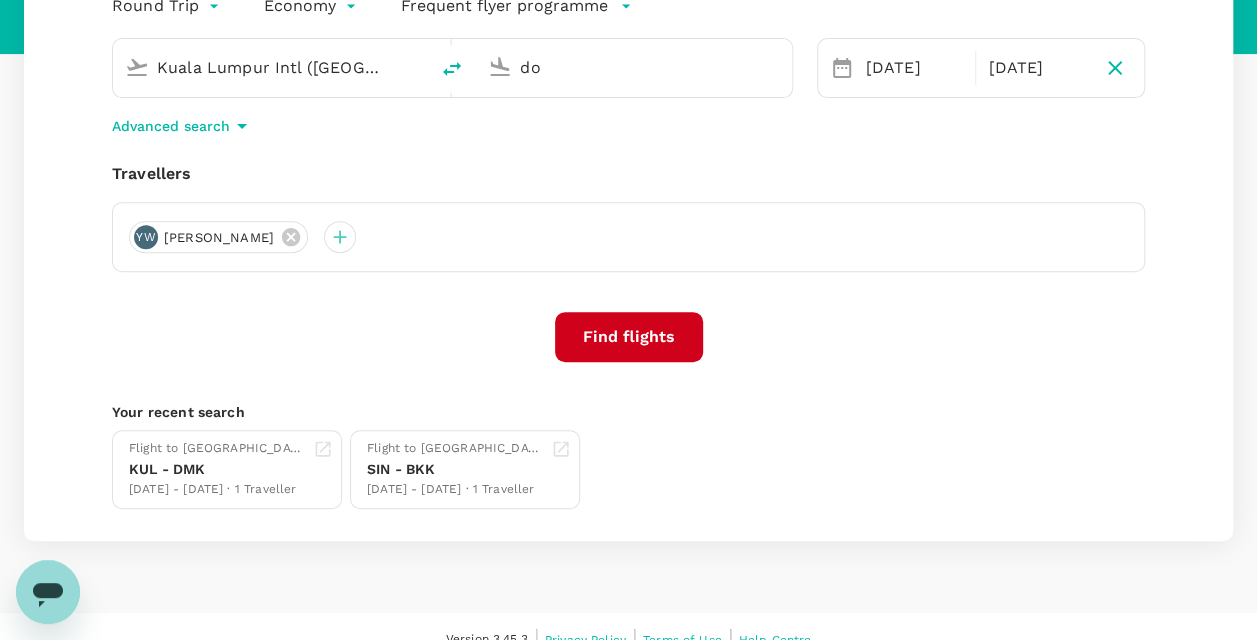 type on "d" 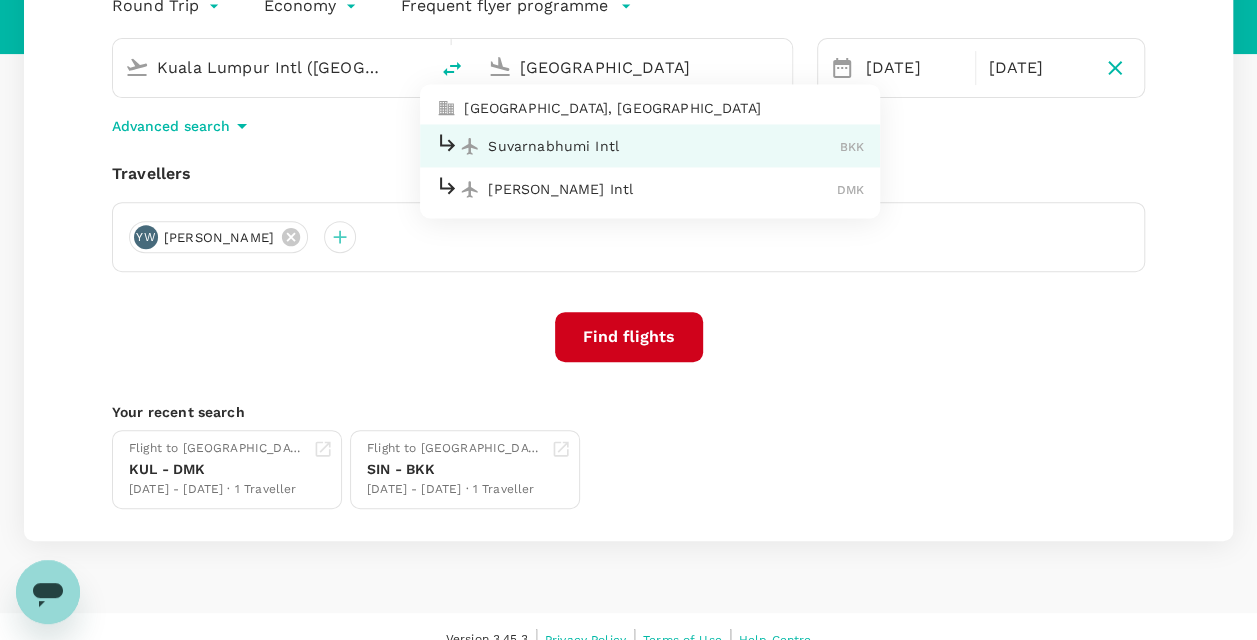 click on "[PERSON_NAME] Intl" at bounding box center [662, 189] 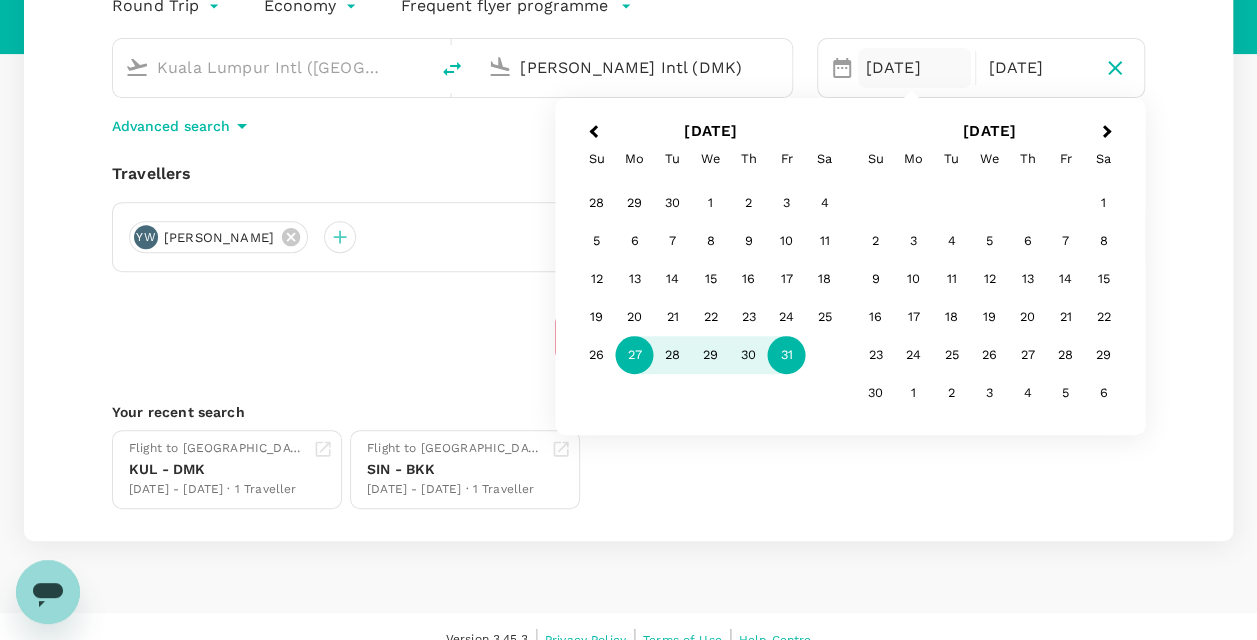 type on "[PERSON_NAME] Intl (DMK)" 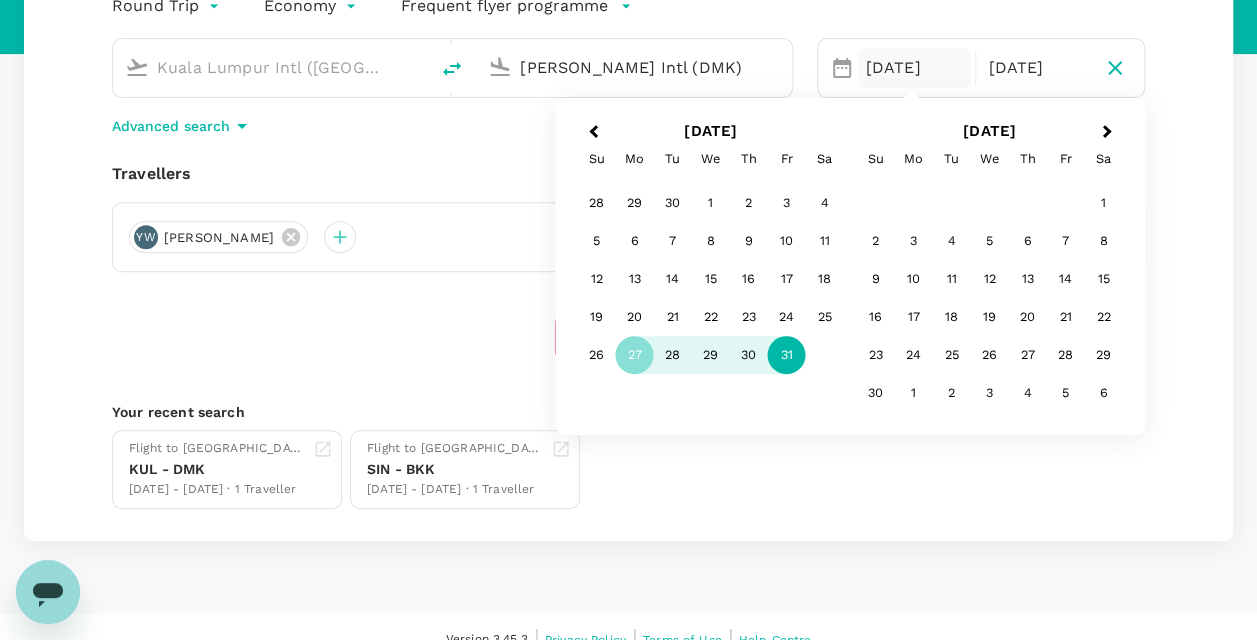 click on "31" at bounding box center (787, 355) 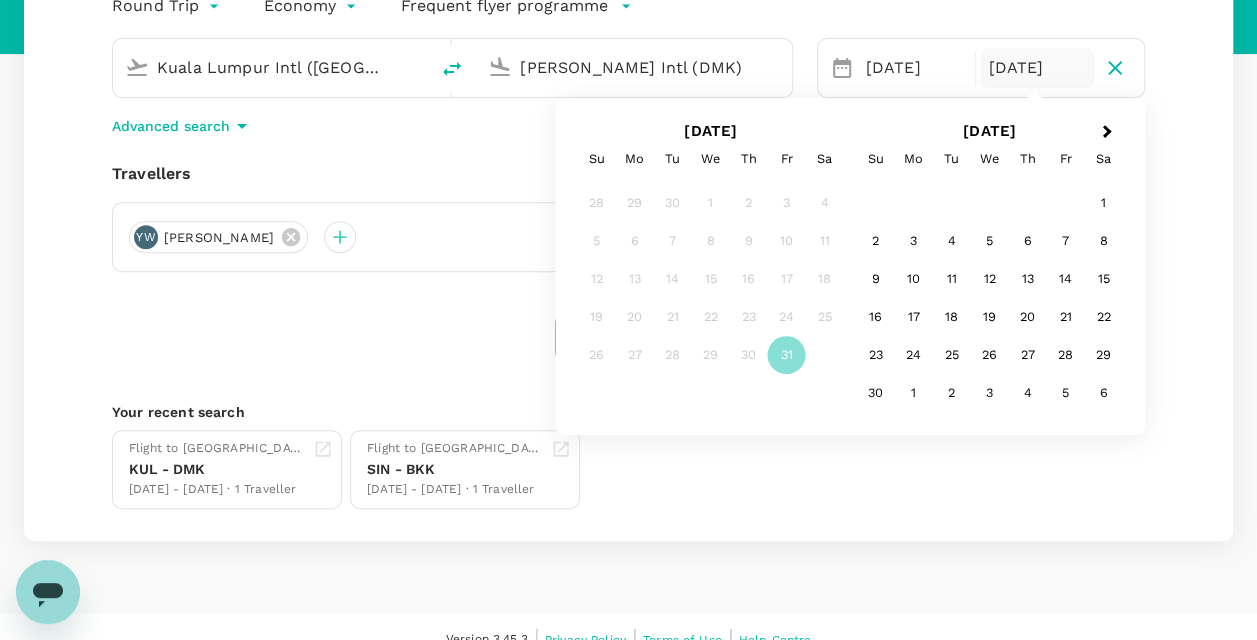 click on "27" at bounding box center [635, 355] 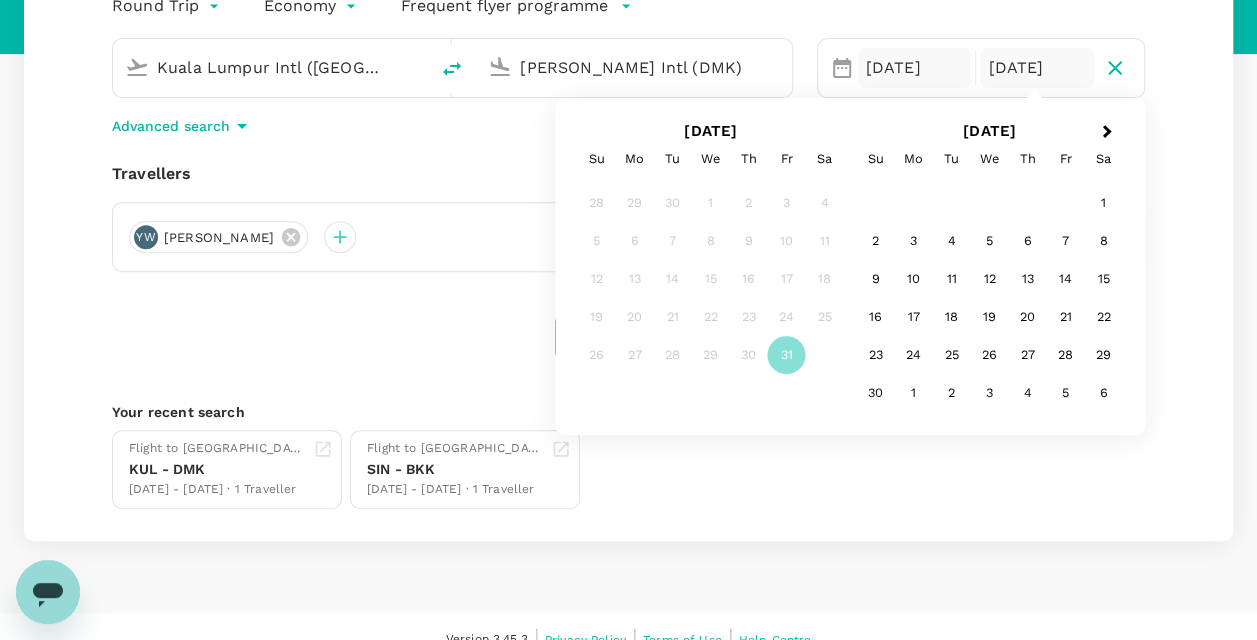 click on "[DATE]" at bounding box center (915, 68) 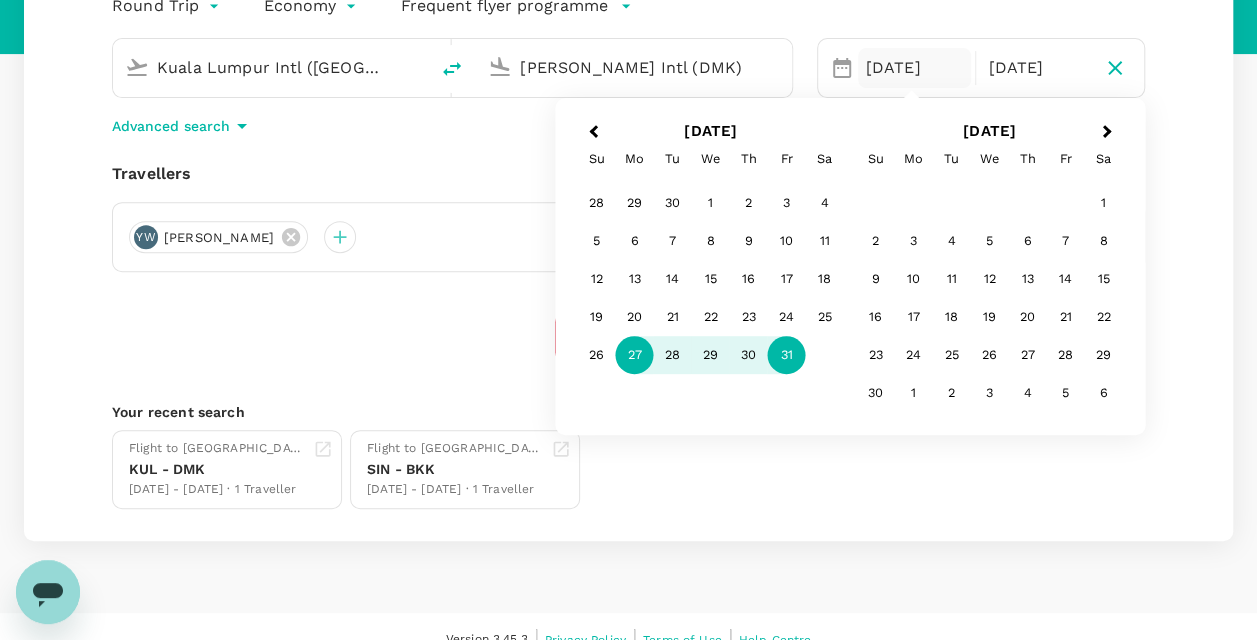 click on "27" at bounding box center (635, 355) 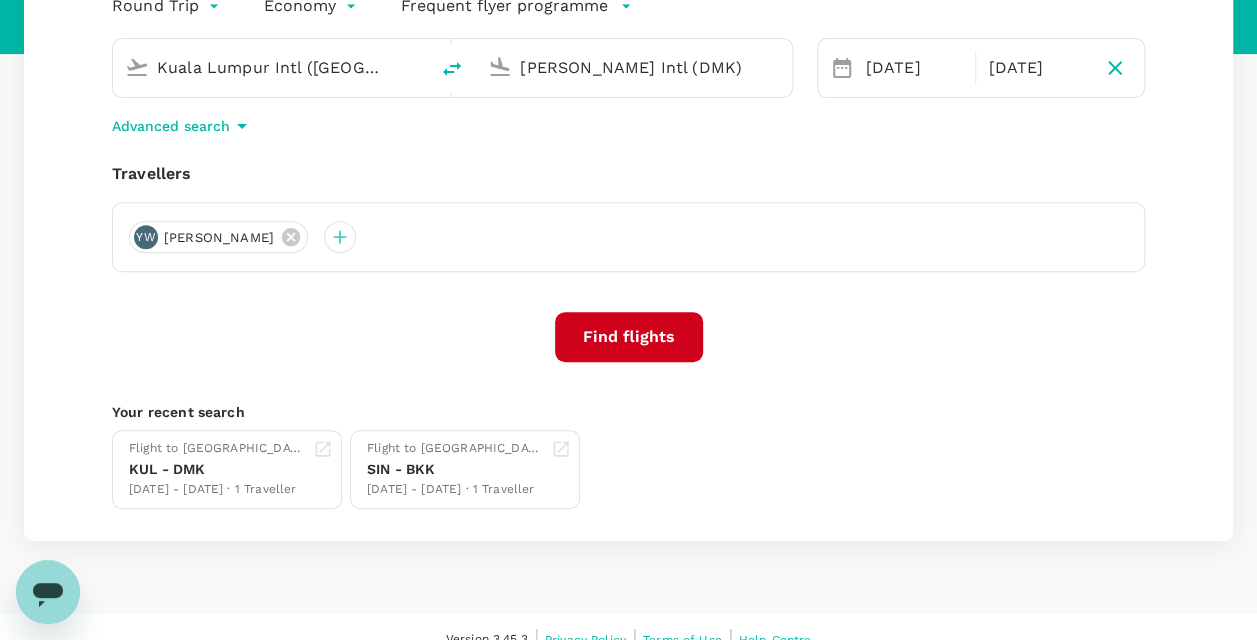 click on "Round Trip roundtrip Economy economy Frequent flyer programme [GEOGRAPHIC_DATA] Intl ([GEOGRAPHIC_DATA]) [PERSON_NAME] Intl (DMK) Selected date: [DATE] [DATE] Oct Advanced search Travellers   [PERSON_NAME]-[PERSON_NAME] Find flights Your recent search Flight to [GEOGRAPHIC_DATA] [GEOGRAPHIC_DATA] - DMK [DATE] - [DATE] · 1 Traveller Flight to [GEOGRAPHIC_DATA] SIN - BKK [DATE] - [DATE] · 1 Traveller" at bounding box center (628, 249) 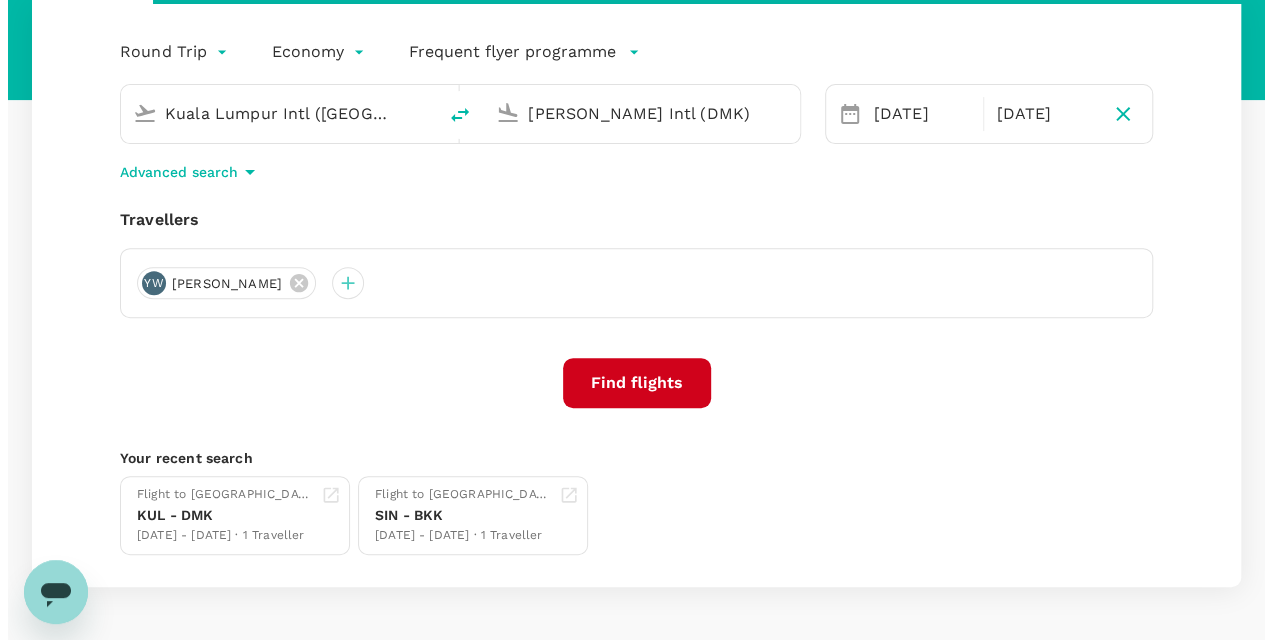 scroll, scrollTop: 300, scrollLeft: 0, axis: vertical 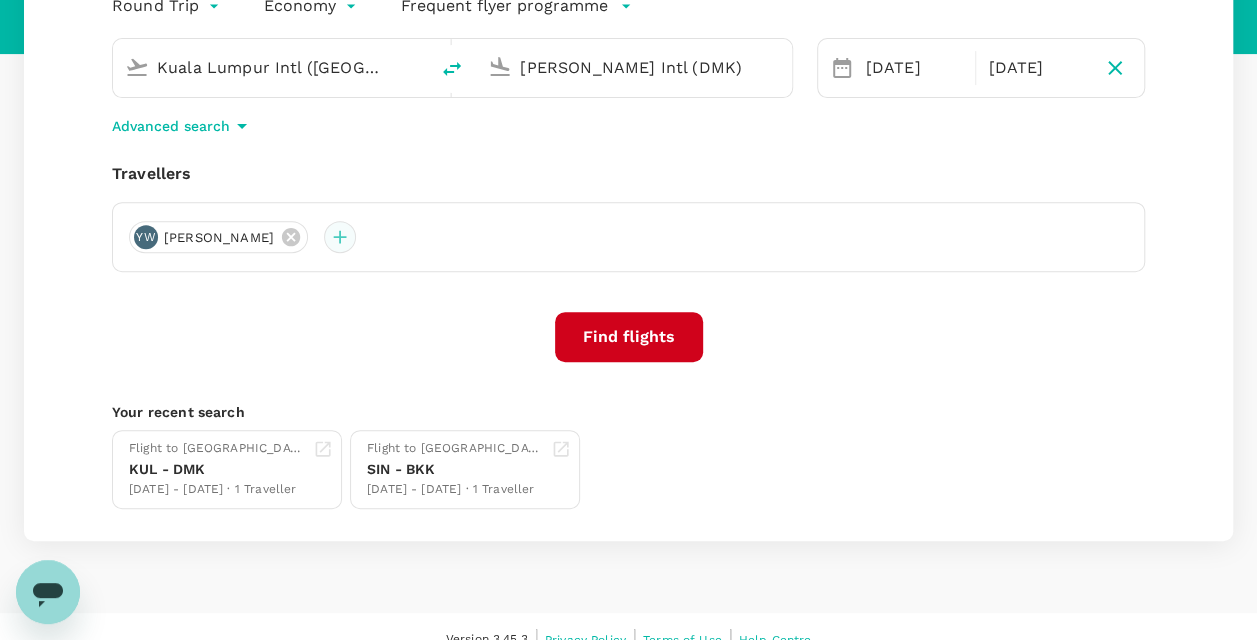 click at bounding box center (340, 237) 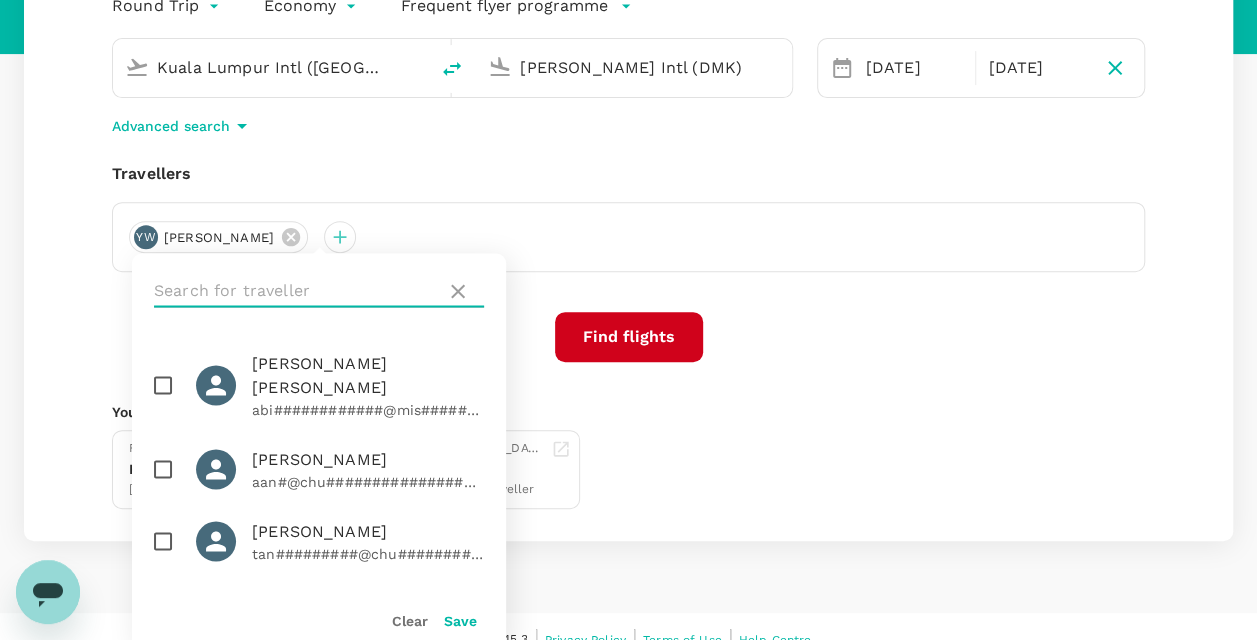 click at bounding box center (296, 291) 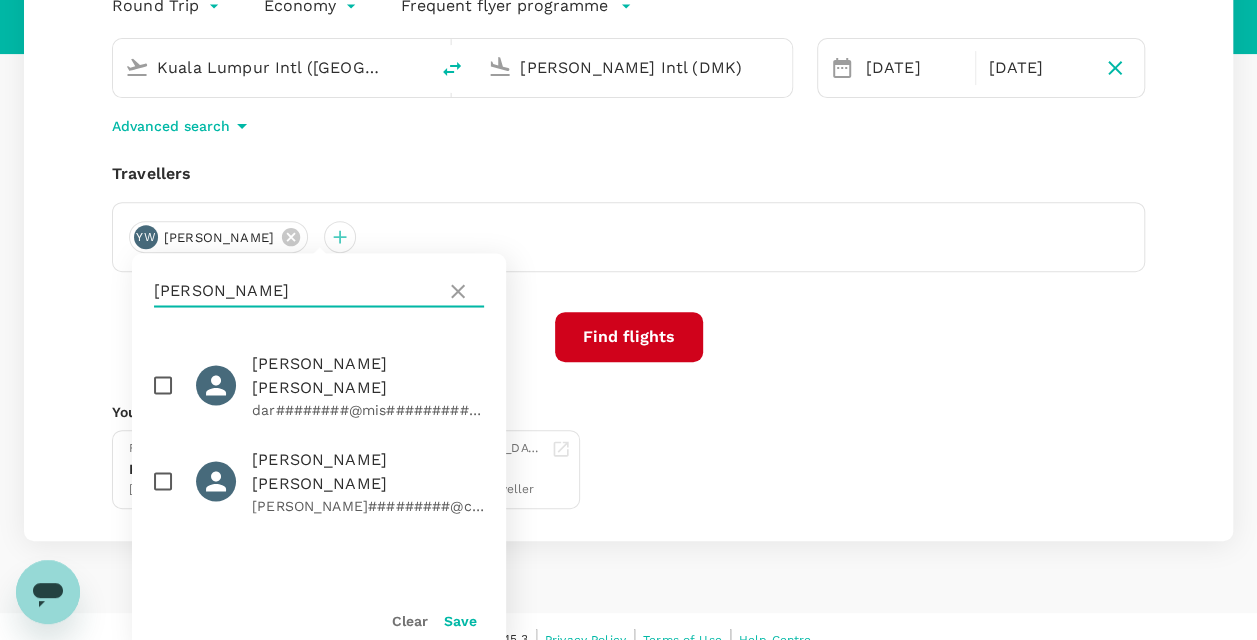 type on "[PERSON_NAME]" 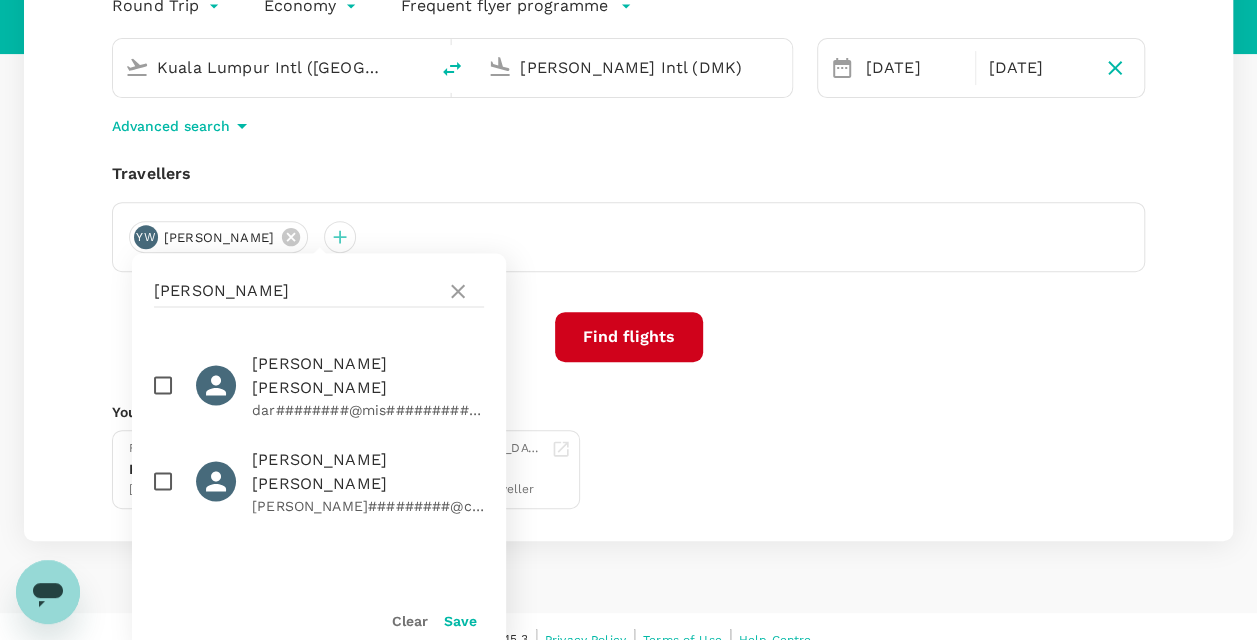 click at bounding box center [163, 481] 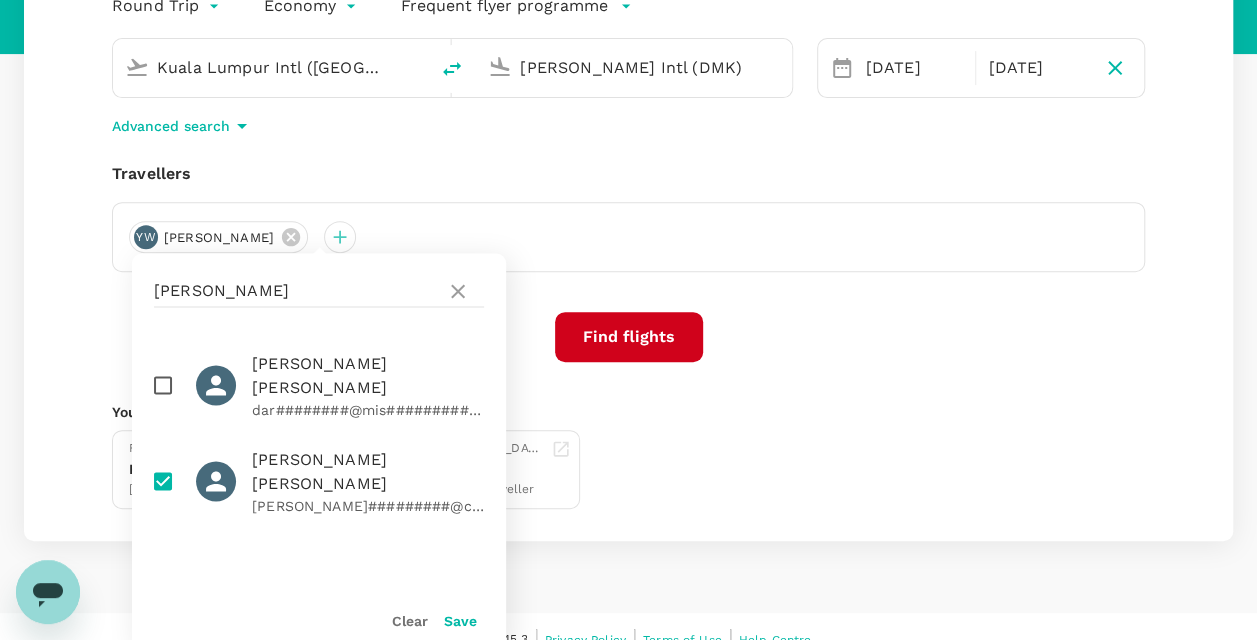 click on "Save" at bounding box center (460, 620) 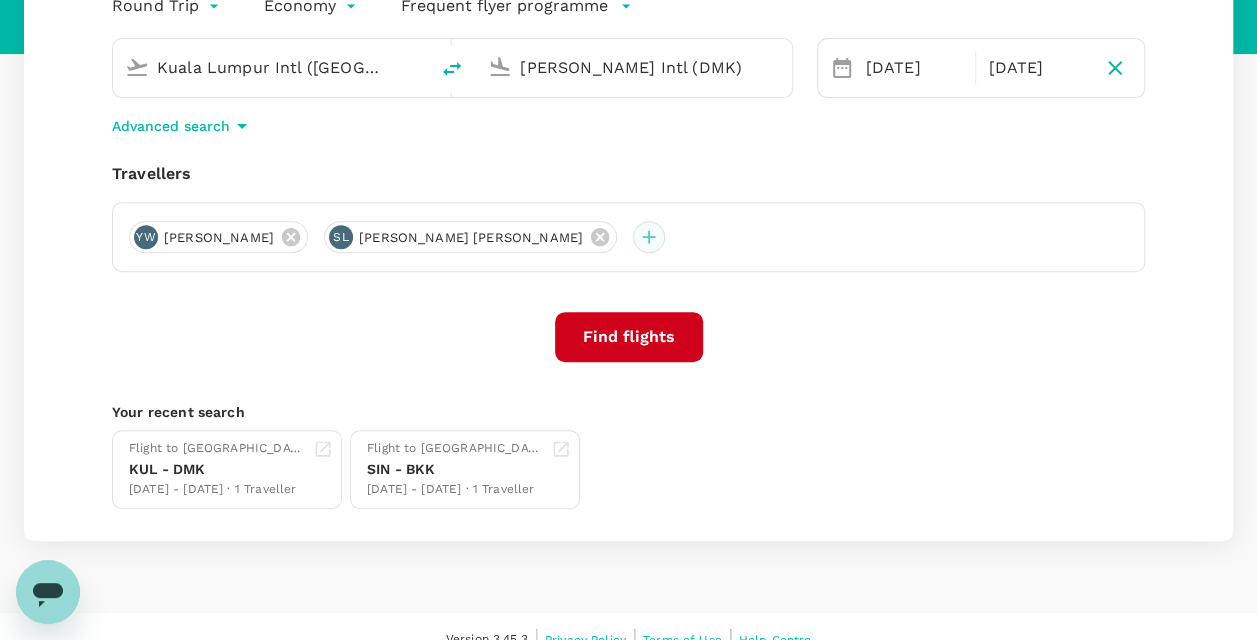 click at bounding box center (649, 237) 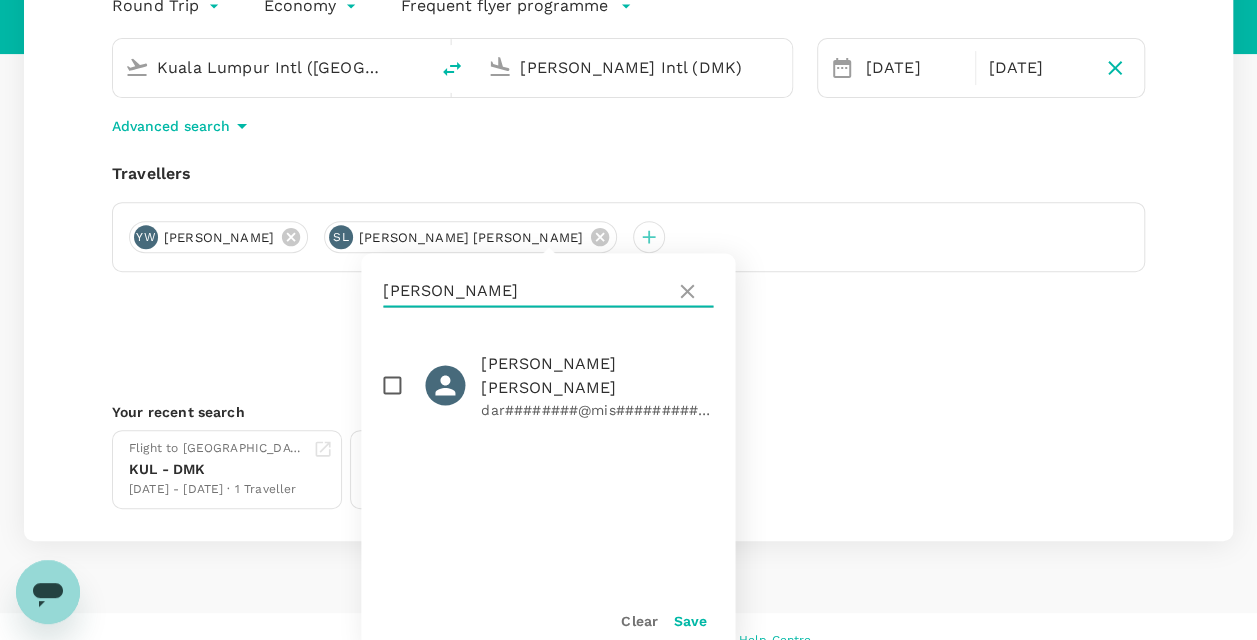 drag, startPoint x: 490, startPoint y: 295, endPoint x: 396, endPoint y: 294, distance: 94.00532 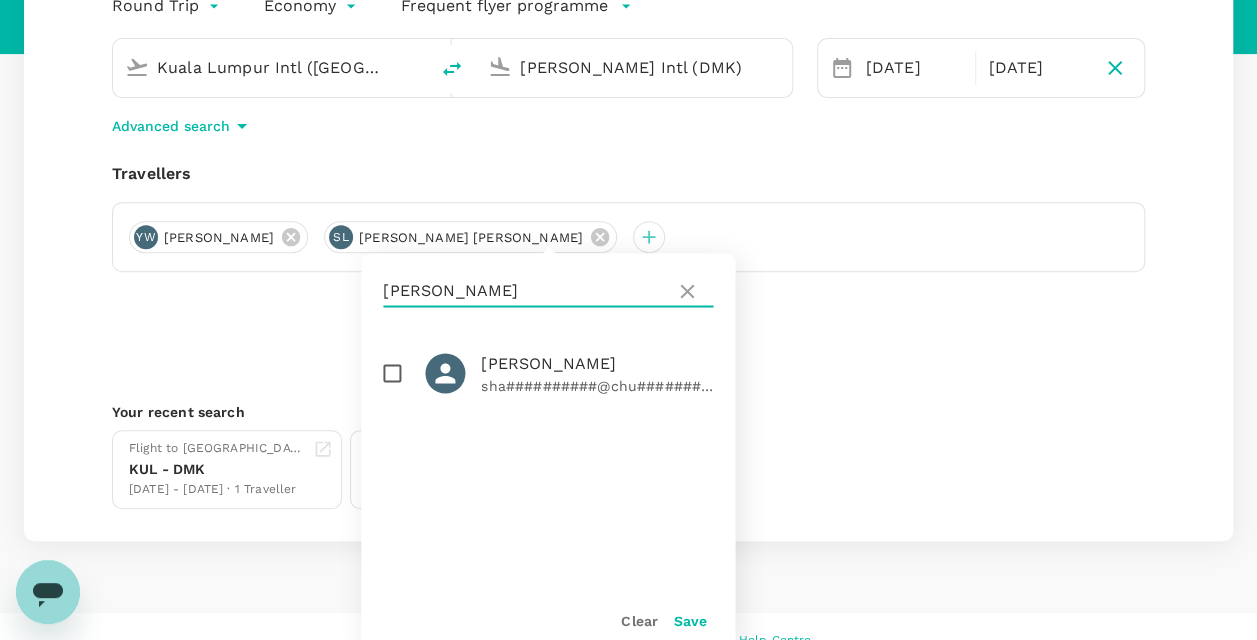type on "[PERSON_NAME]" 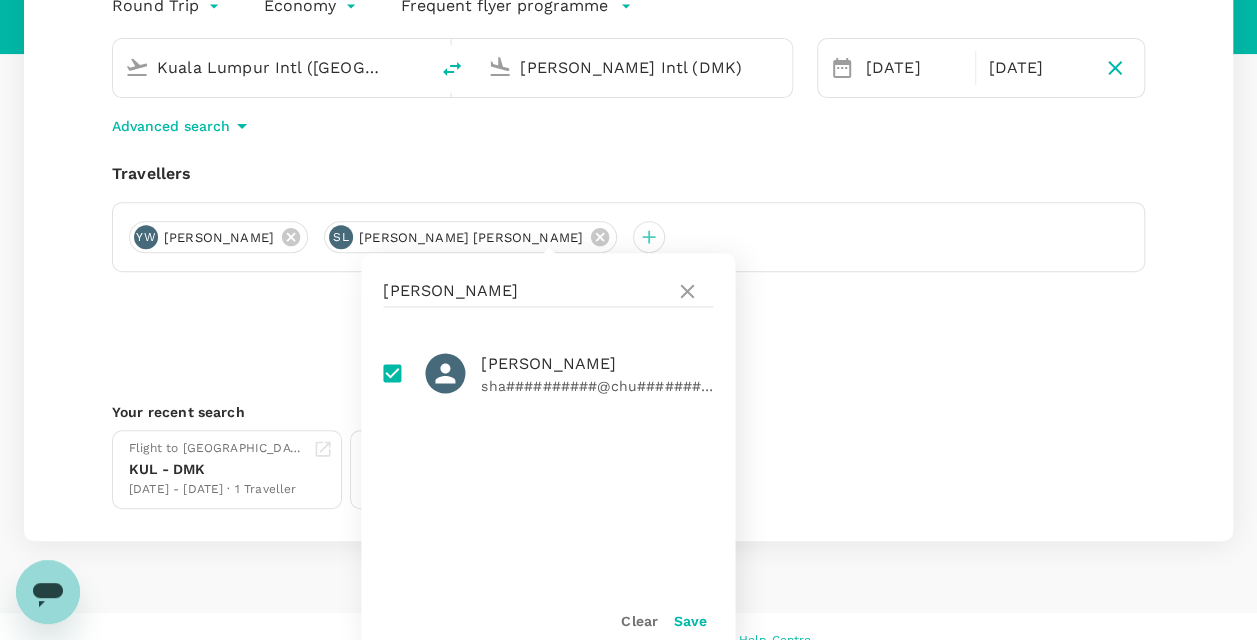 click on "Save" at bounding box center [689, 620] 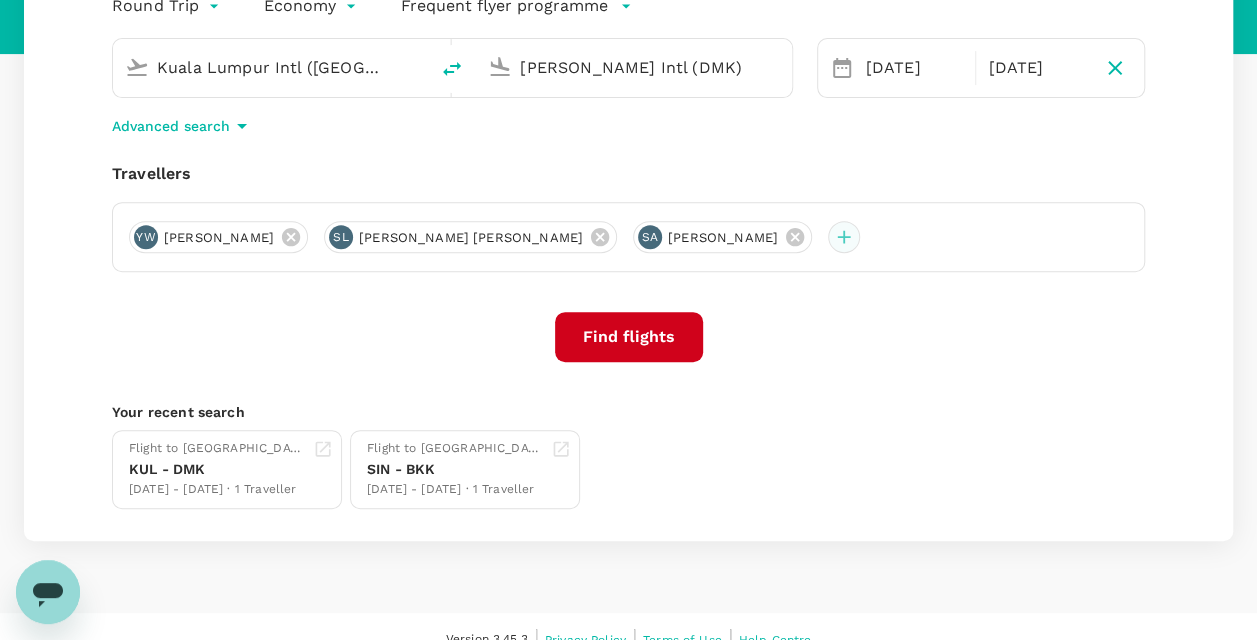 click at bounding box center (844, 237) 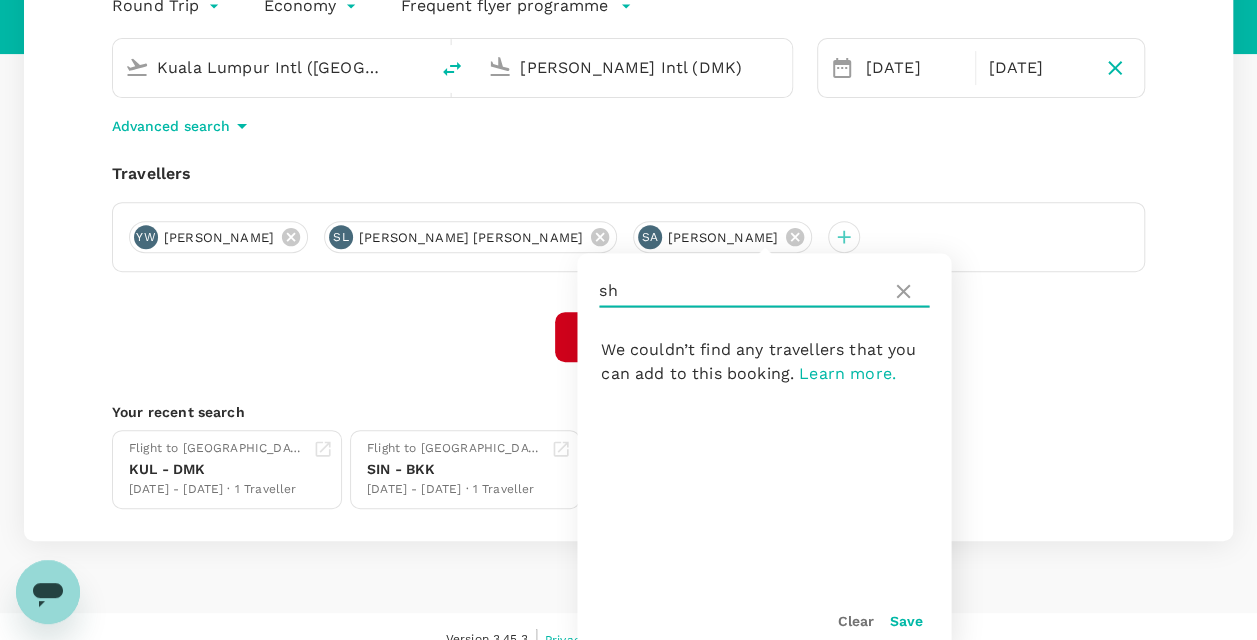 type on "s" 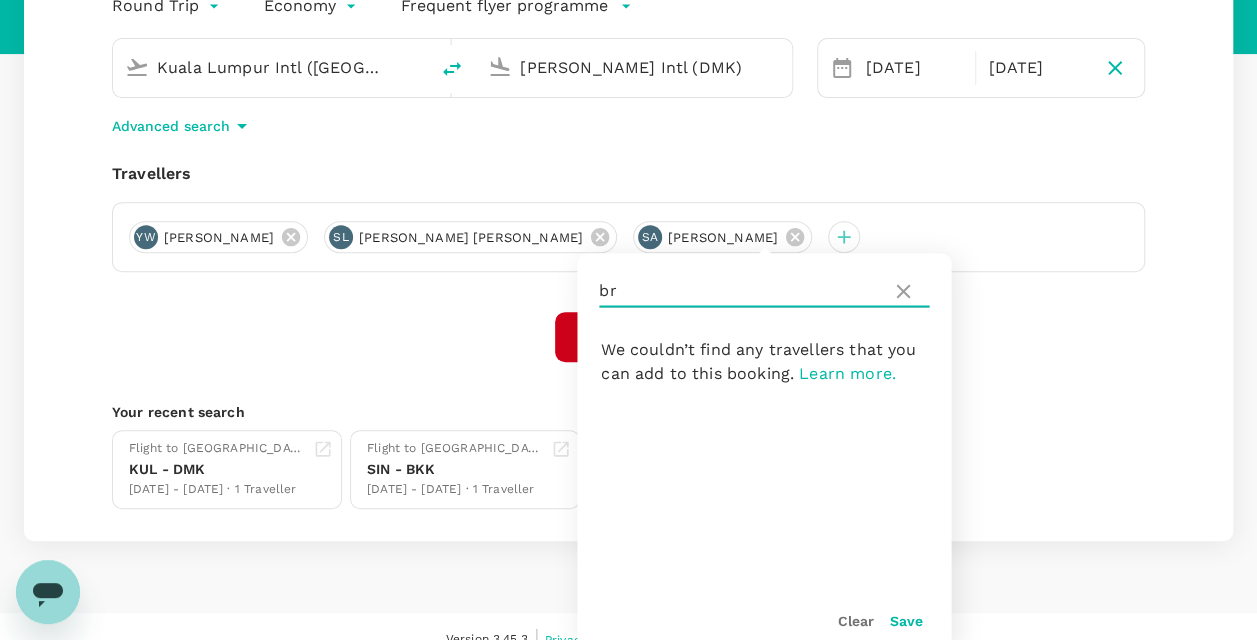type on "b" 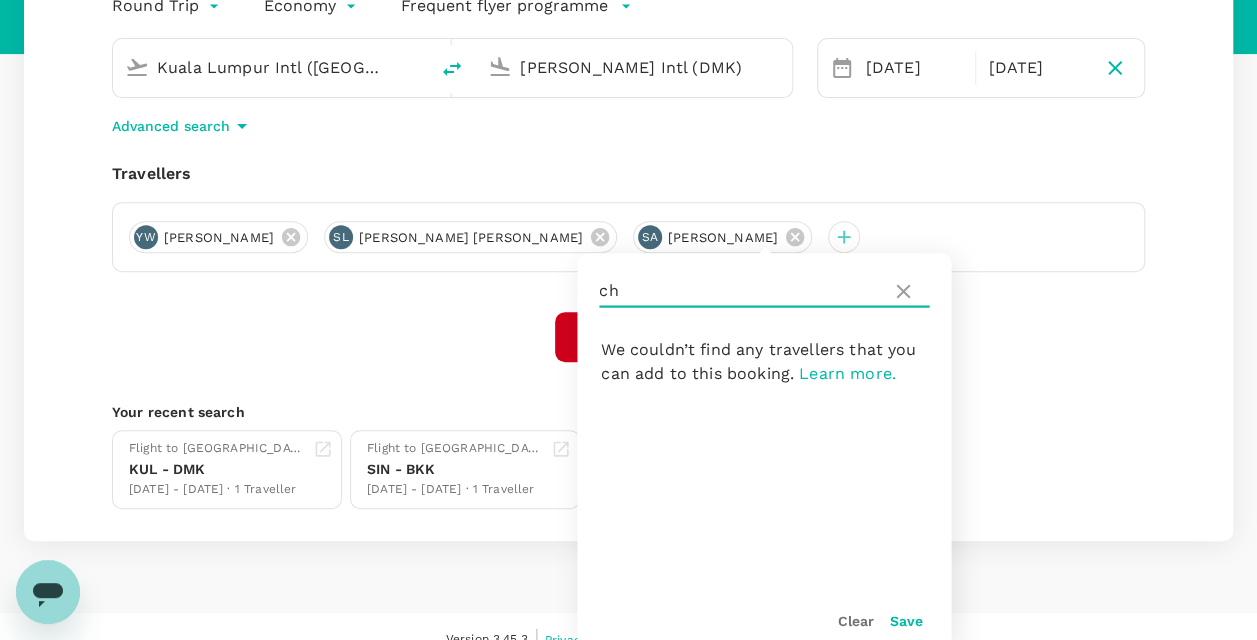 type on "c" 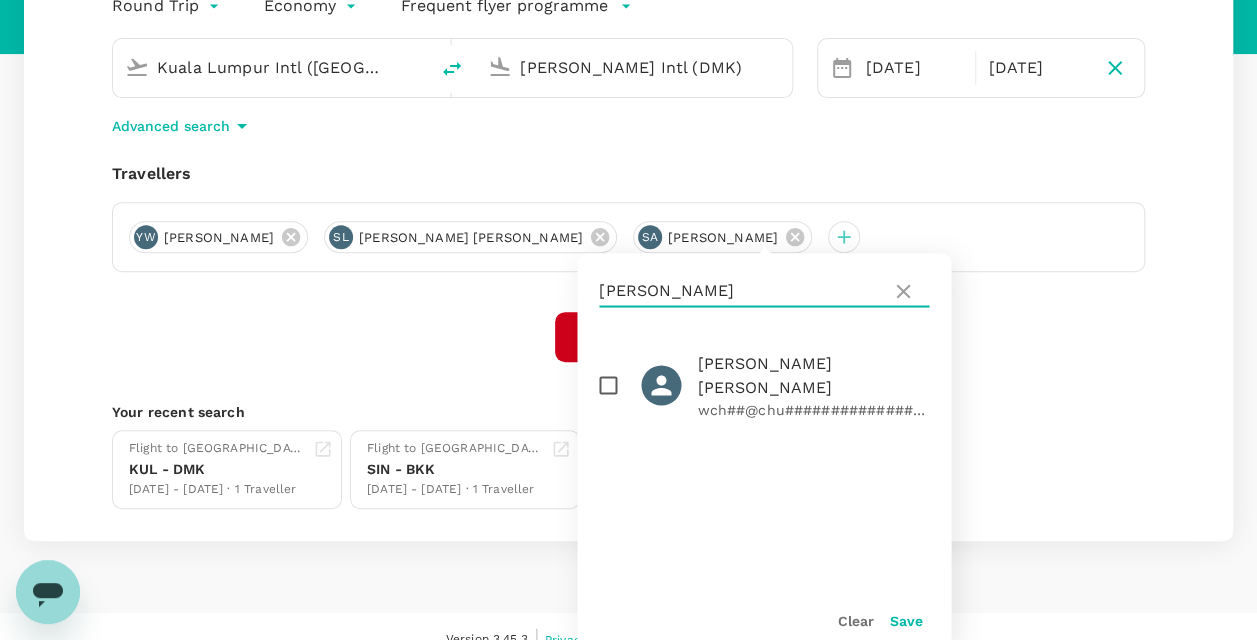 type on "[PERSON_NAME]" 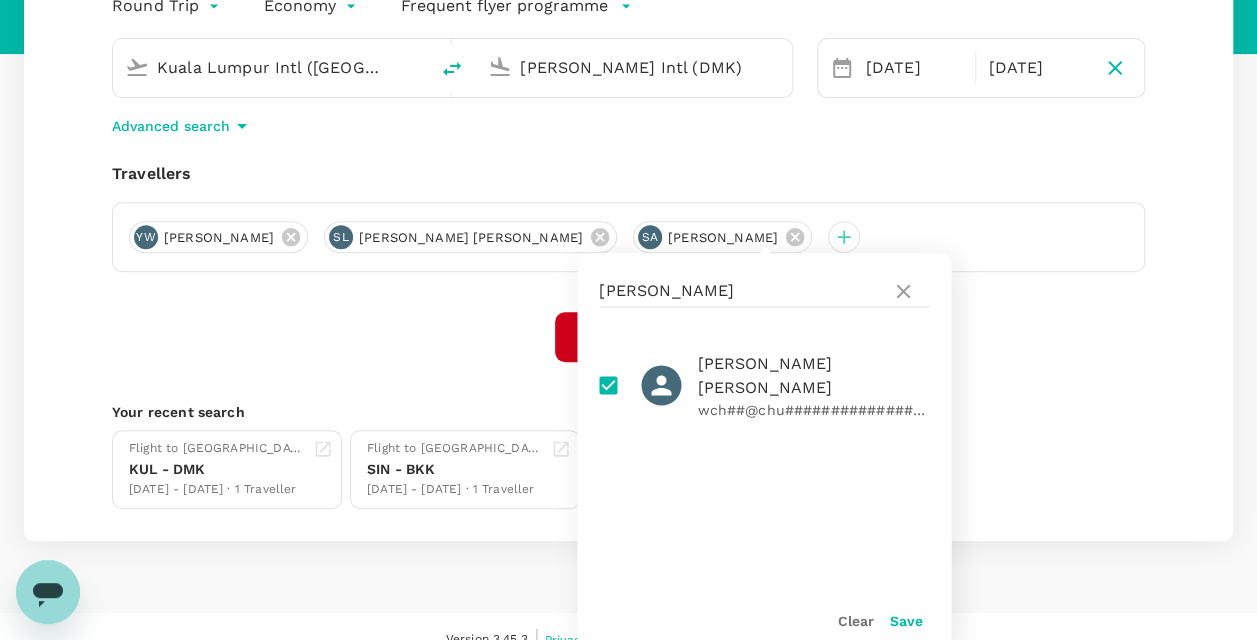click on "Save" at bounding box center [905, 620] 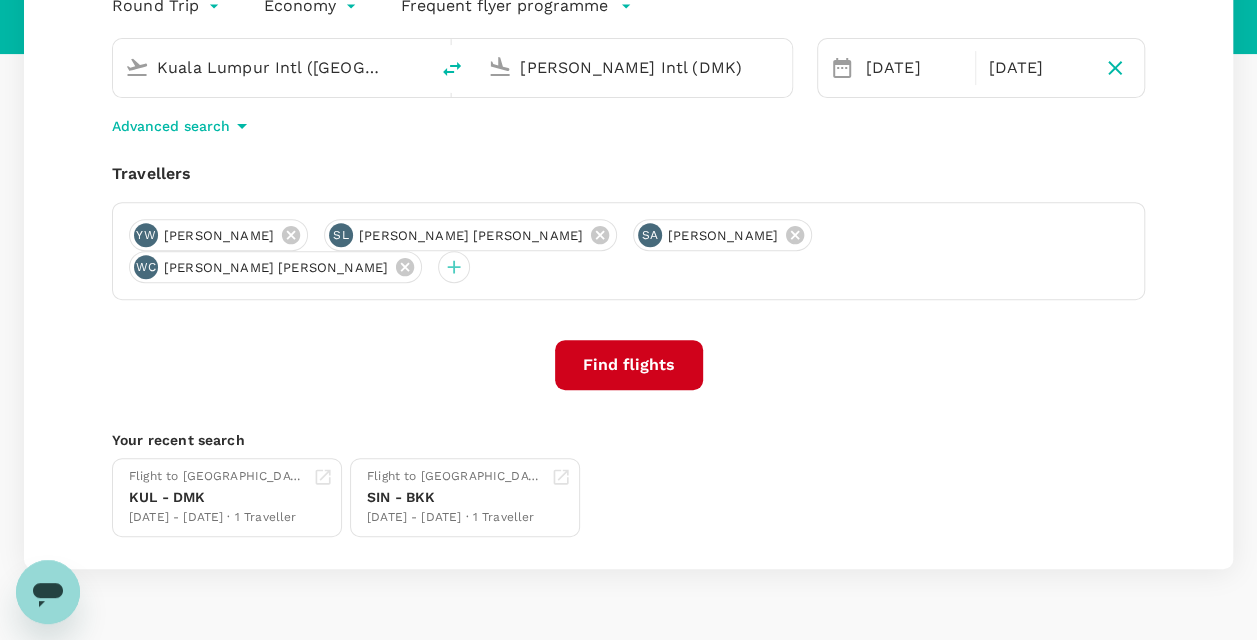 click on "Find flights" at bounding box center [629, 365] 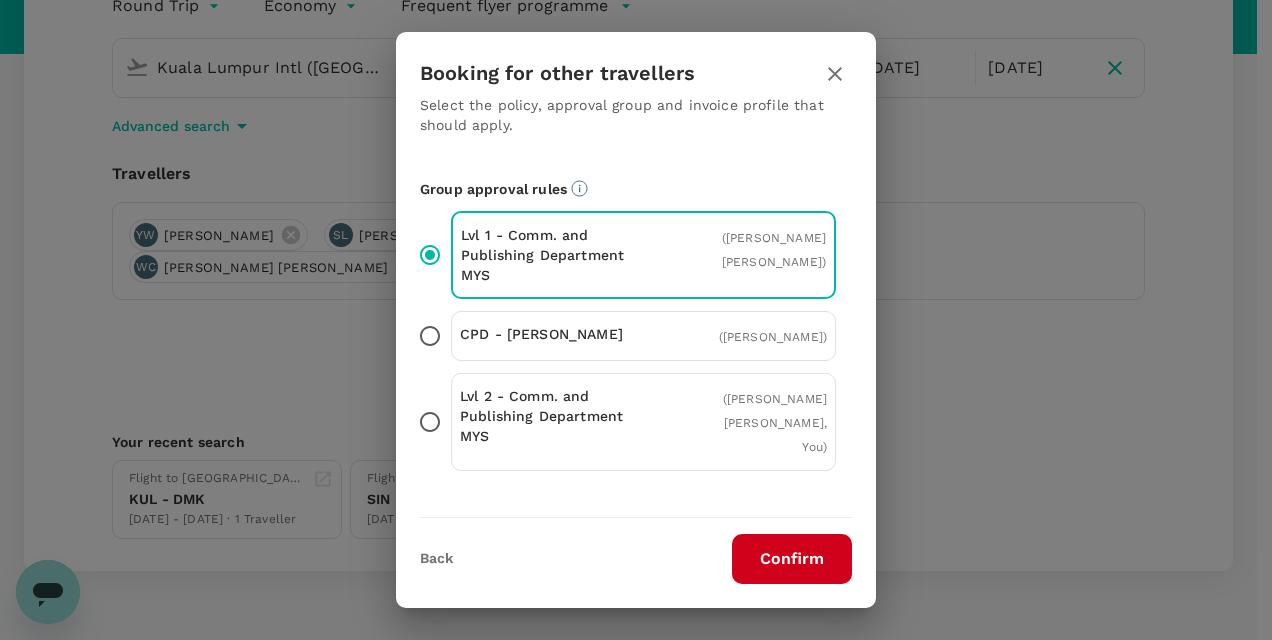 scroll, scrollTop: 320, scrollLeft: 0, axis: vertical 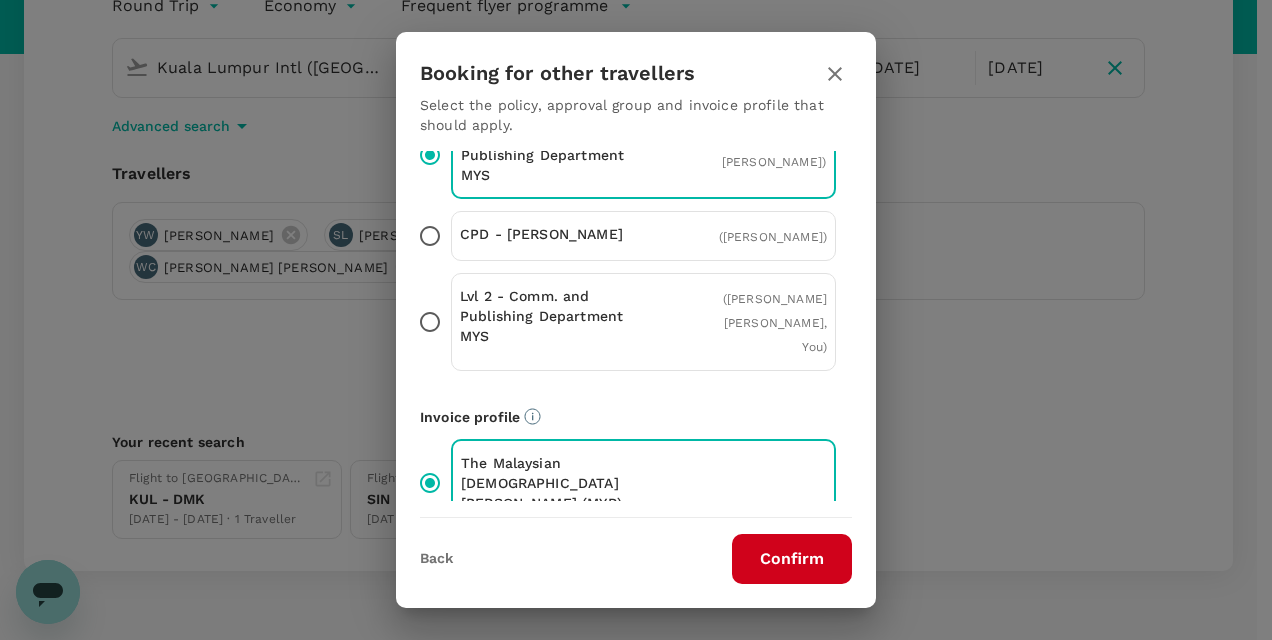 click on "Confirm" at bounding box center [792, 559] 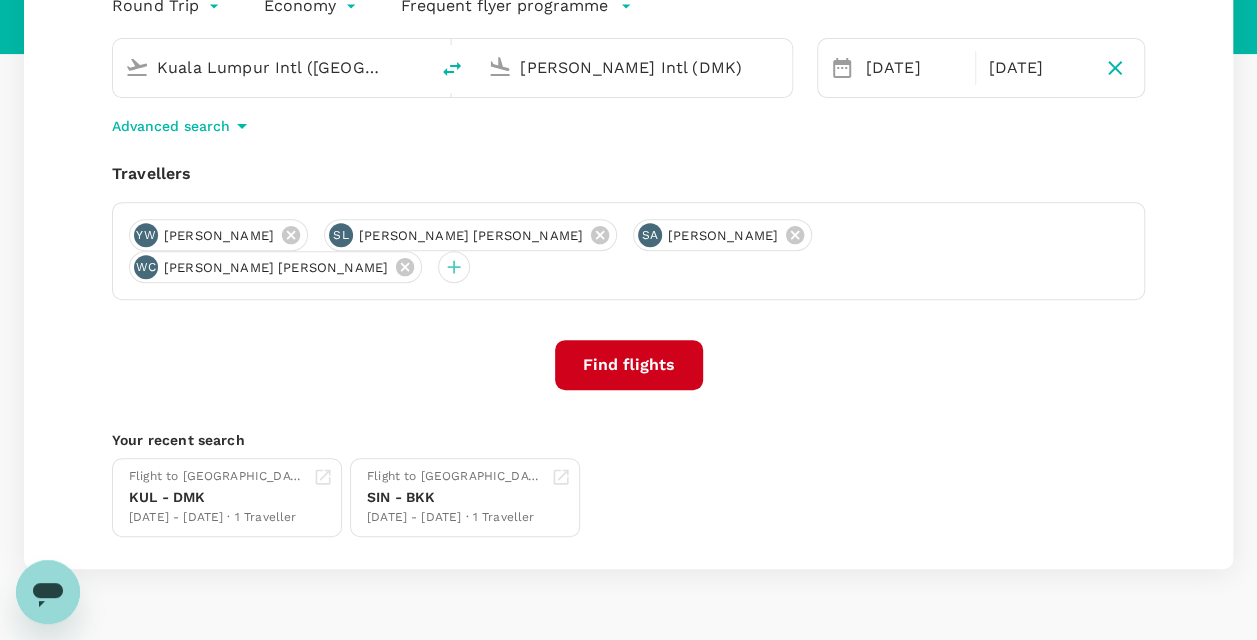 click on "Find flights" at bounding box center [629, 365] 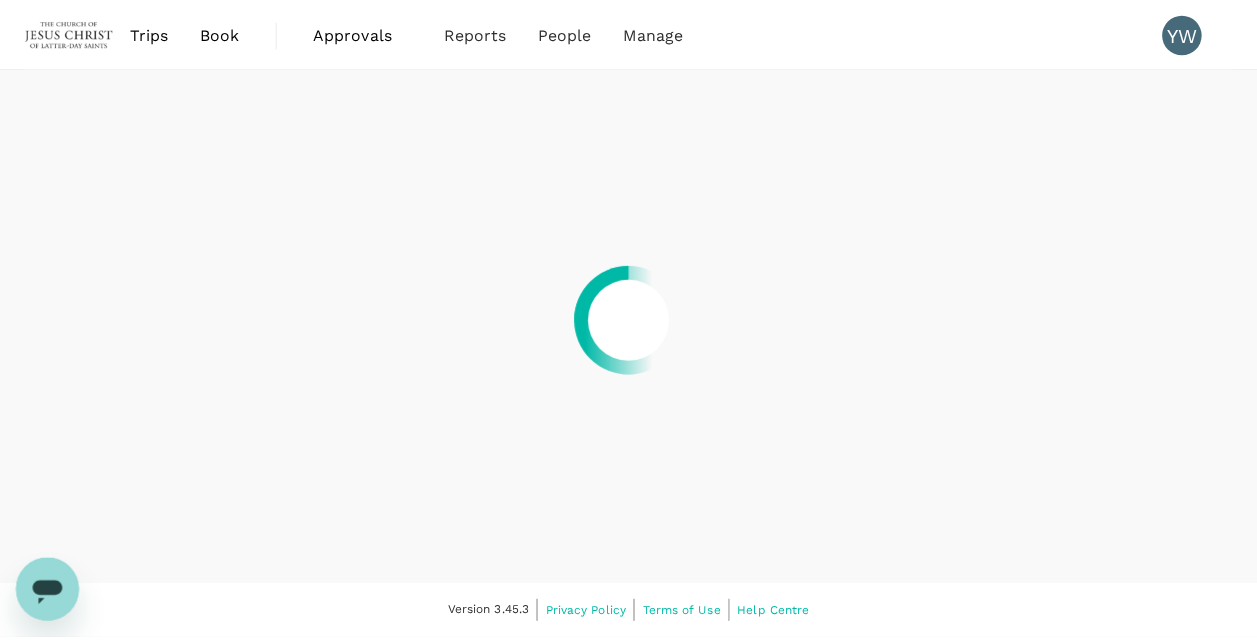 scroll, scrollTop: 0, scrollLeft: 0, axis: both 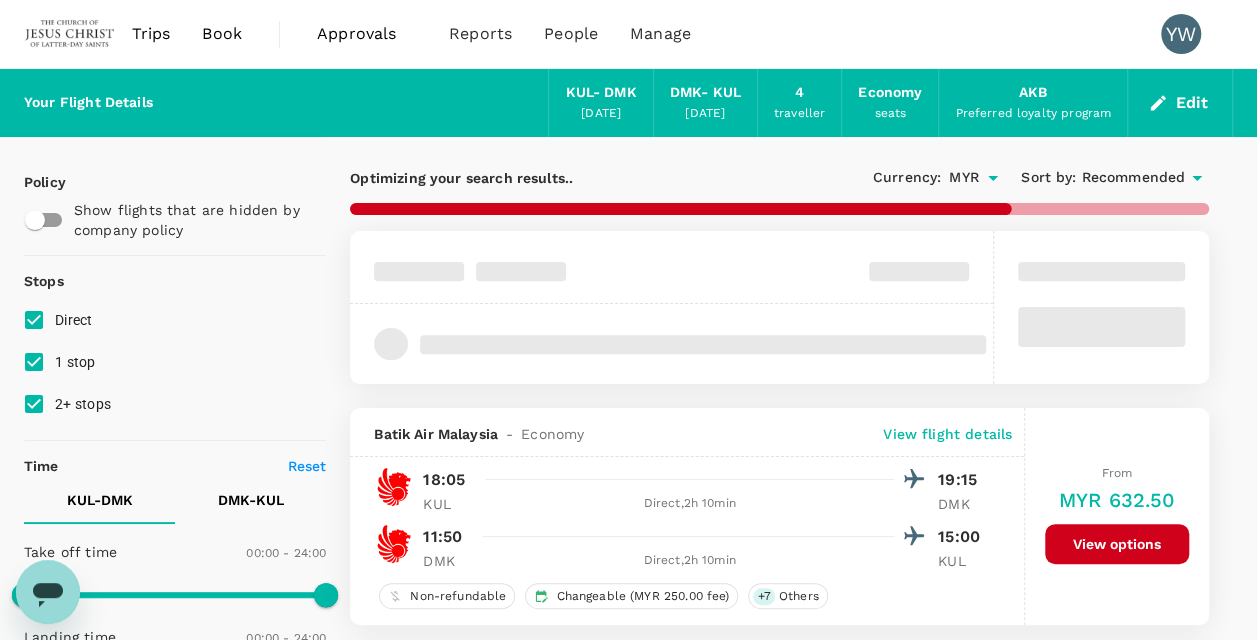 click on "1 stop" at bounding box center [34, 362] 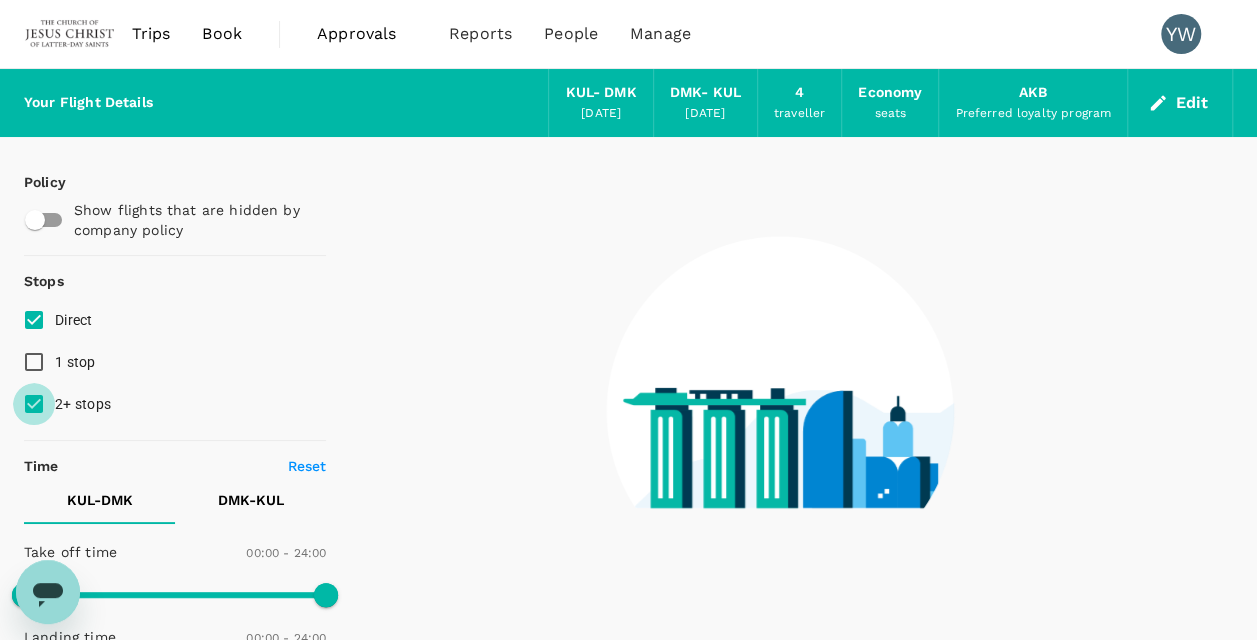 click on "2+ stops" at bounding box center (34, 404) 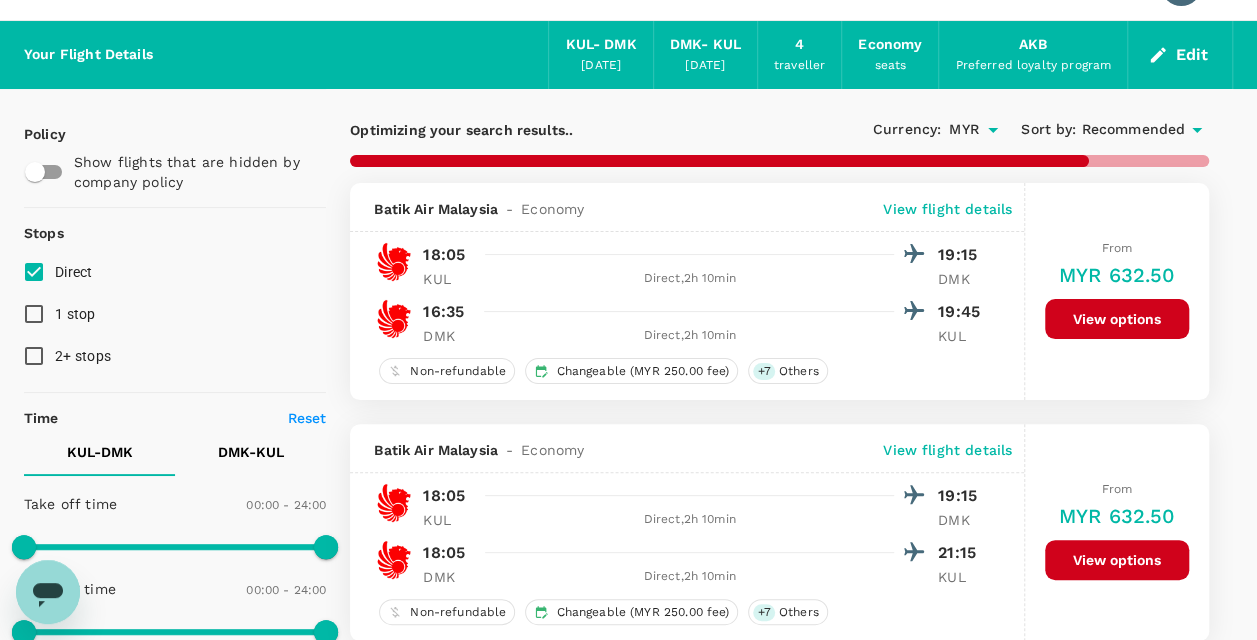 scroll, scrollTop: 0, scrollLeft: 0, axis: both 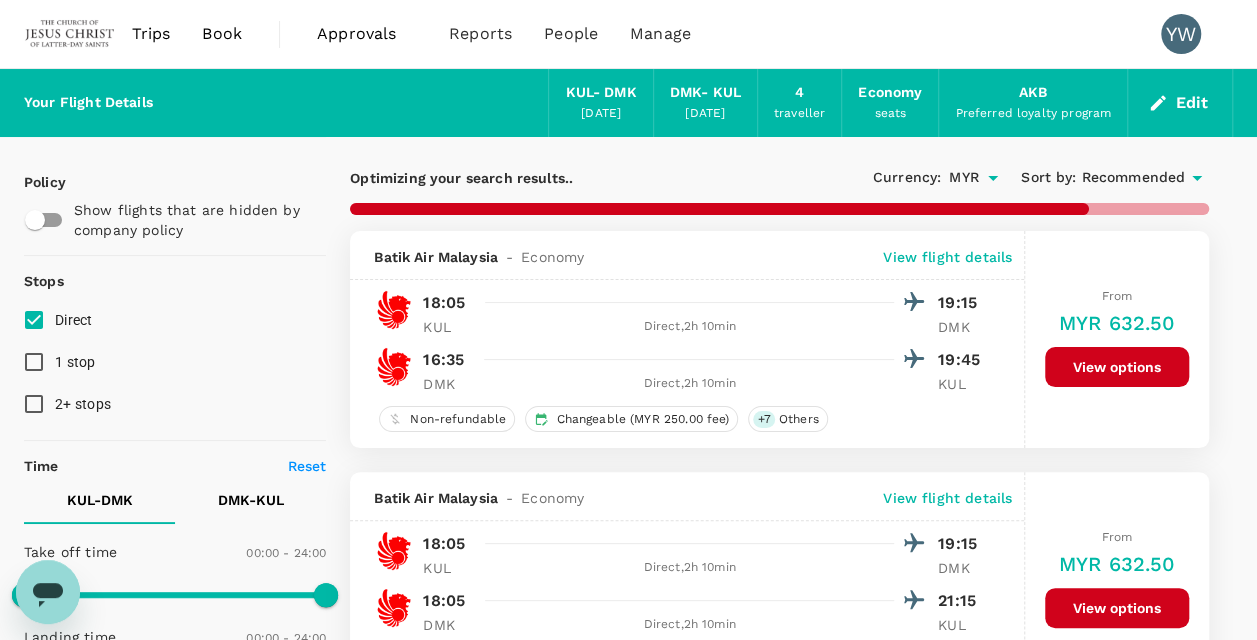 click at bounding box center [779, 209] 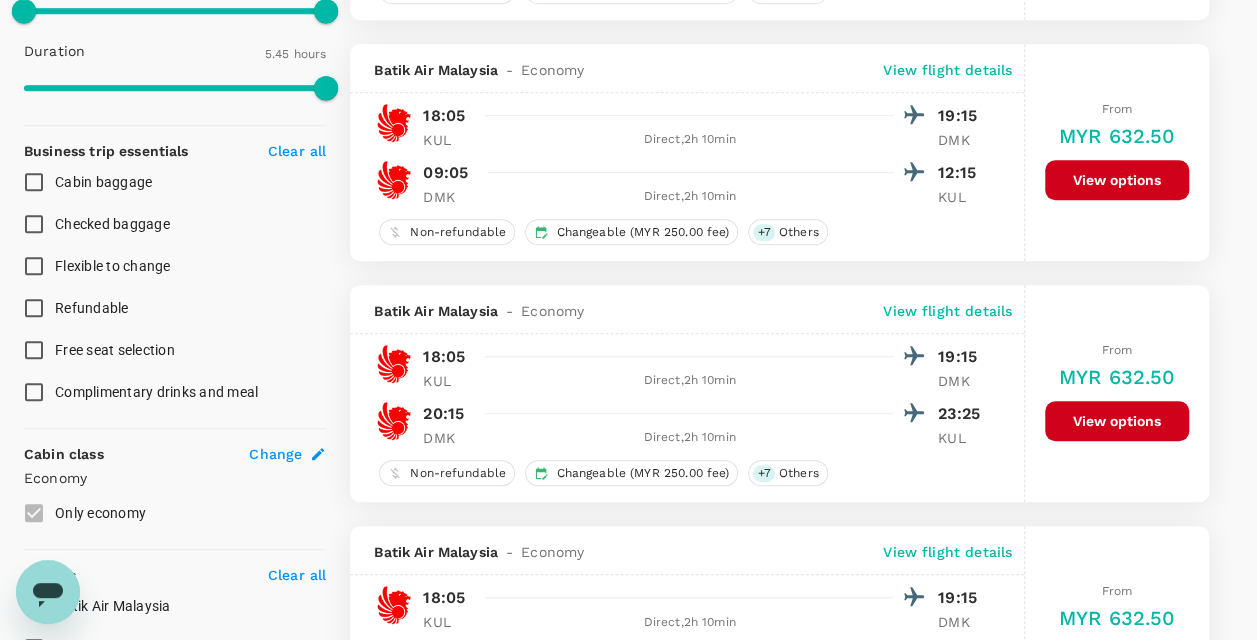 scroll, scrollTop: 700, scrollLeft: 0, axis: vertical 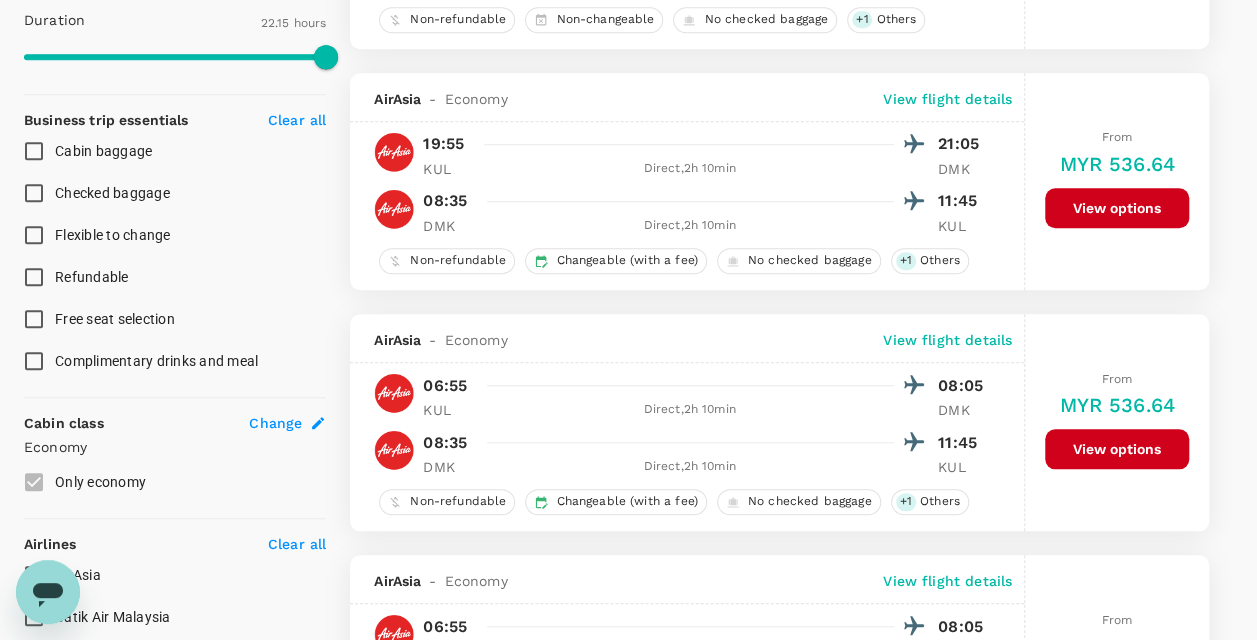 type on "1335" 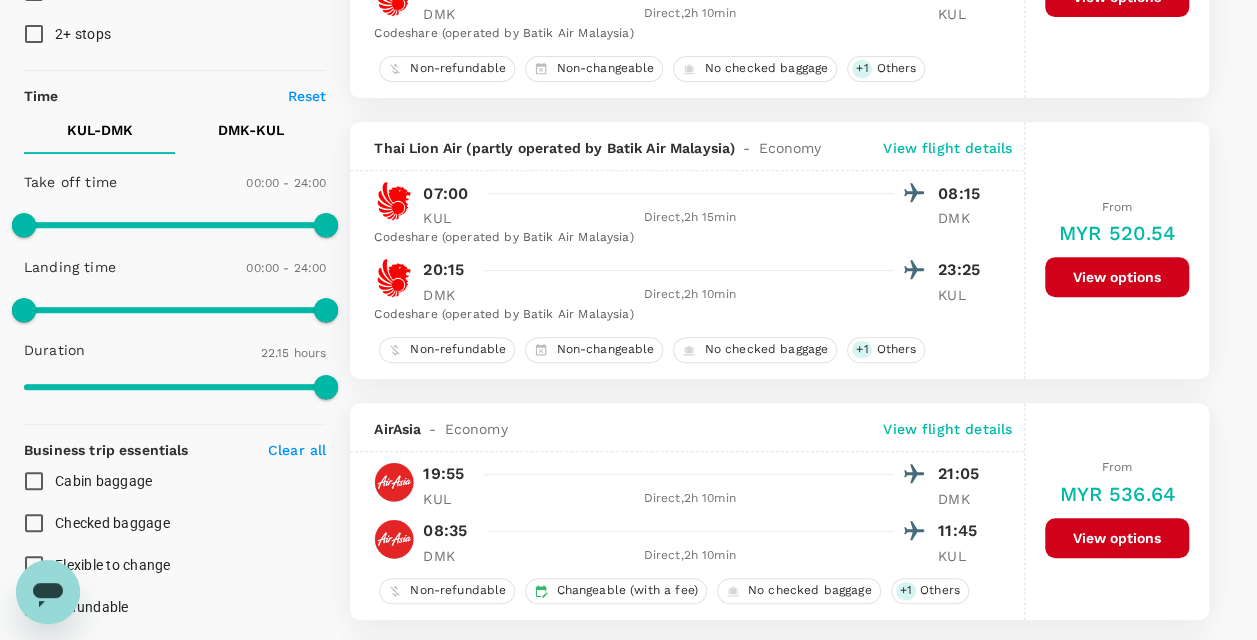 scroll, scrollTop: 400, scrollLeft: 0, axis: vertical 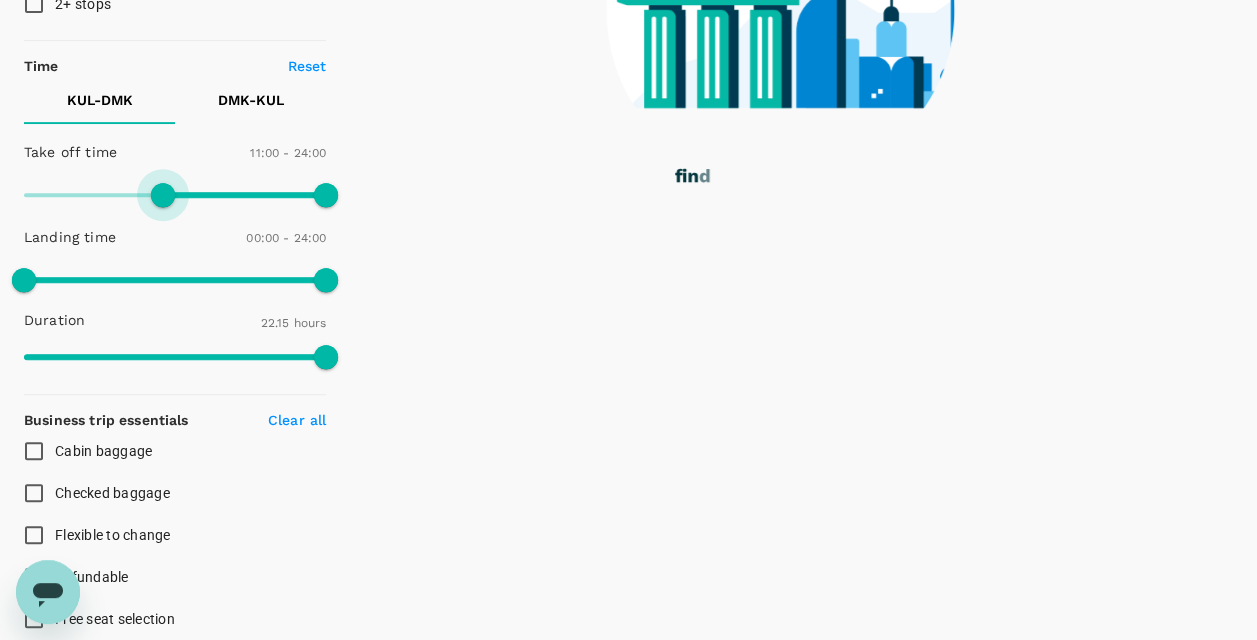 type on "630" 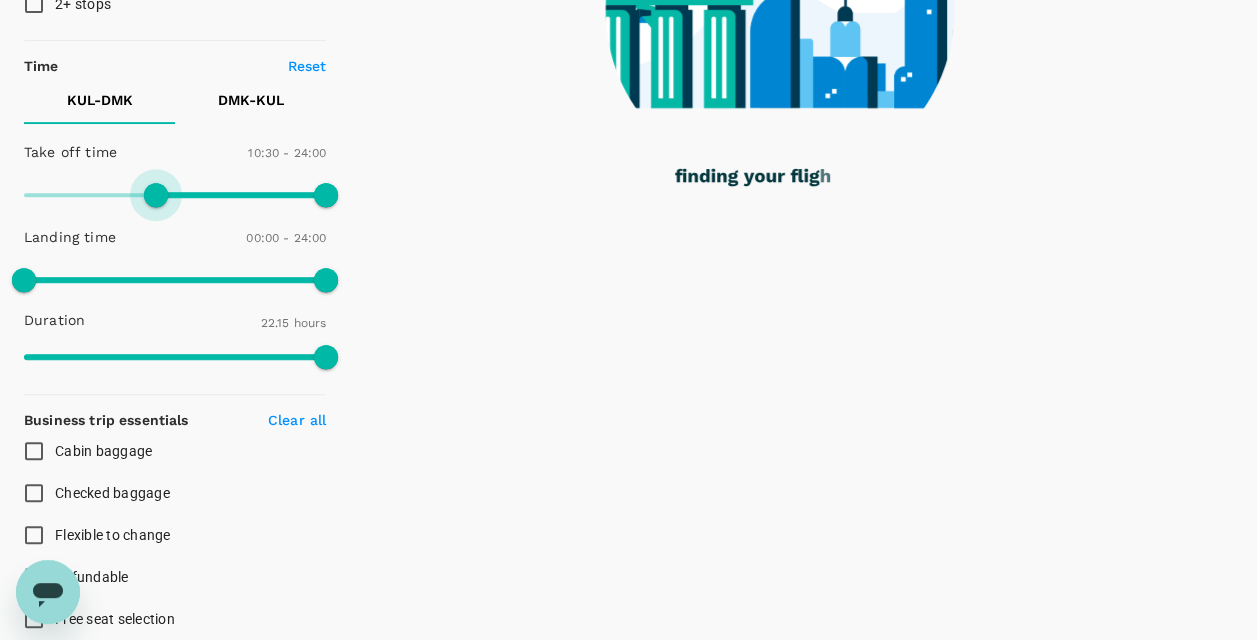 drag, startPoint x: 30, startPoint y: 188, endPoint x: 156, endPoint y: 202, distance: 126.77539 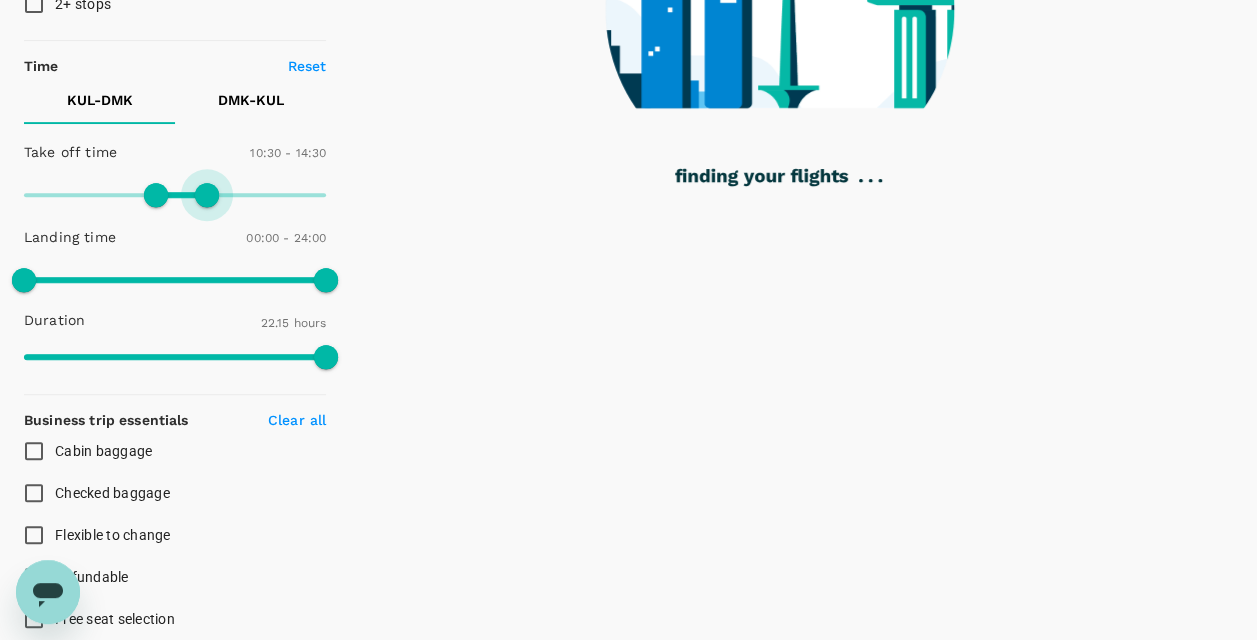 type on "840" 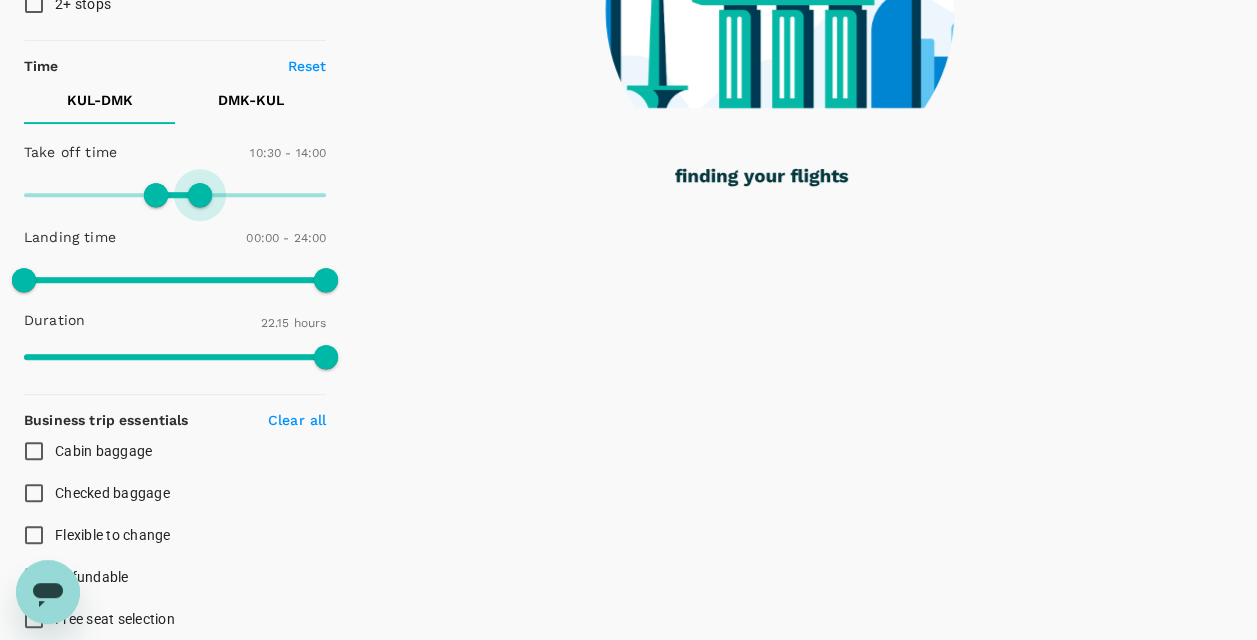drag, startPoint x: 322, startPoint y: 198, endPoint x: 203, endPoint y: 204, distance: 119.15116 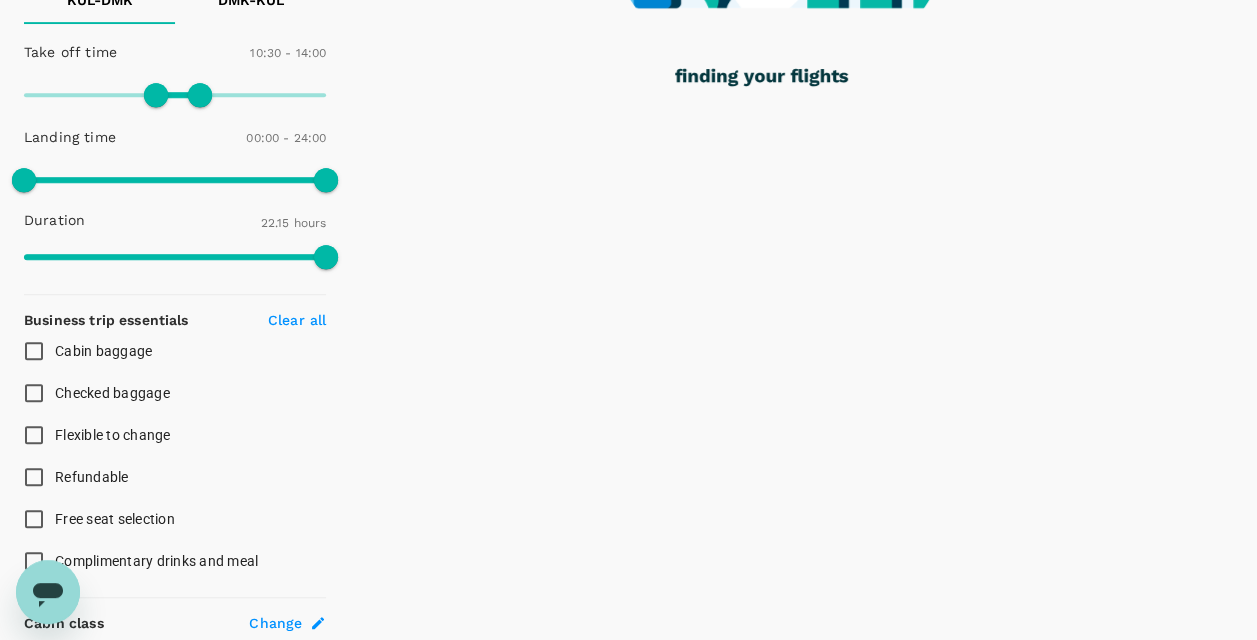 scroll, scrollTop: 700, scrollLeft: 0, axis: vertical 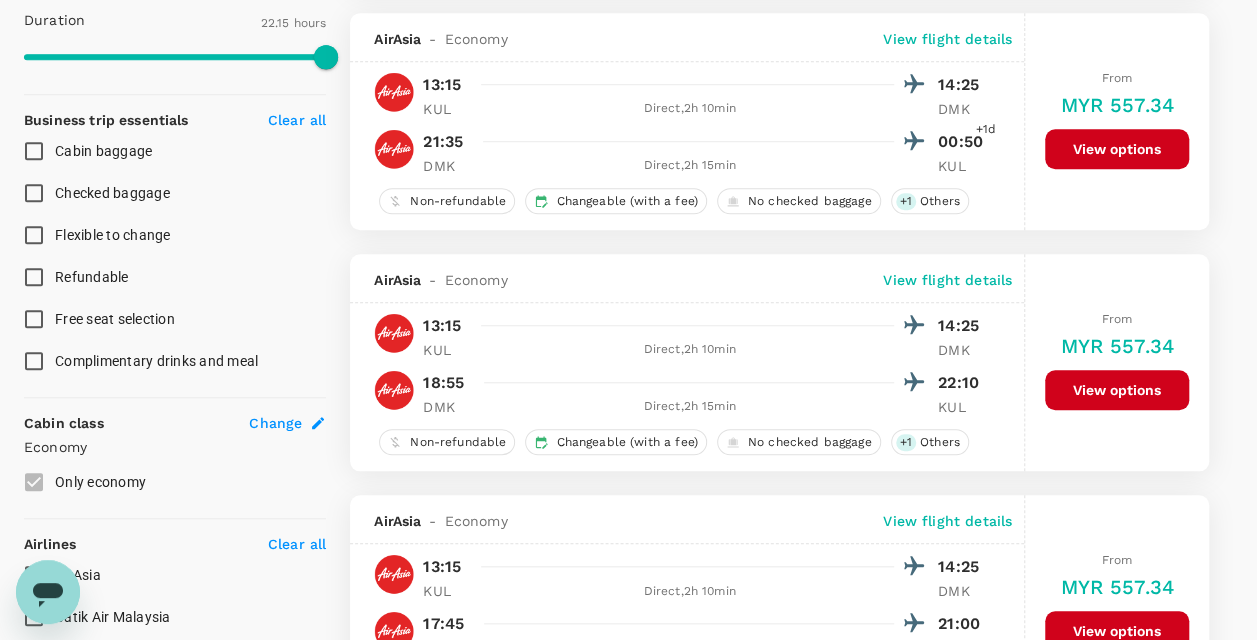 type on "MYR" 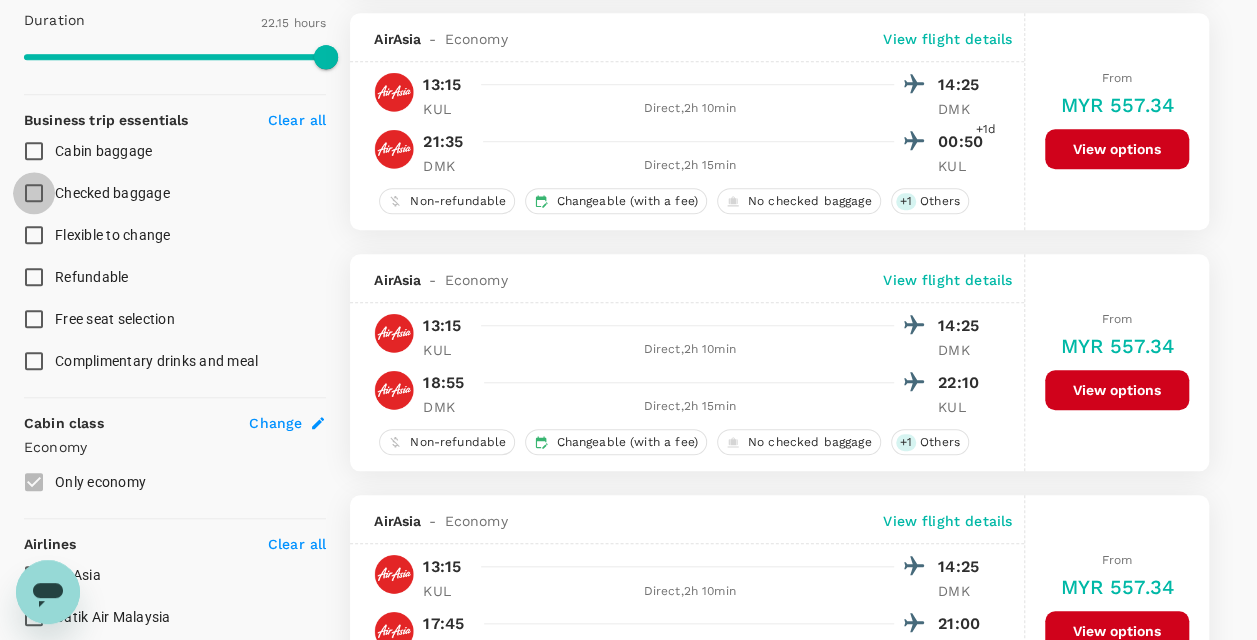 click on "Checked baggage" at bounding box center [34, 193] 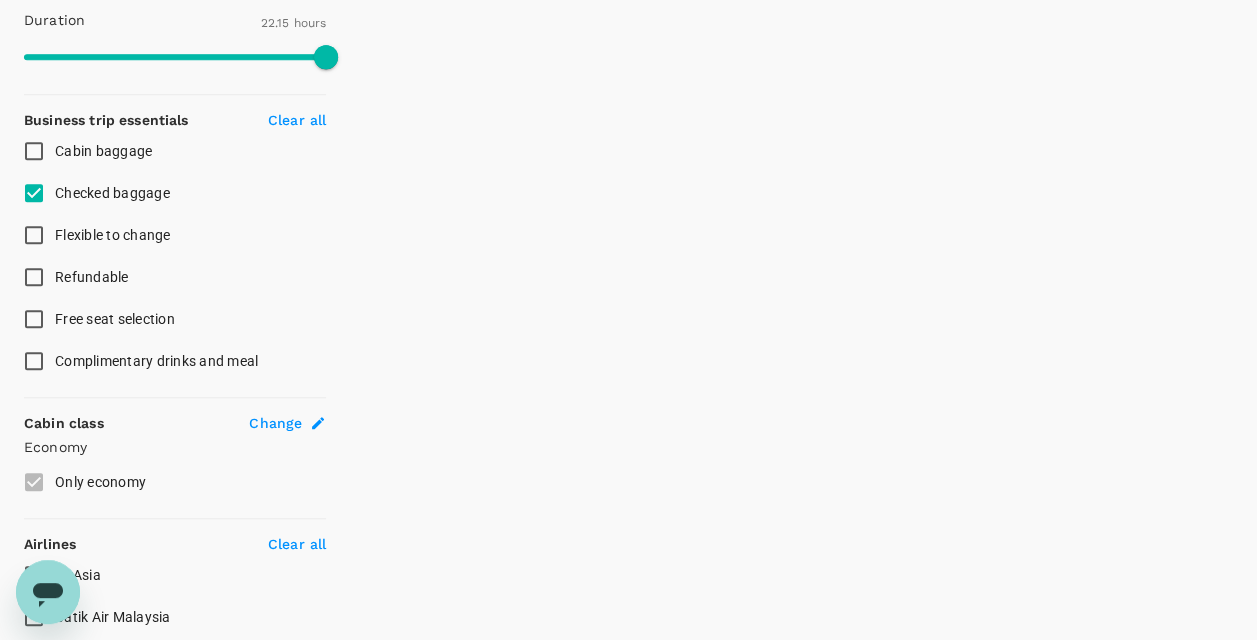 click on "Cabin baggage" at bounding box center (34, 151) 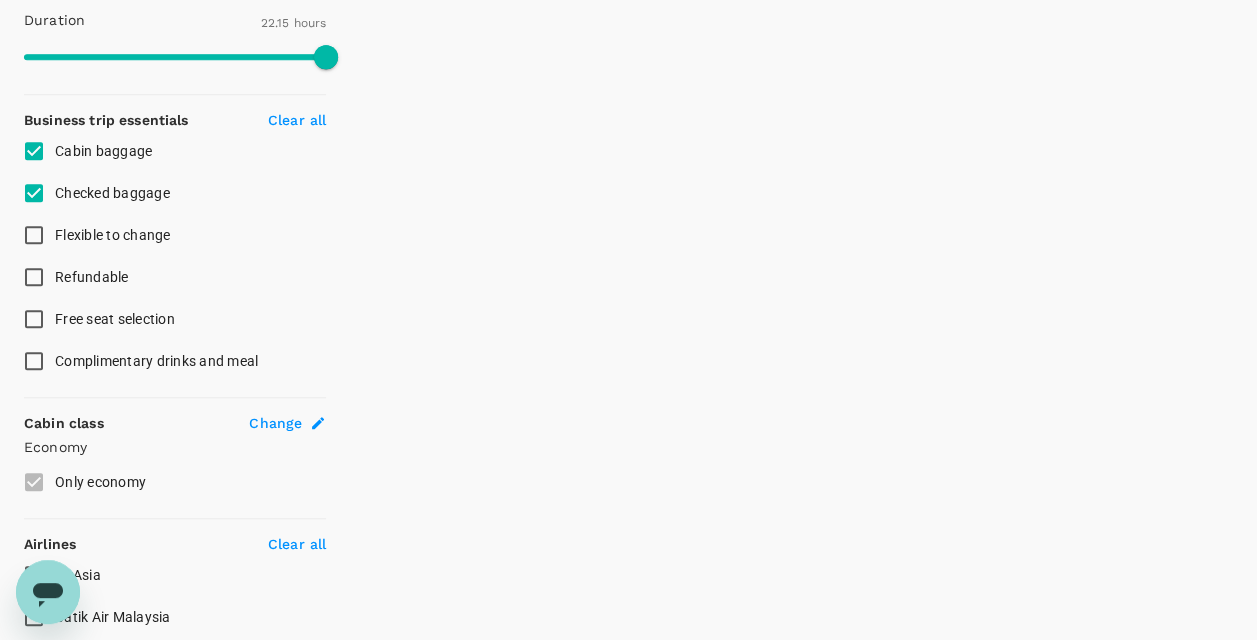 click on "Complimentary drinks and meal" at bounding box center [34, 361] 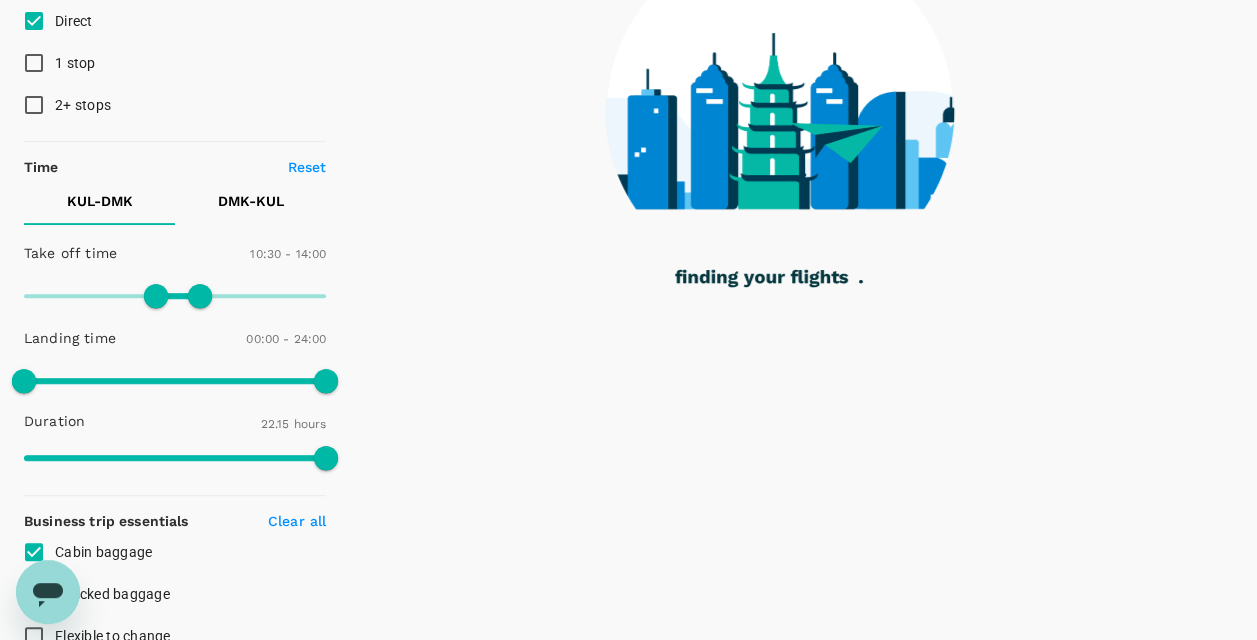 scroll, scrollTop: 300, scrollLeft: 0, axis: vertical 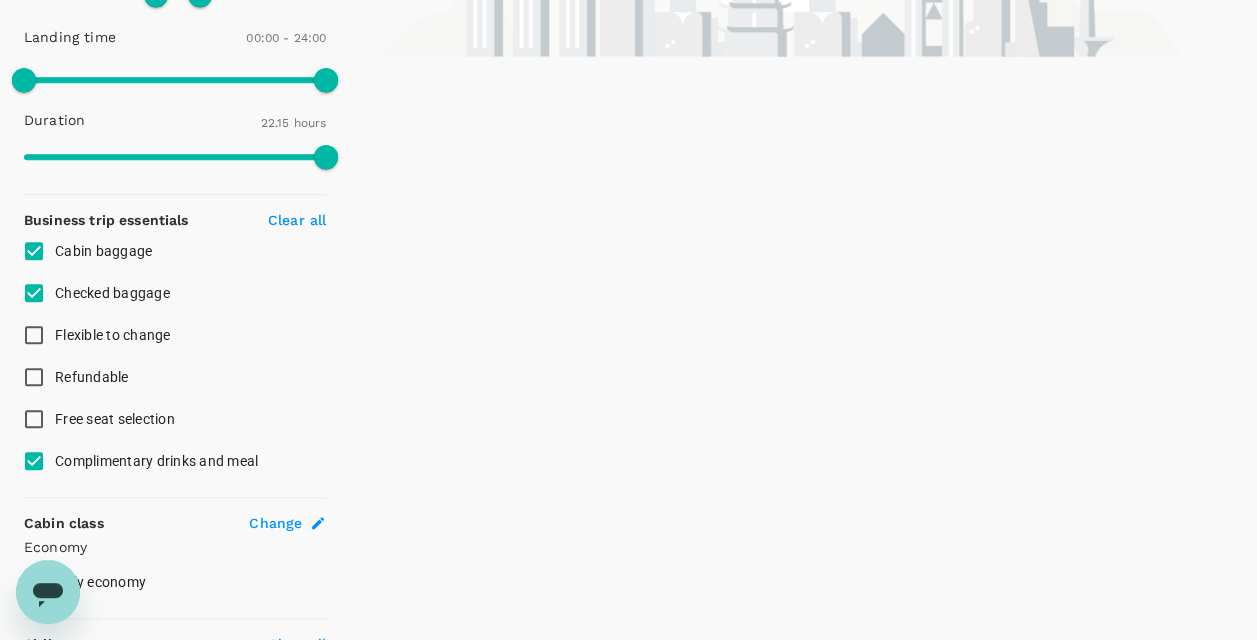 click on "Complimentary drinks and meal" at bounding box center [34, 461] 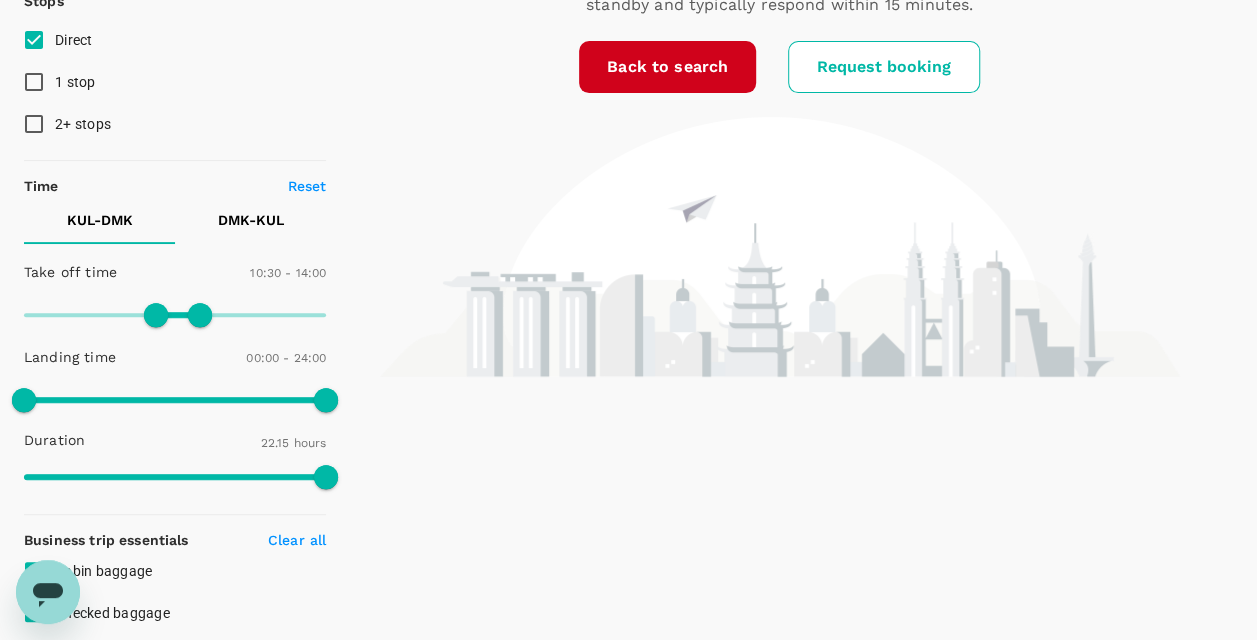 scroll, scrollTop: 500, scrollLeft: 0, axis: vertical 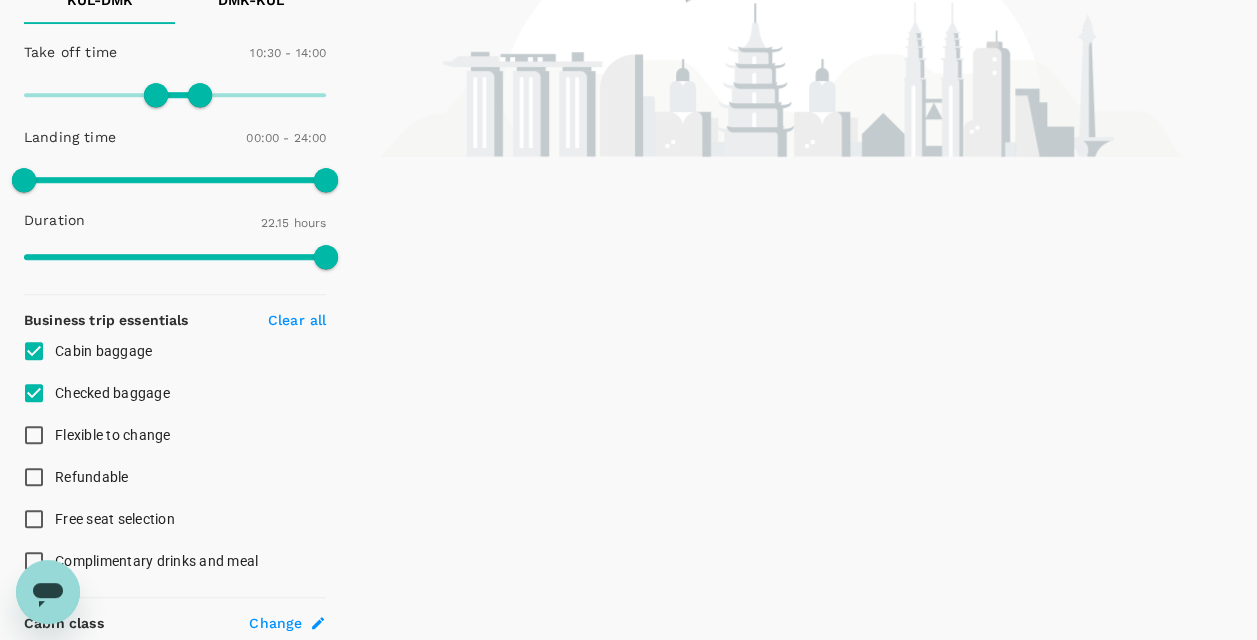 click on "Cabin baggage" at bounding box center [34, 351] 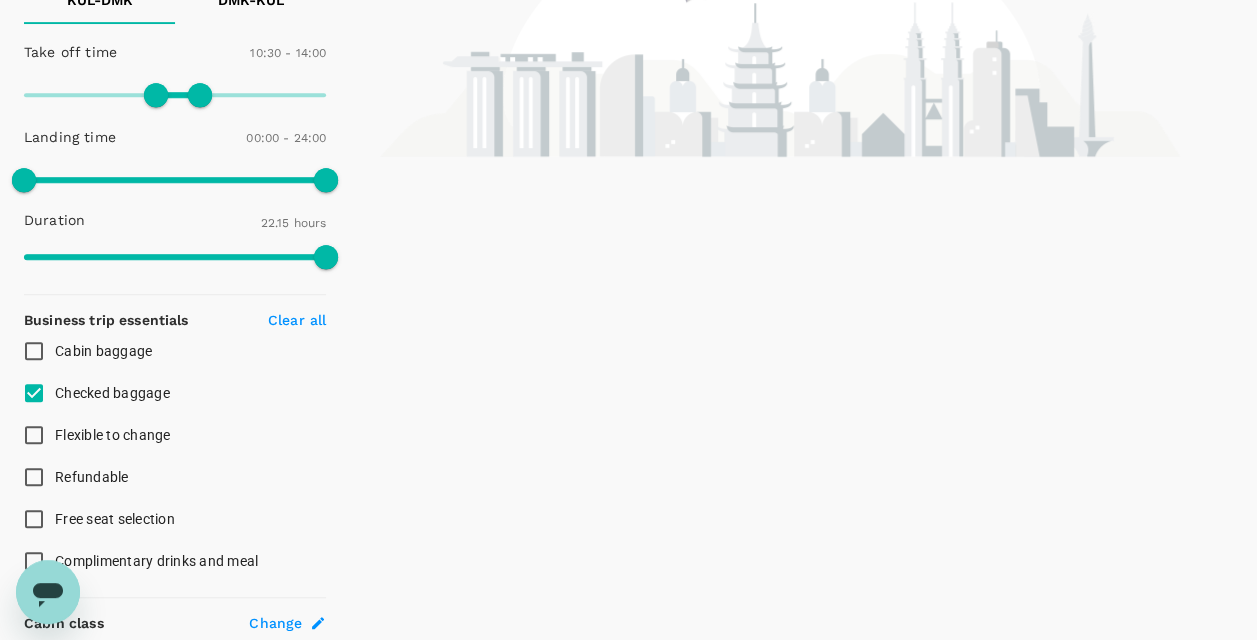 scroll, scrollTop: 400, scrollLeft: 0, axis: vertical 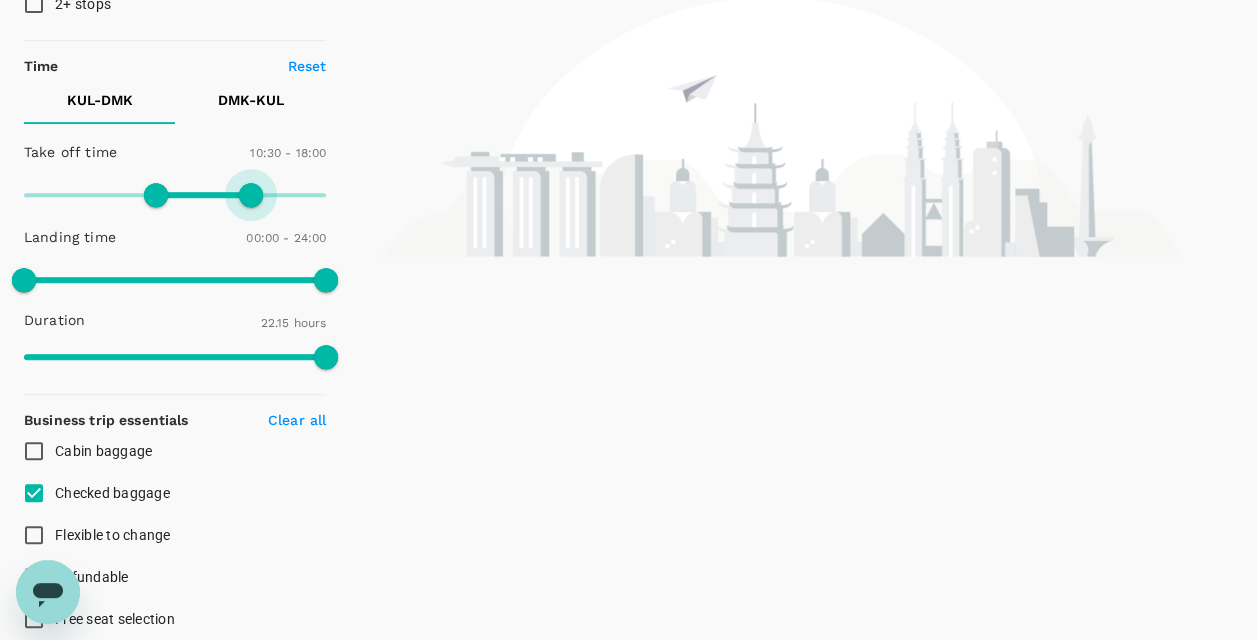 type on "1140" 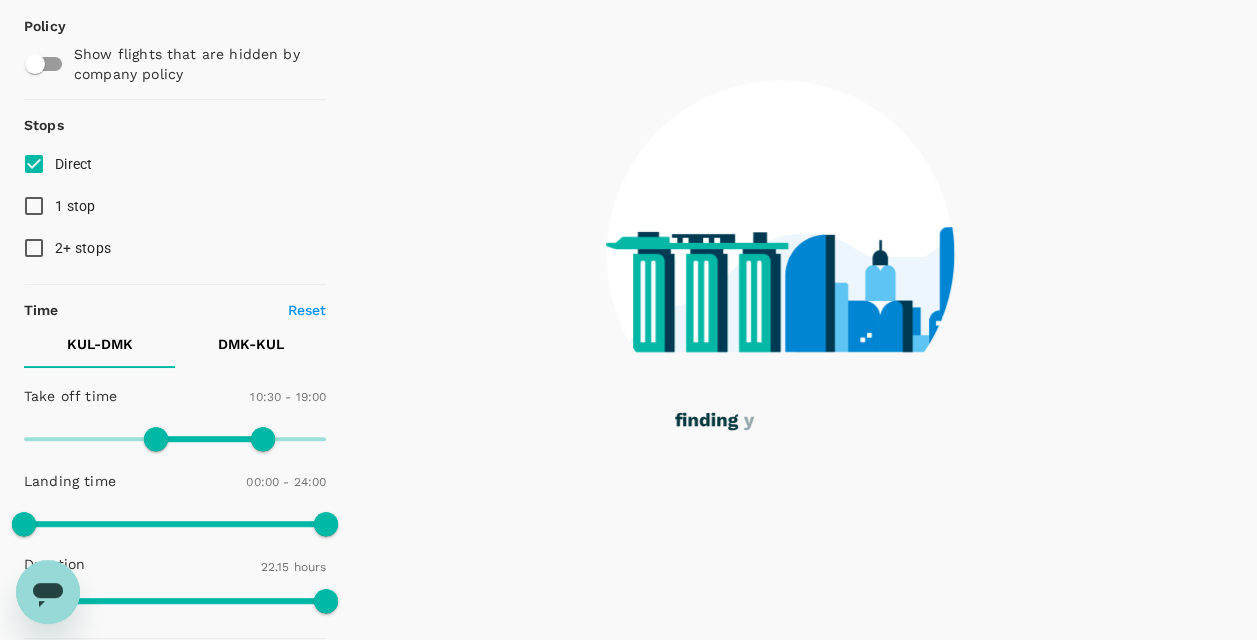 scroll, scrollTop: 200, scrollLeft: 0, axis: vertical 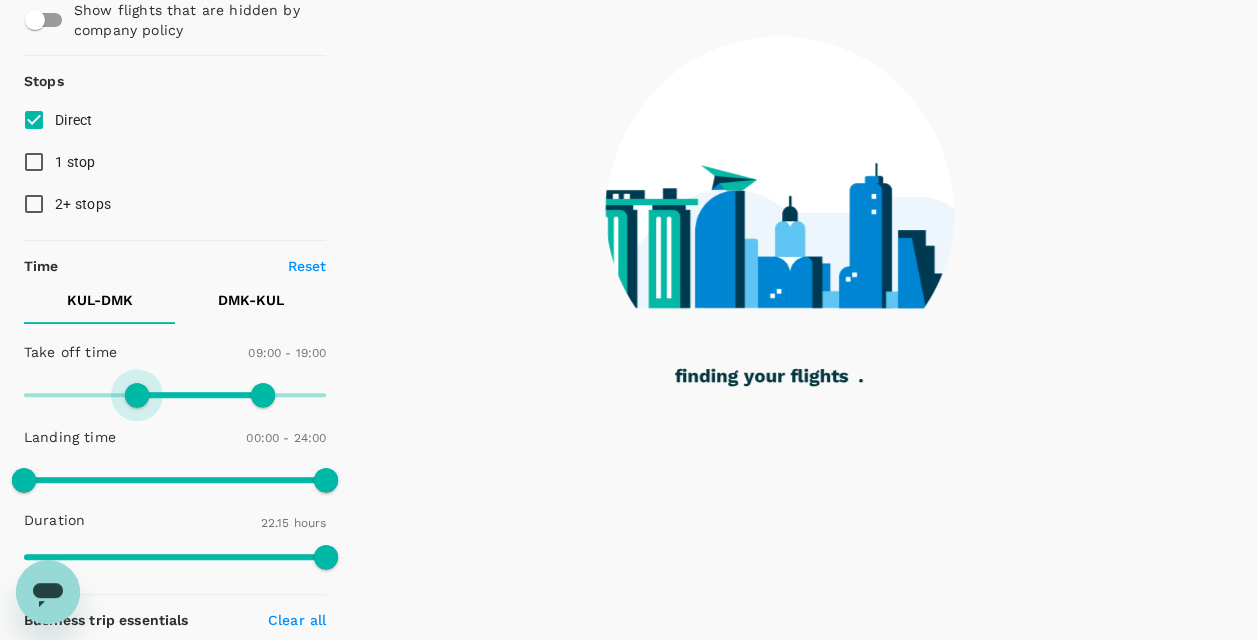 type on "450" 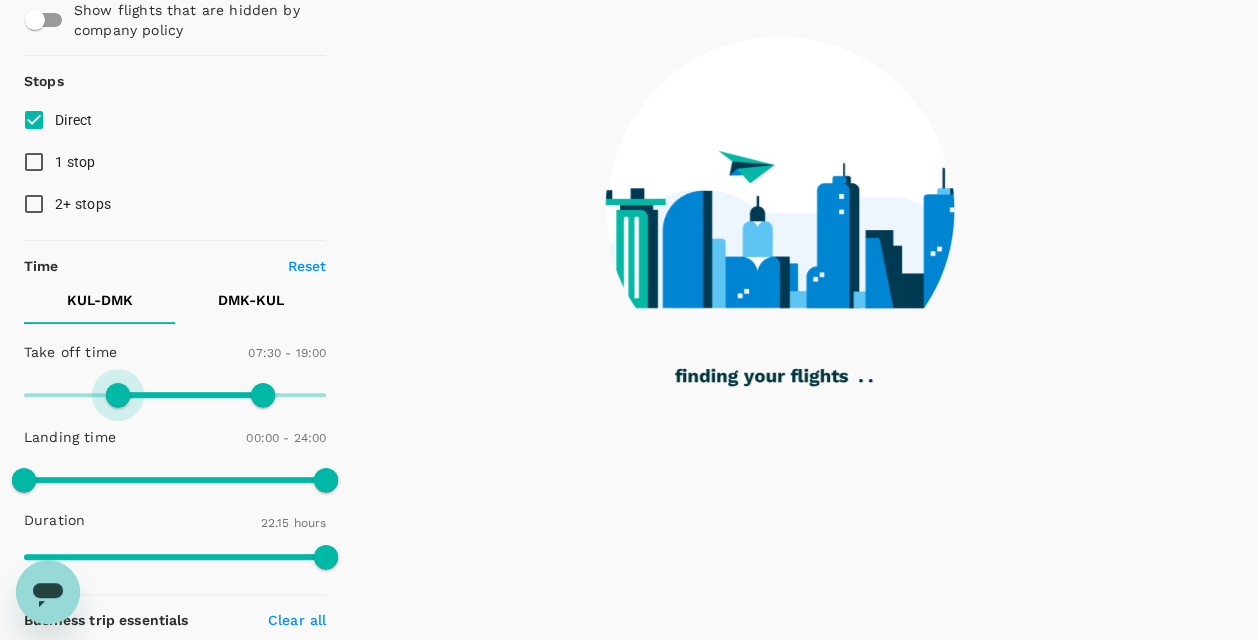drag, startPoint x: 150, startPoint y: 392, endPoint x: 117, endPoint y: 386, distance: 33.54102 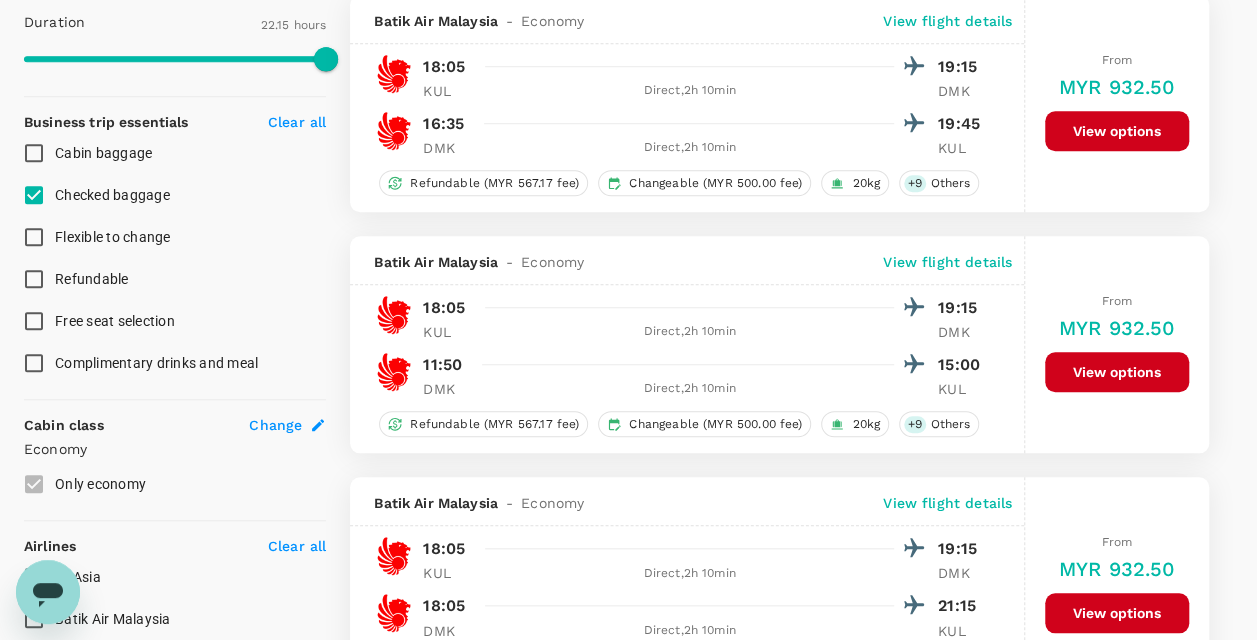 scroll, scrollTop: 667, scrollLeft: 0, axis: vertical 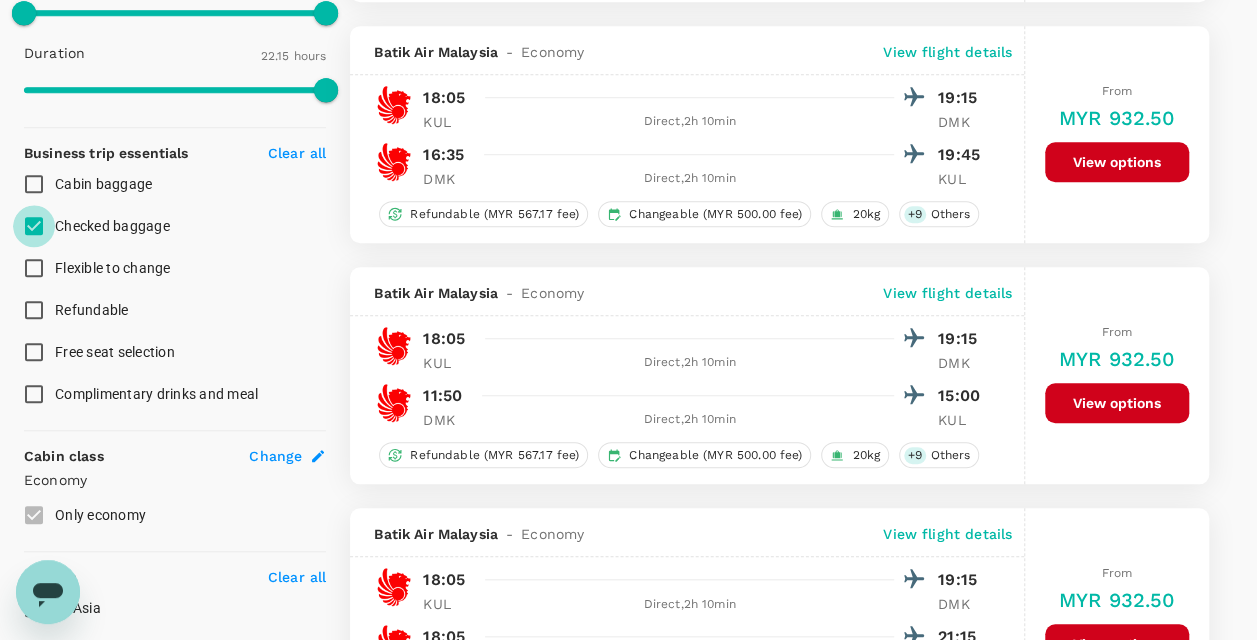 click on "Checked baggage" at bounding box center [34, 226] 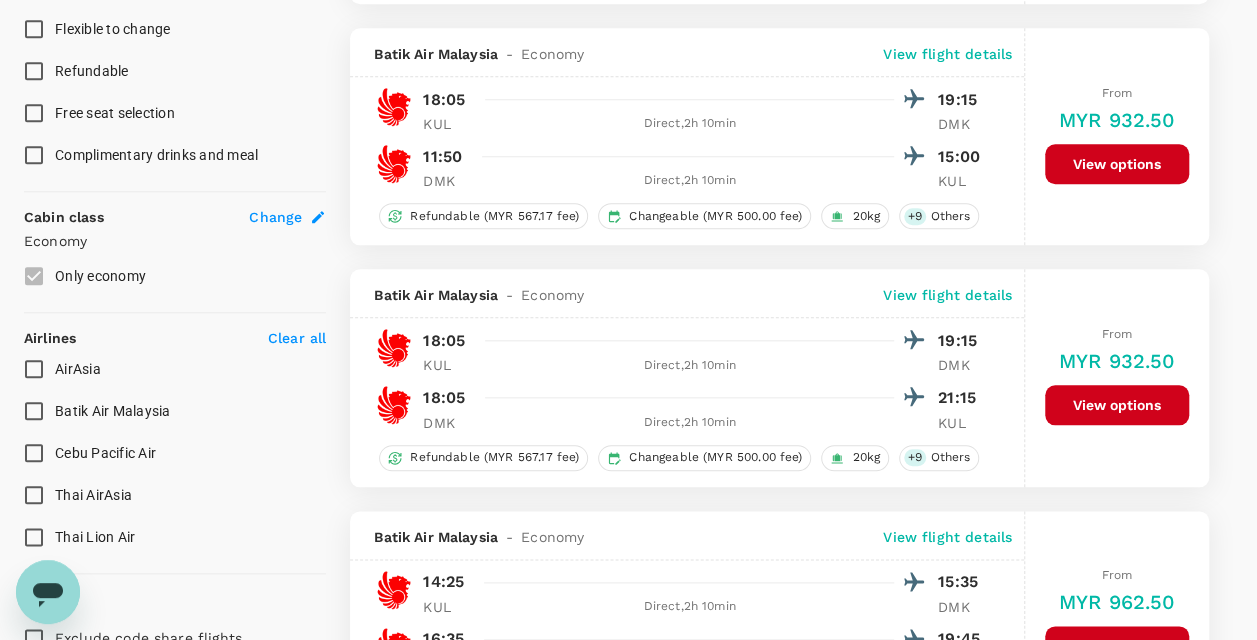 scroll, scrollTop: 967, scrollLeft: 0, axis: vertical 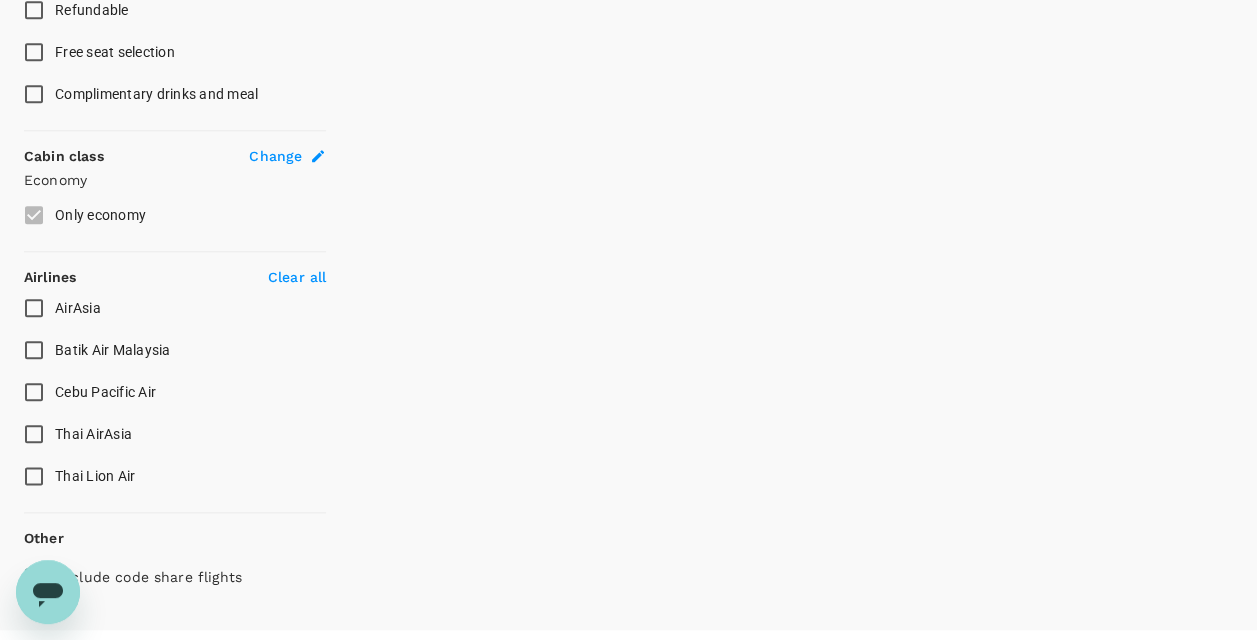 click on "AirAsia" at bounding box center [34, 308] 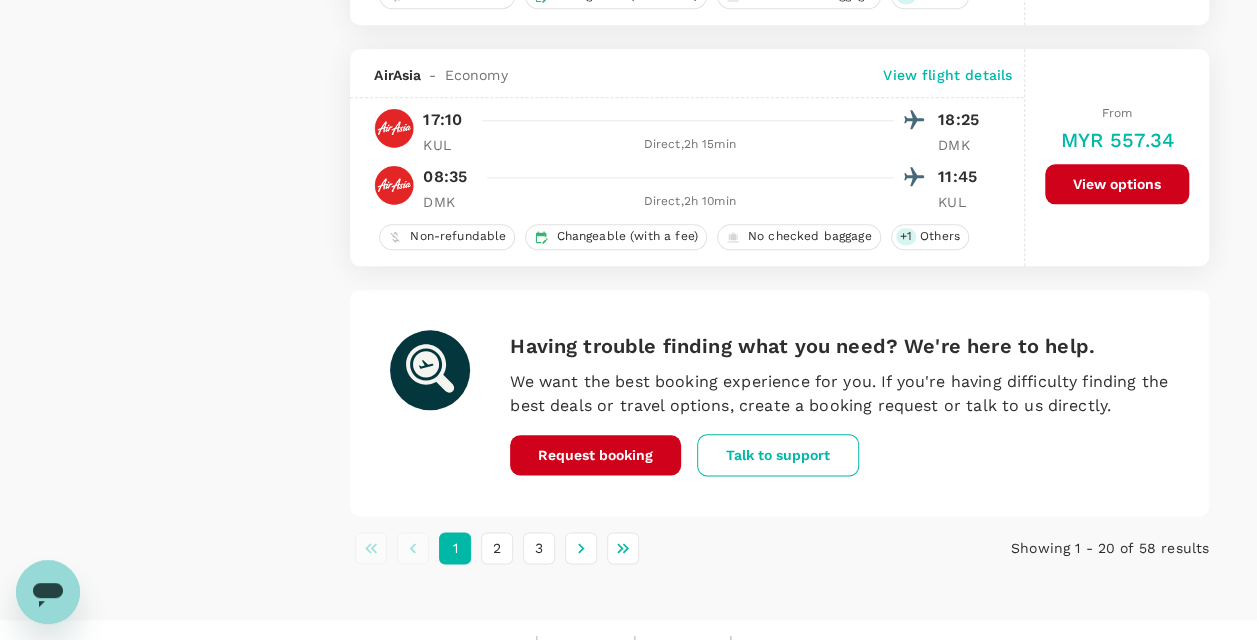 scroll, scrollTop: 4767, scrollLeft: 0, axis: vertical 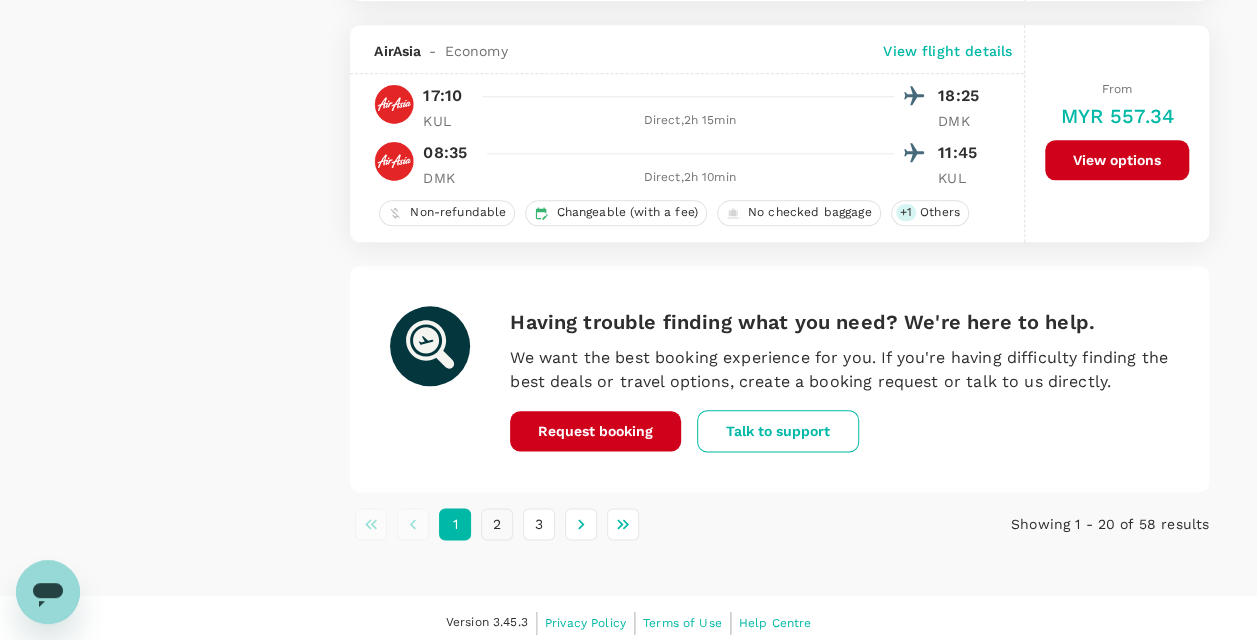 click on "2" at bounding box center (497, 524) 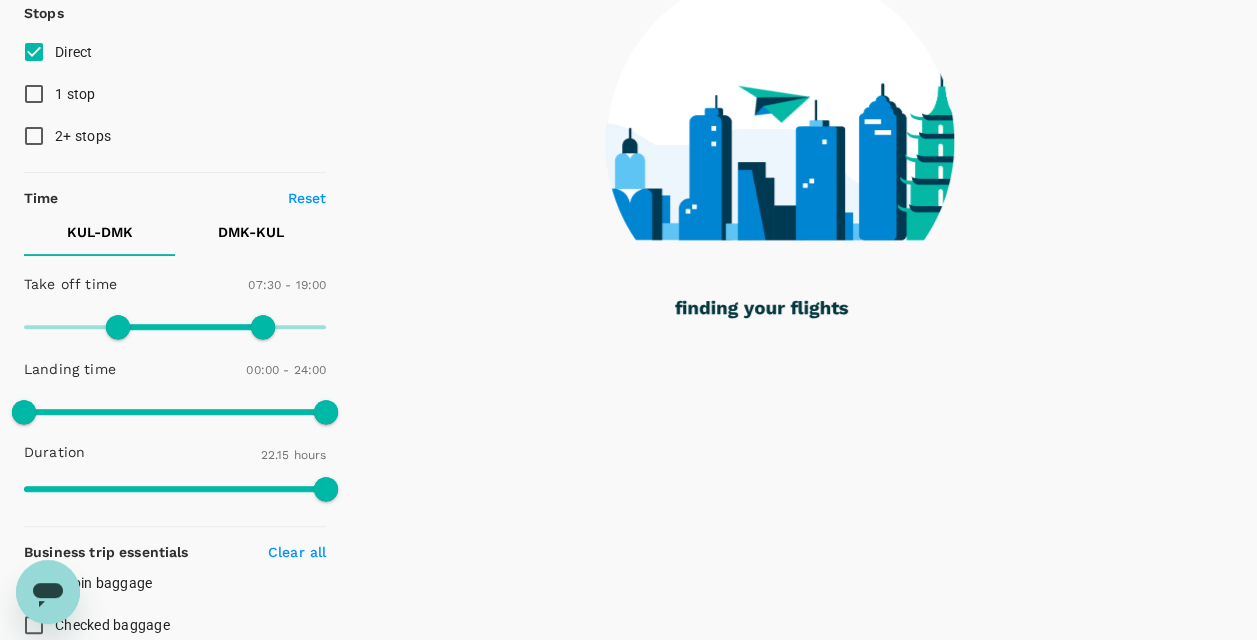 scroll, scrollTop: 300, scrollLeft: 0, axis: vertical 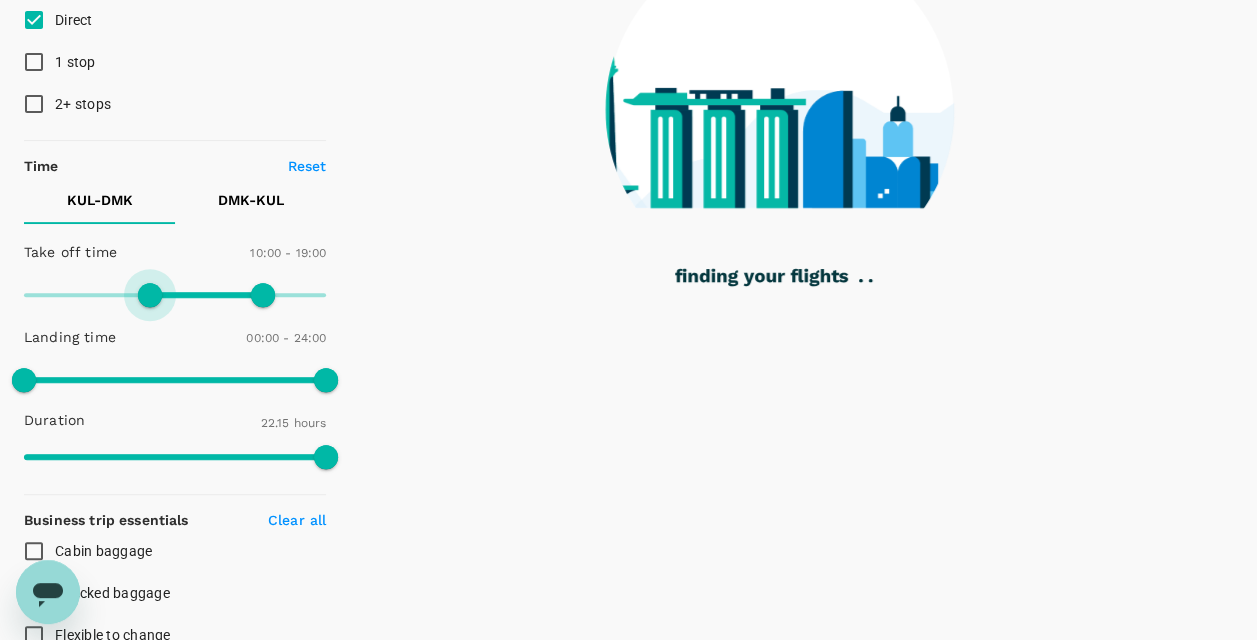 type on "630" 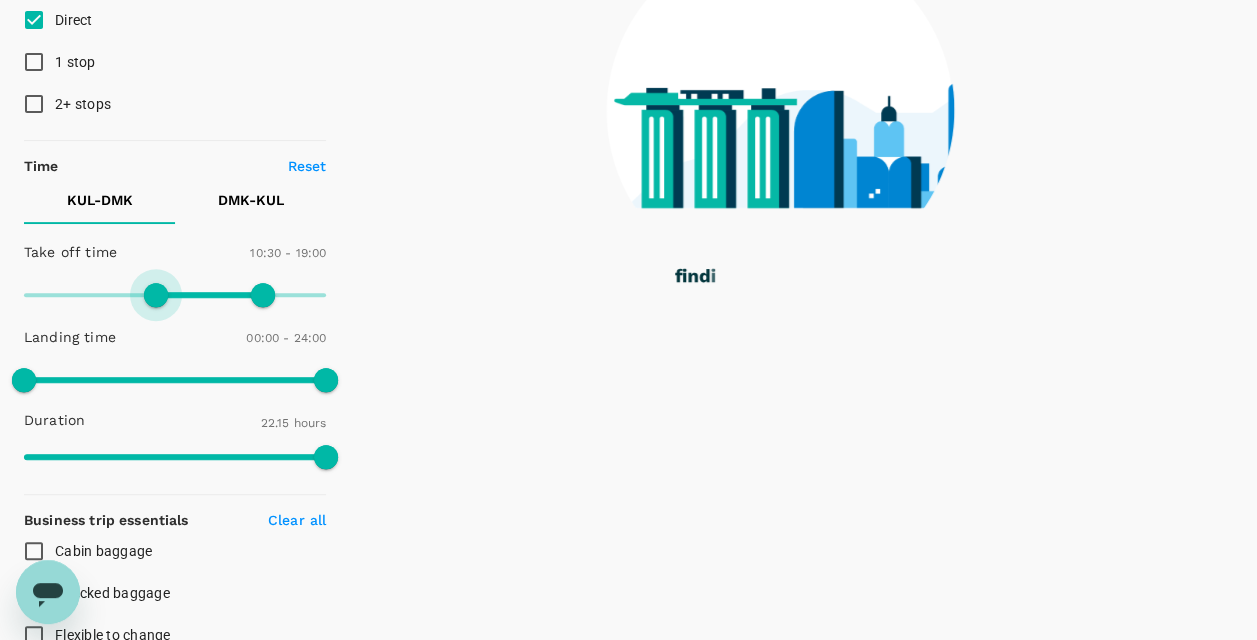 drag, startPoint x: 118, startPoint y: 298, endPoint x: 158, endPoint y: 306, distance: 40.792156 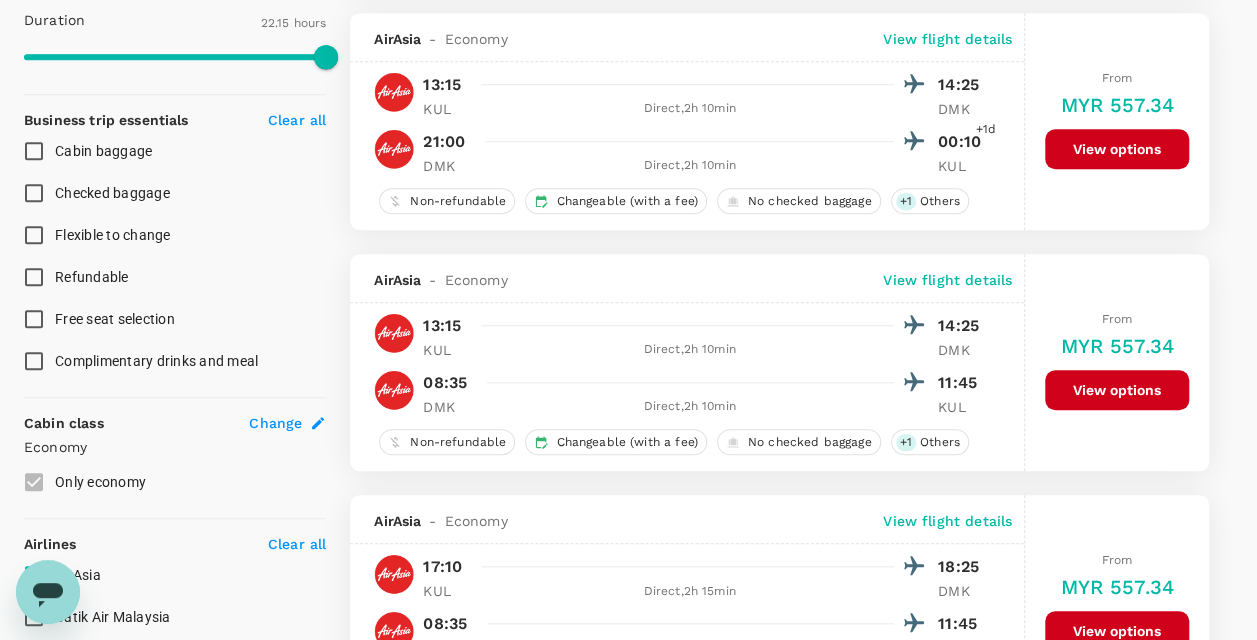 scroll, scrollTop: 600, scrollLeft: 0, axis: vertical 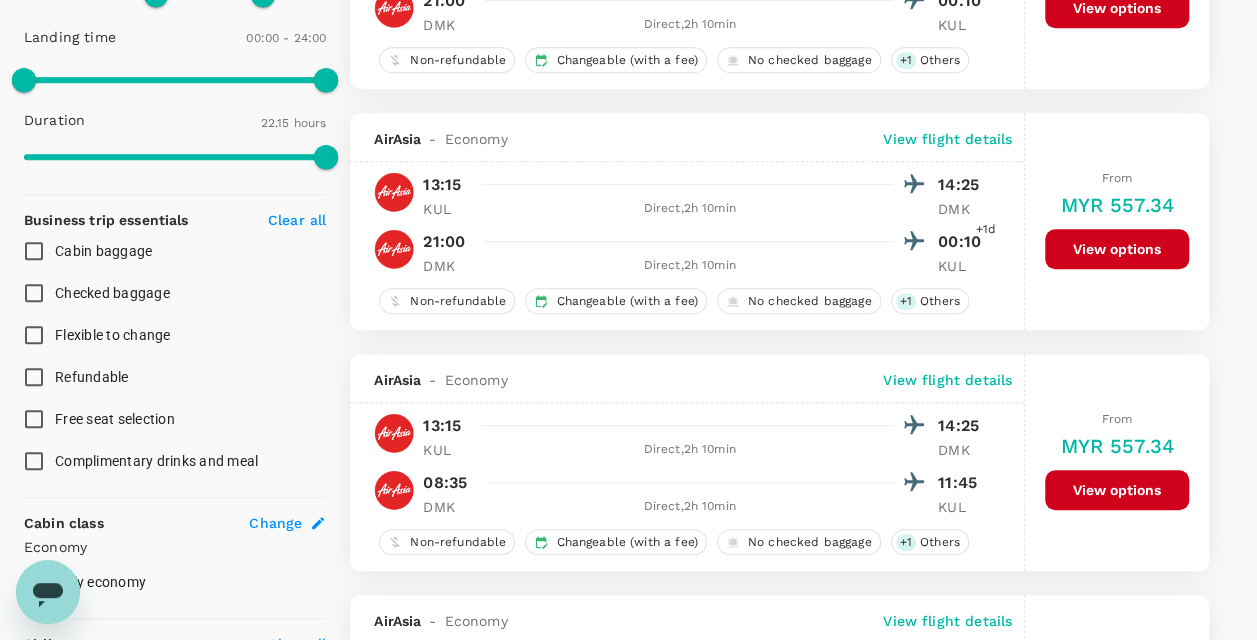 click on "Checked baggage" at bounding box center [34, 293] 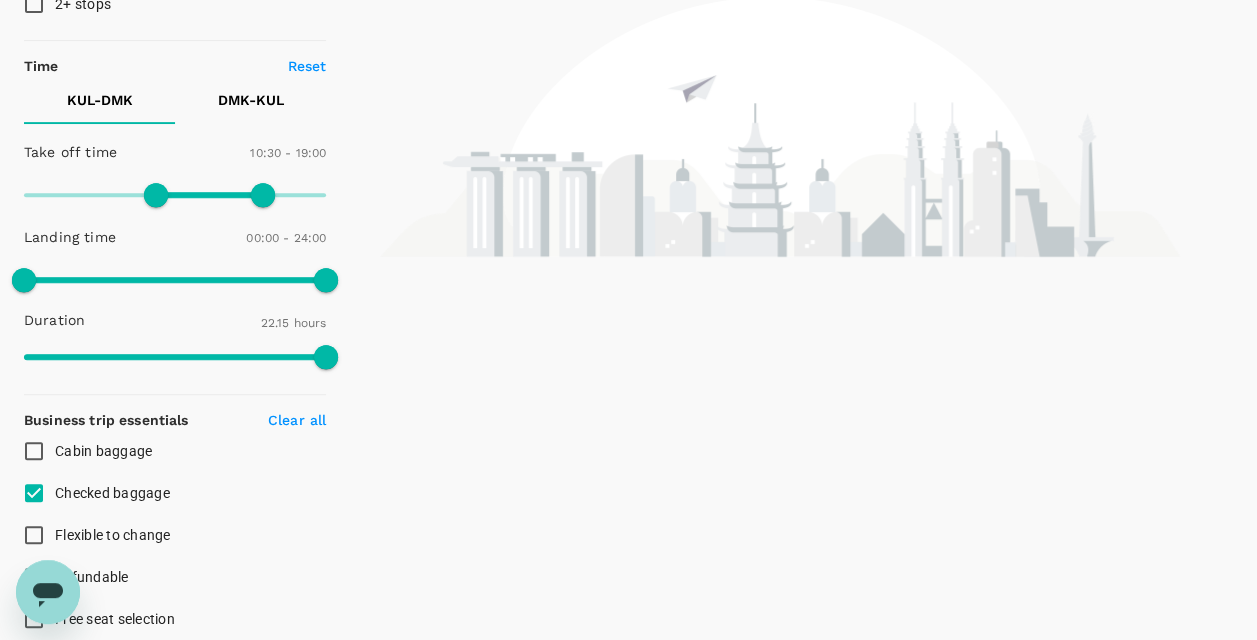 scroll, scrollTop: 600, scrollLeft: 0, axis: vertical 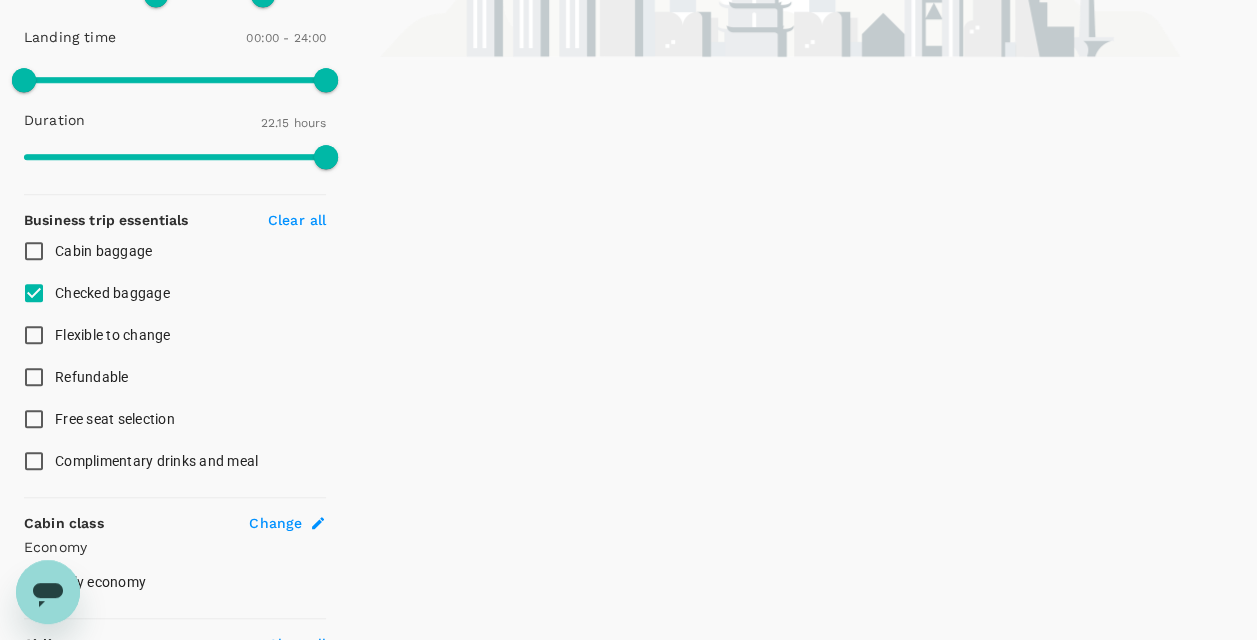 click on "Checked baggage" at bounding box center (34, 293) 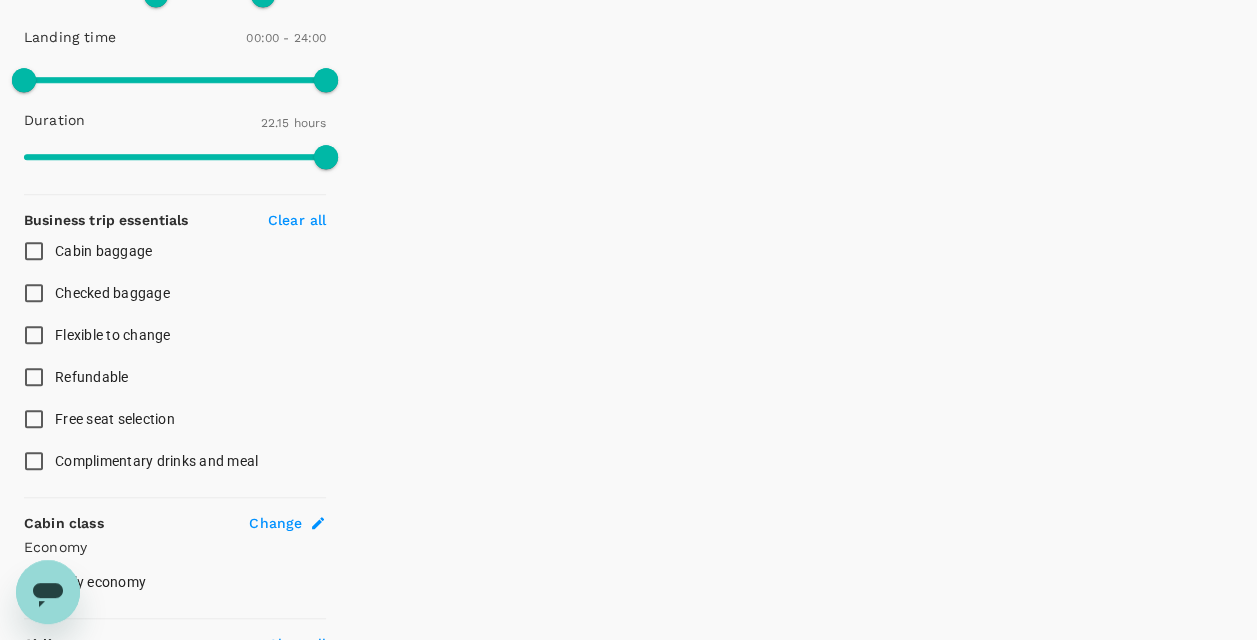 click on "Complimentary drinks and meal" at bounding box center (34, 461) 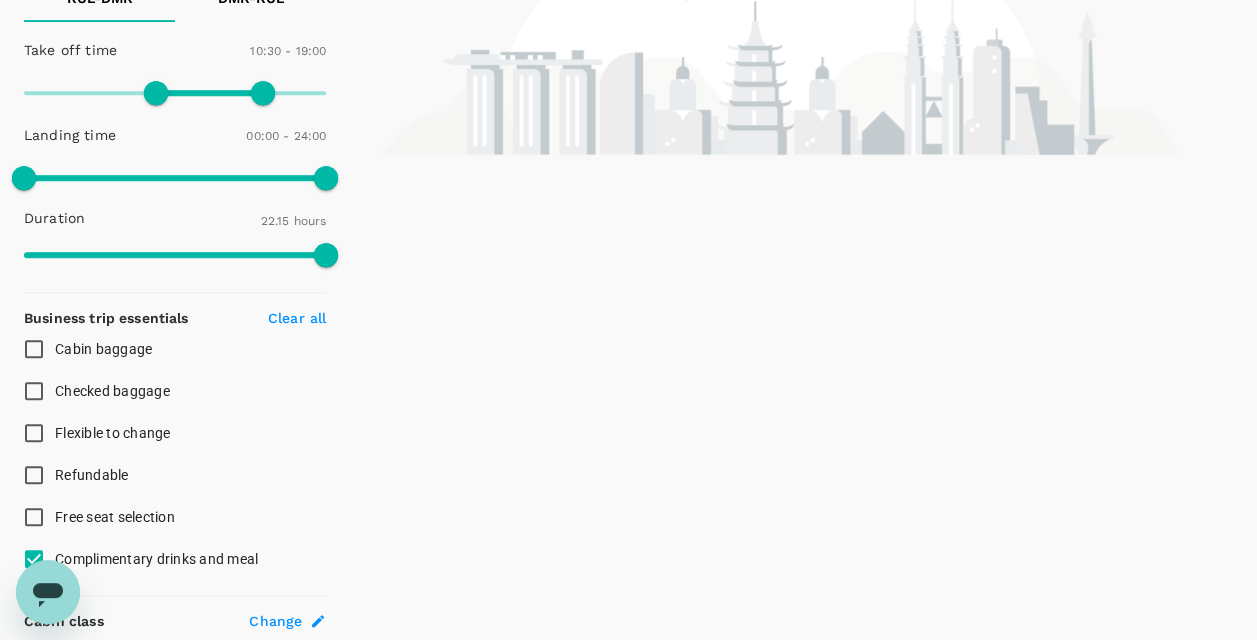 scroll, scrollTop: 600, scrollLeft: 0, axis: vertical 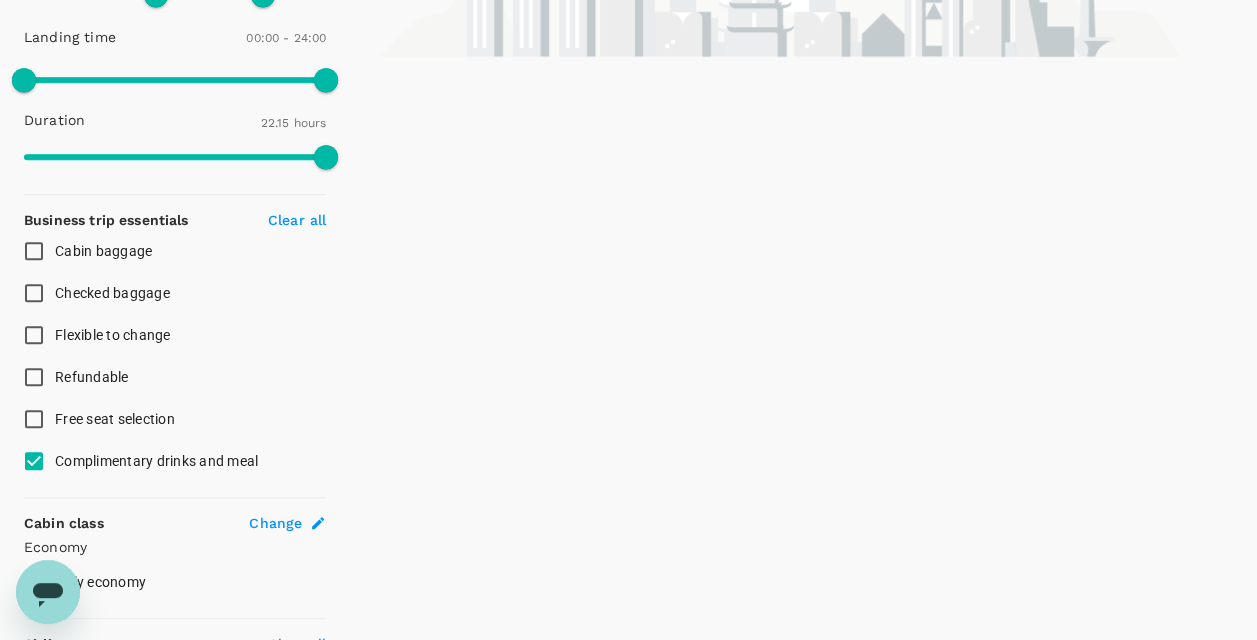 click on "Complimentary drinks and meal" at bounding box center [34, 461] 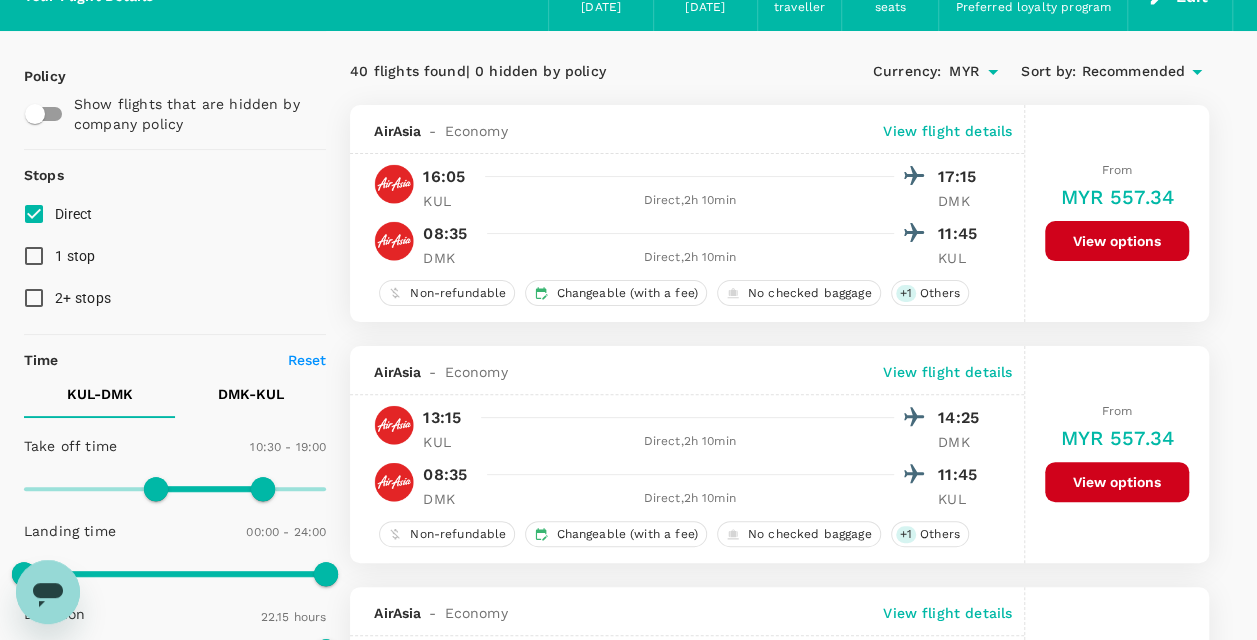scroll, scrollTop: 206, scrollLeft: 0, axis: vertical 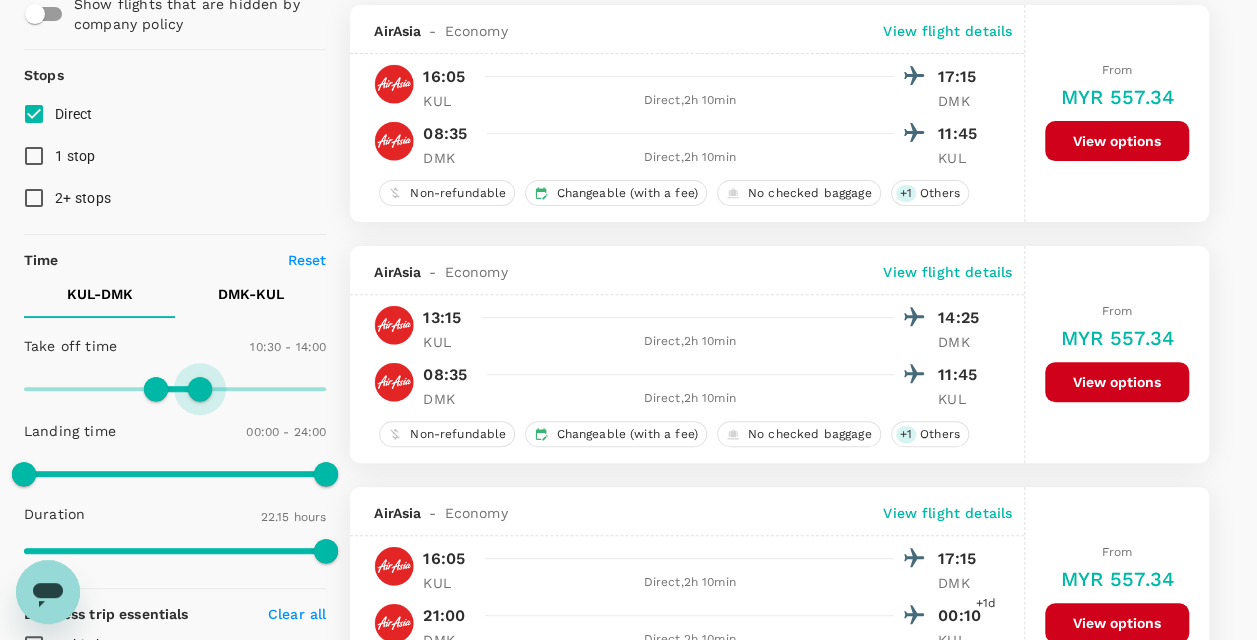 type on "780" 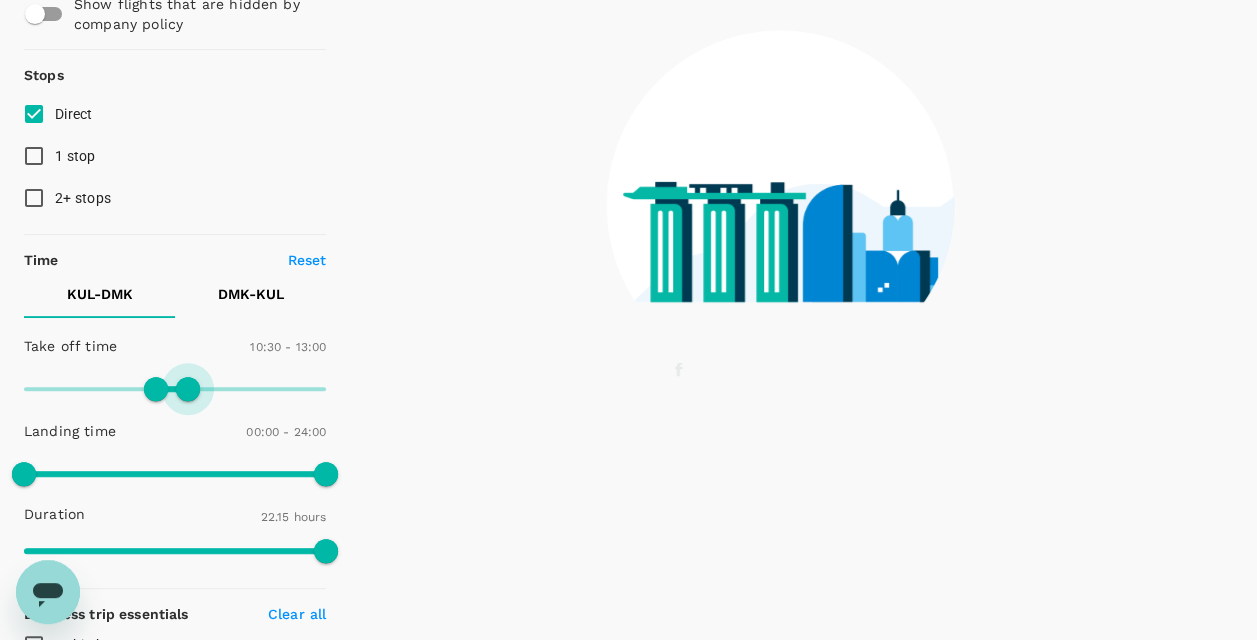 drag, startPoint x: 260, startPoint y: 386, endPoint x: 185, endPoint y: 384, distance: 75.026665 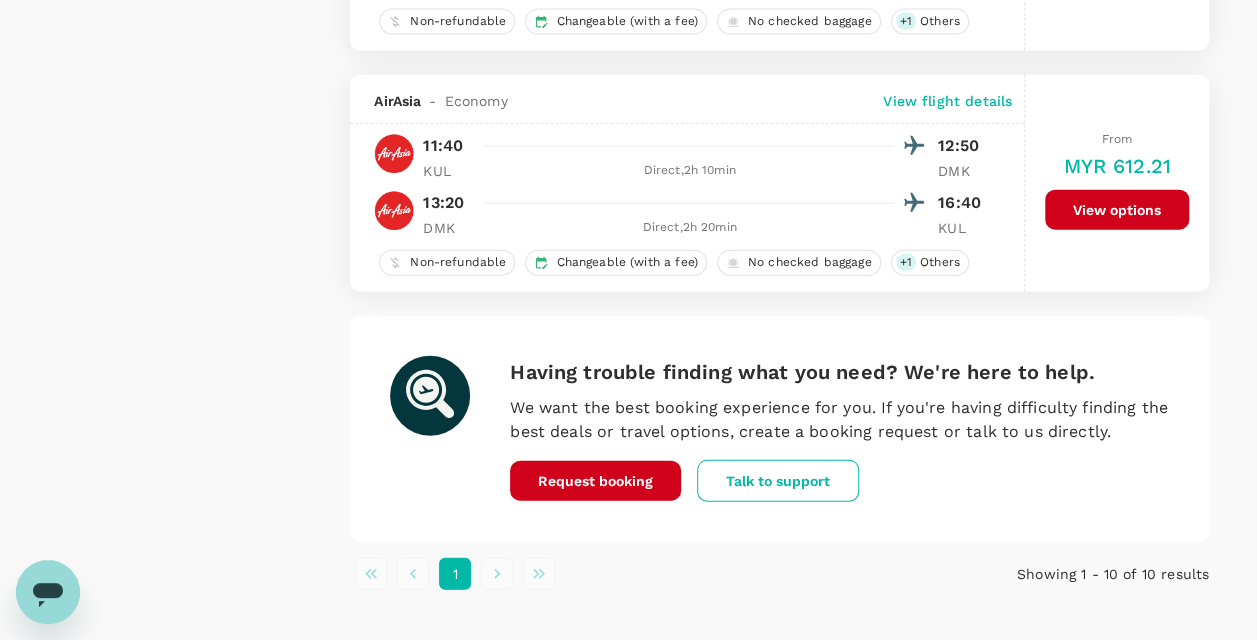 scroll, scrollTop: 2206, scrollLeft: 0, axis: vertical 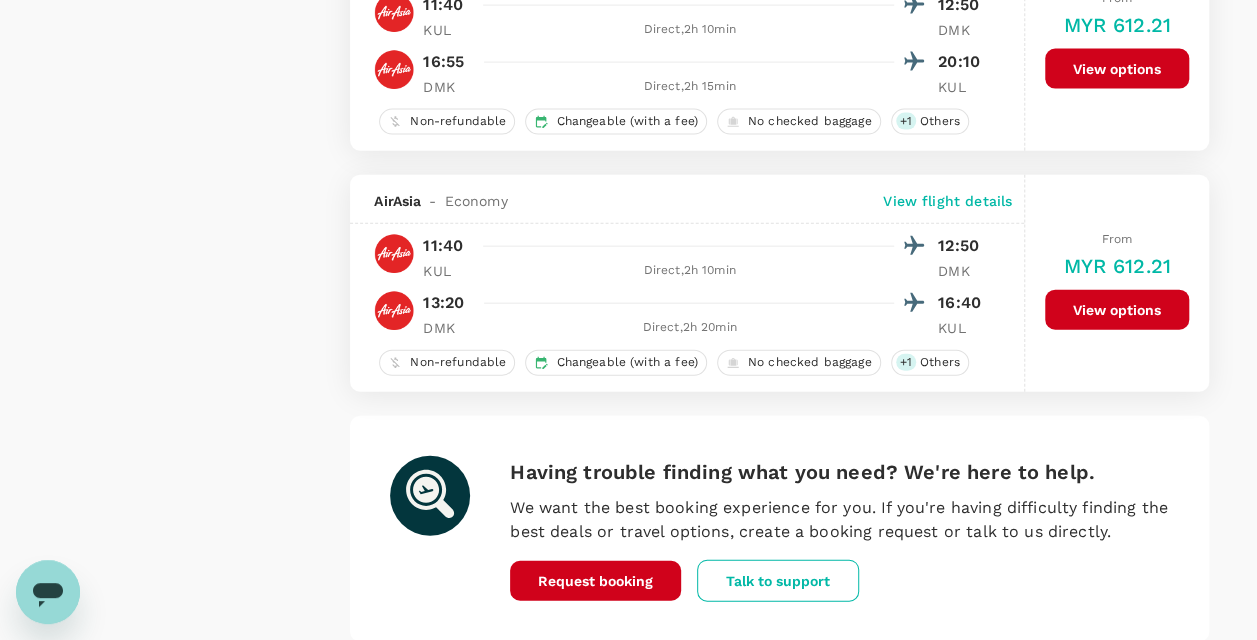 click on "View options" at bounding box center [1117, 310] 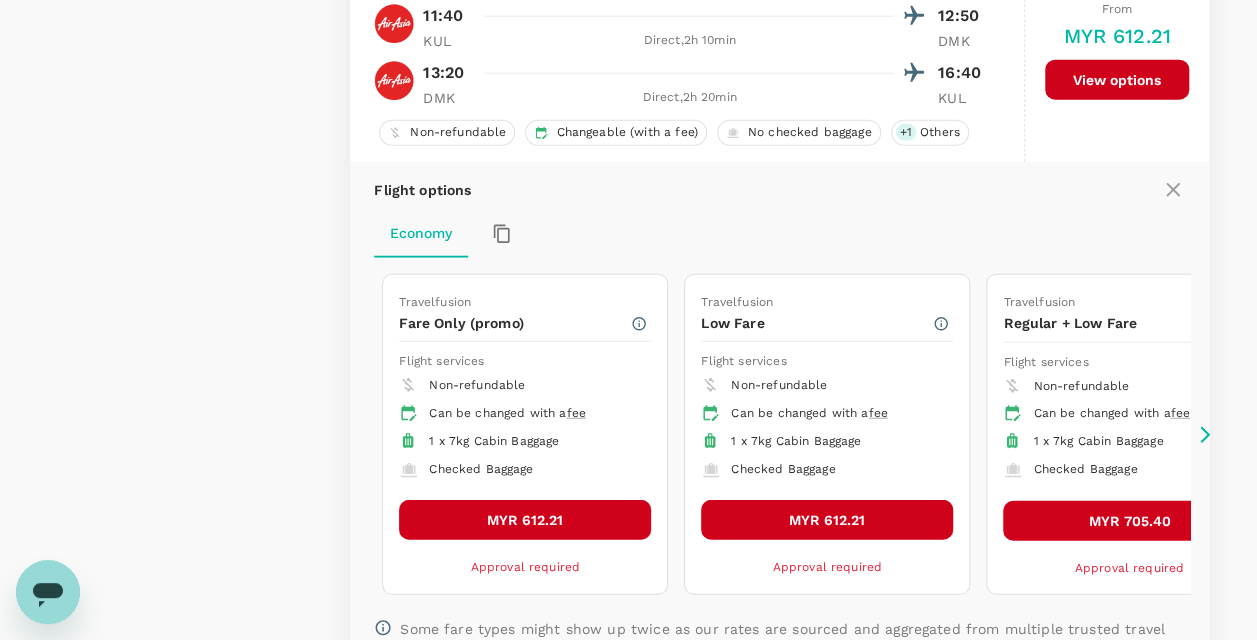 scroll, scrollTop: 2477, scrollLeft: 0, axis: vertical 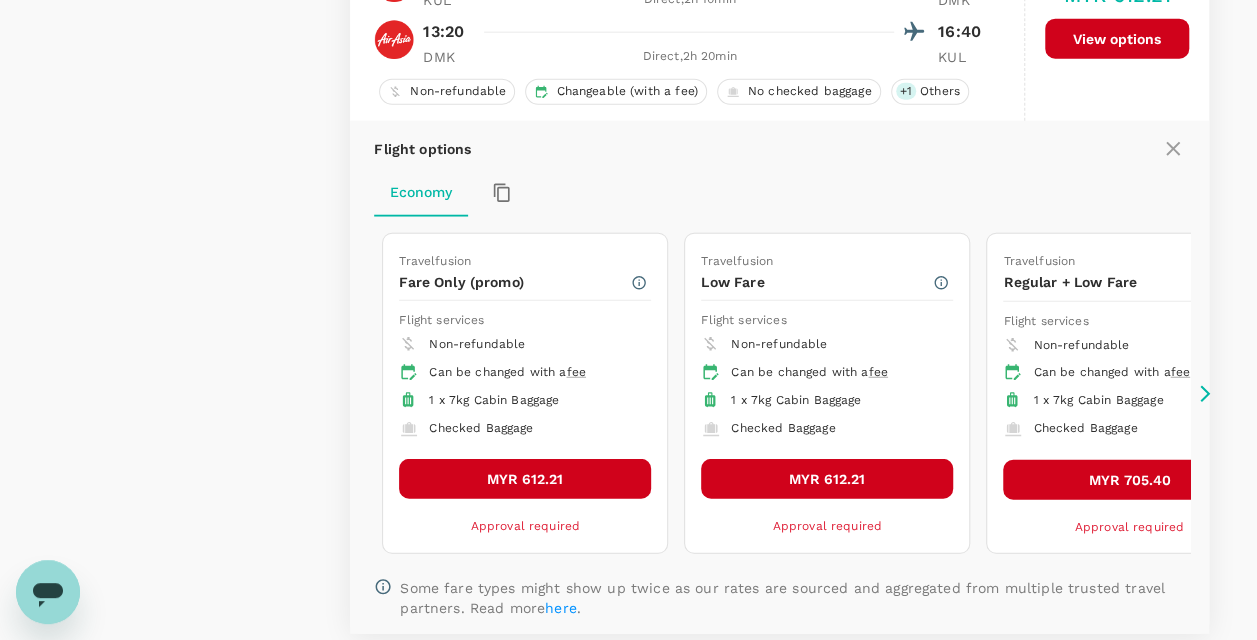 click 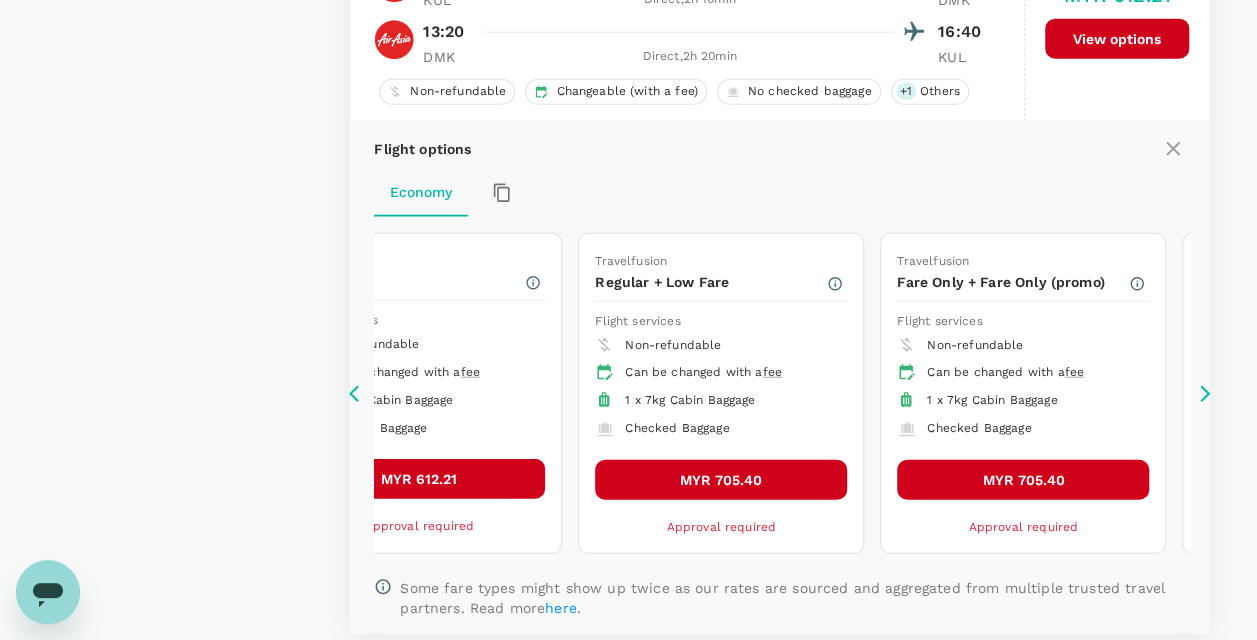 click 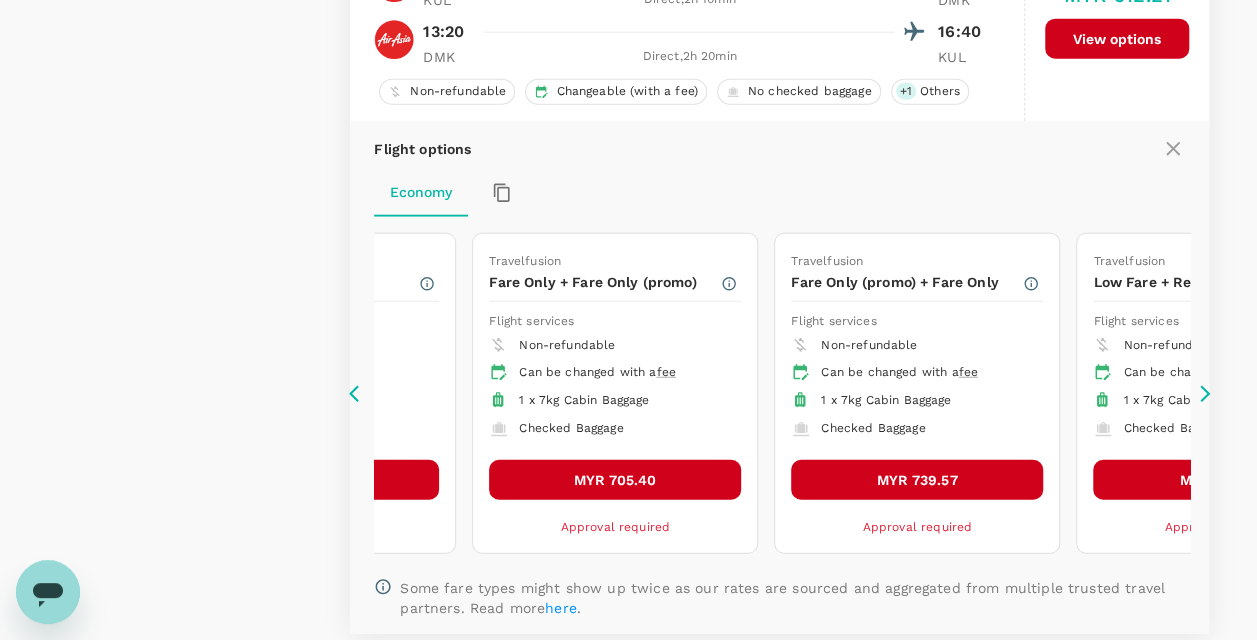 click 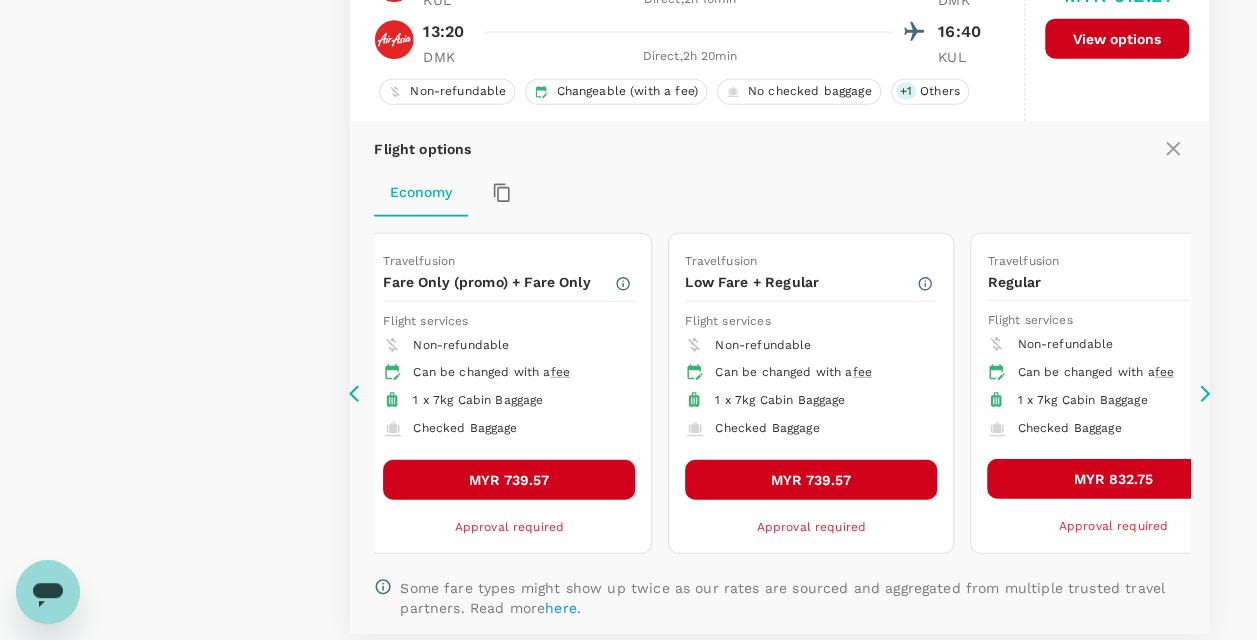 click 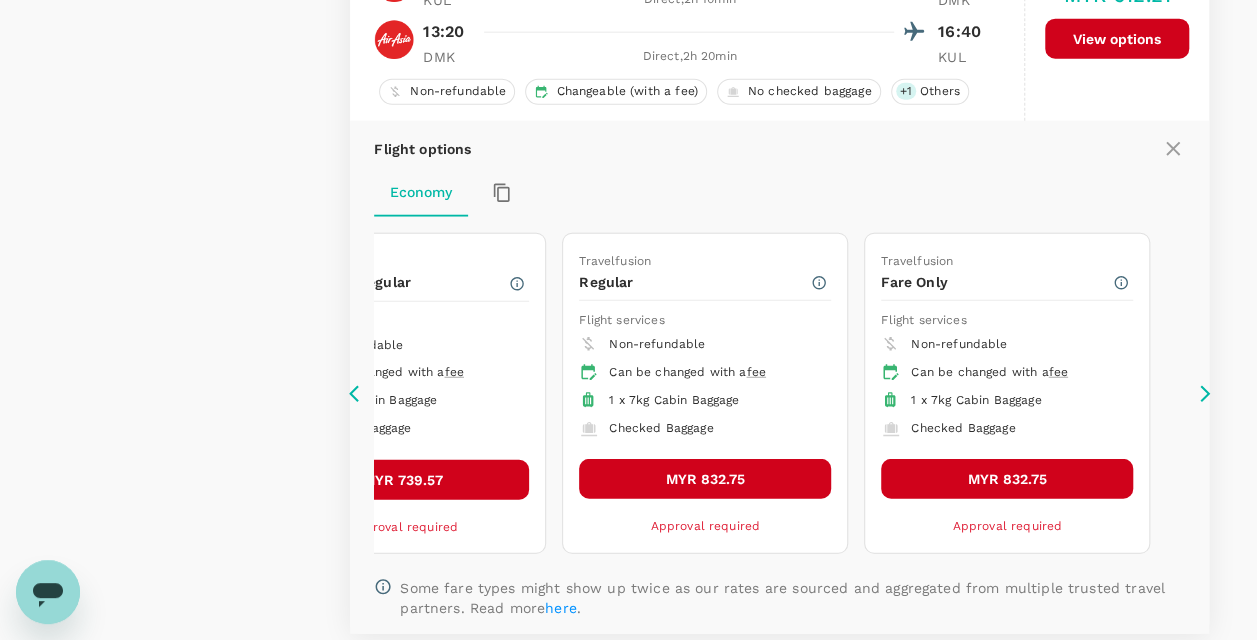 click 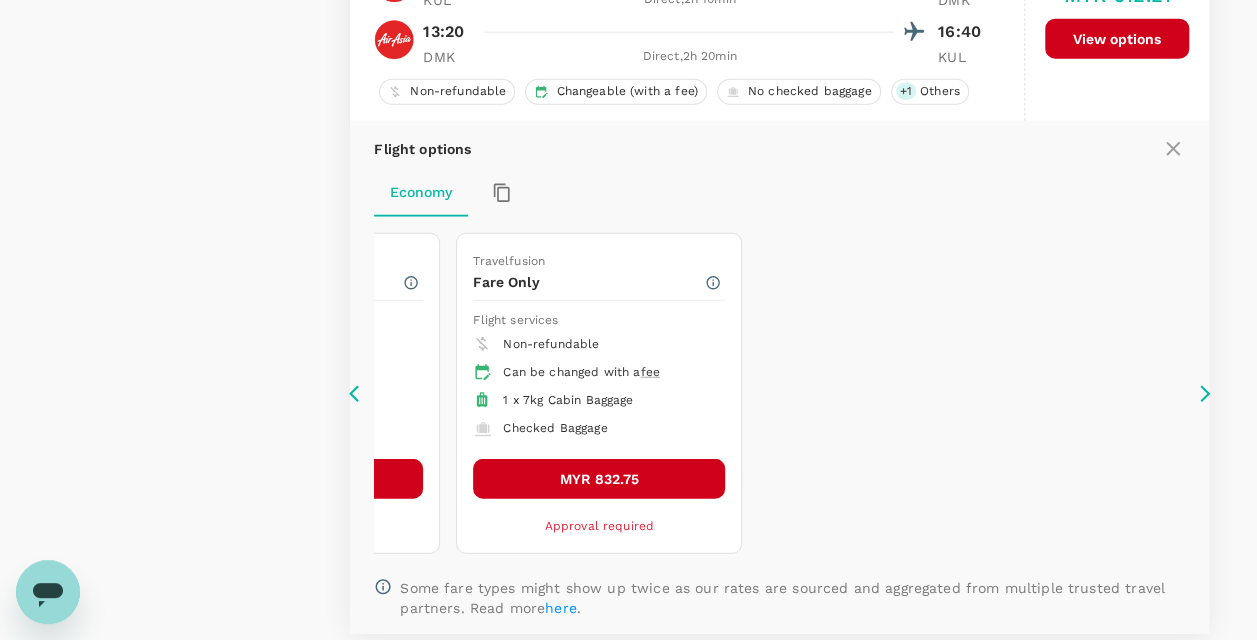 click 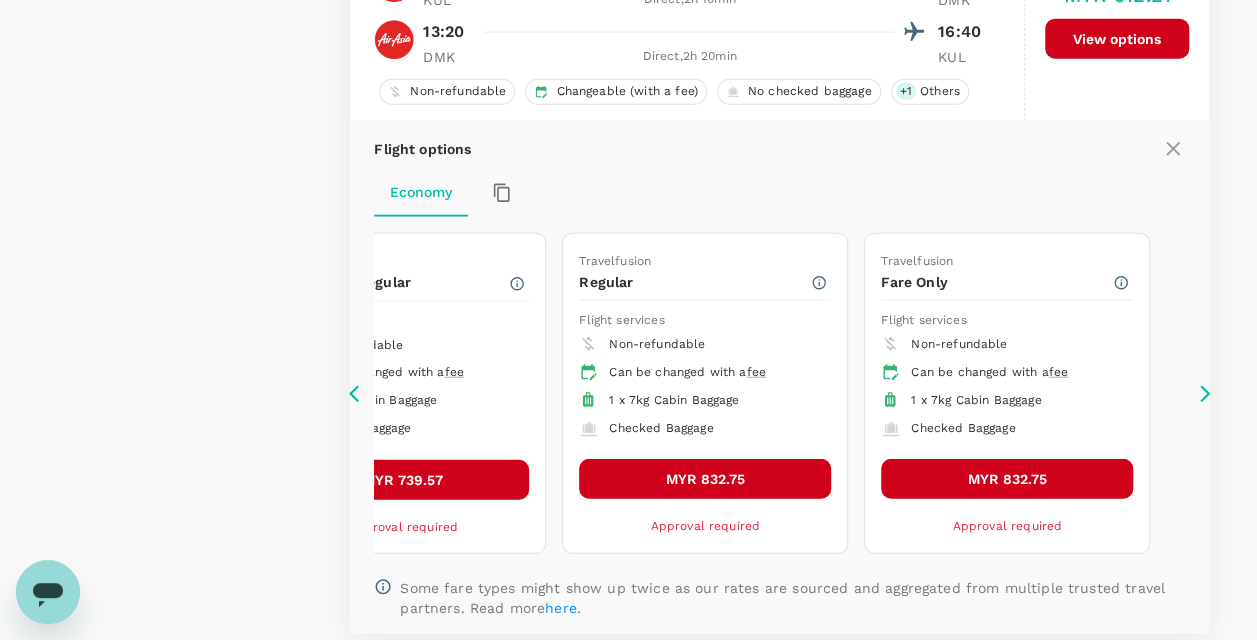 click 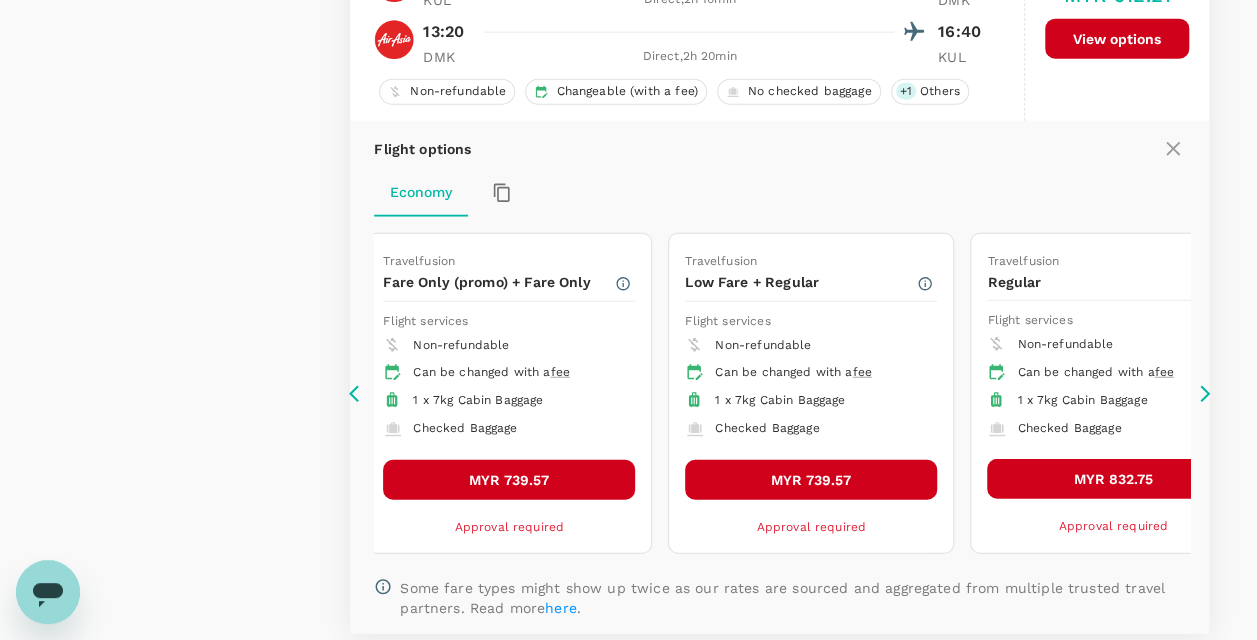 click 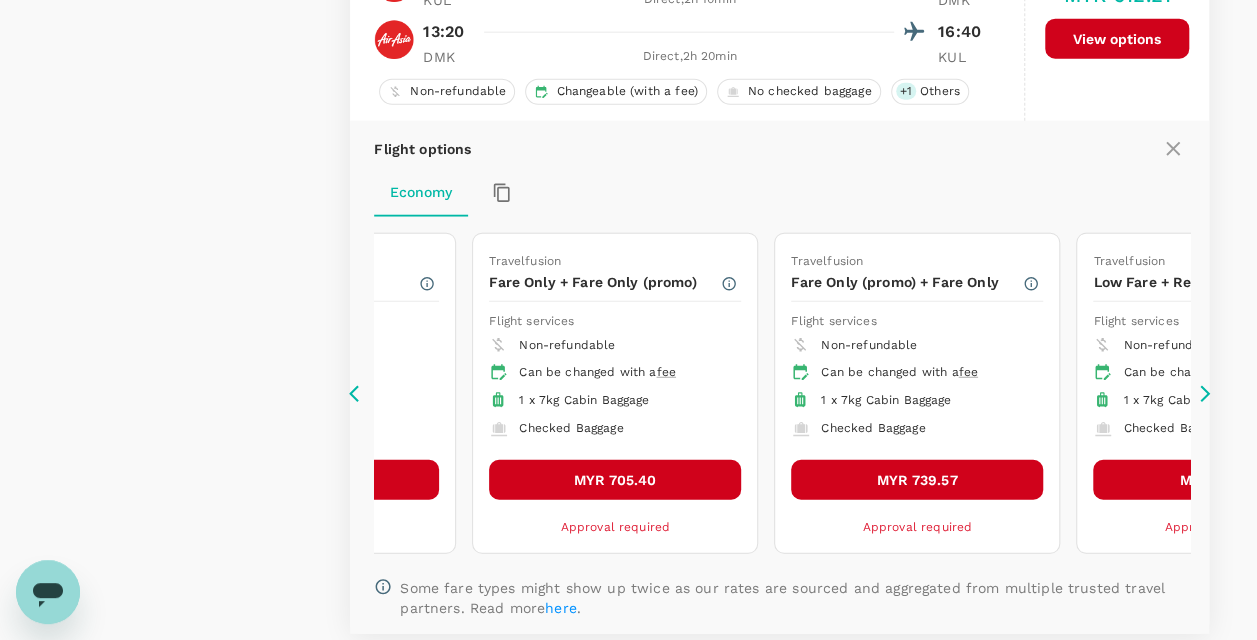 click 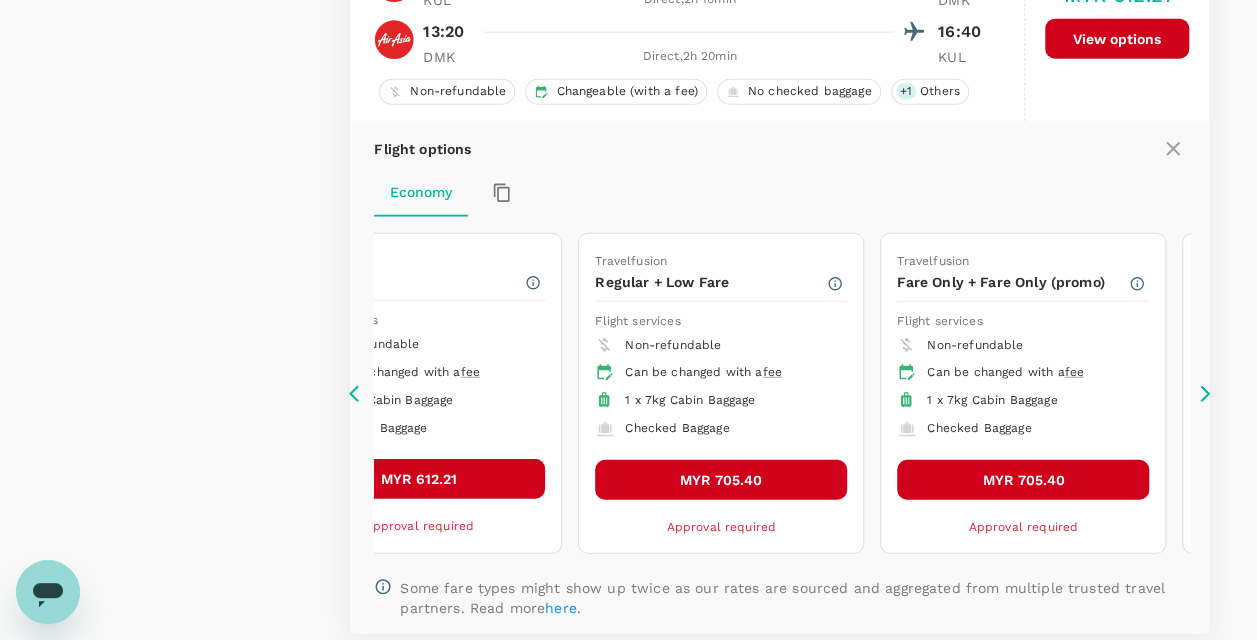 click 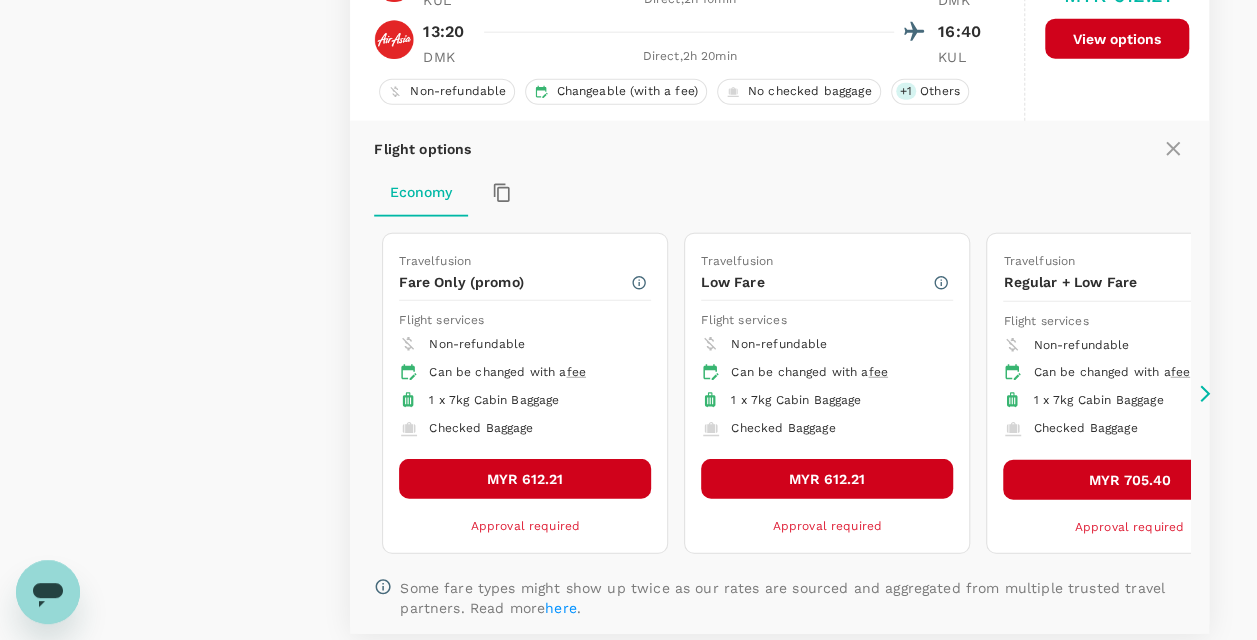 click 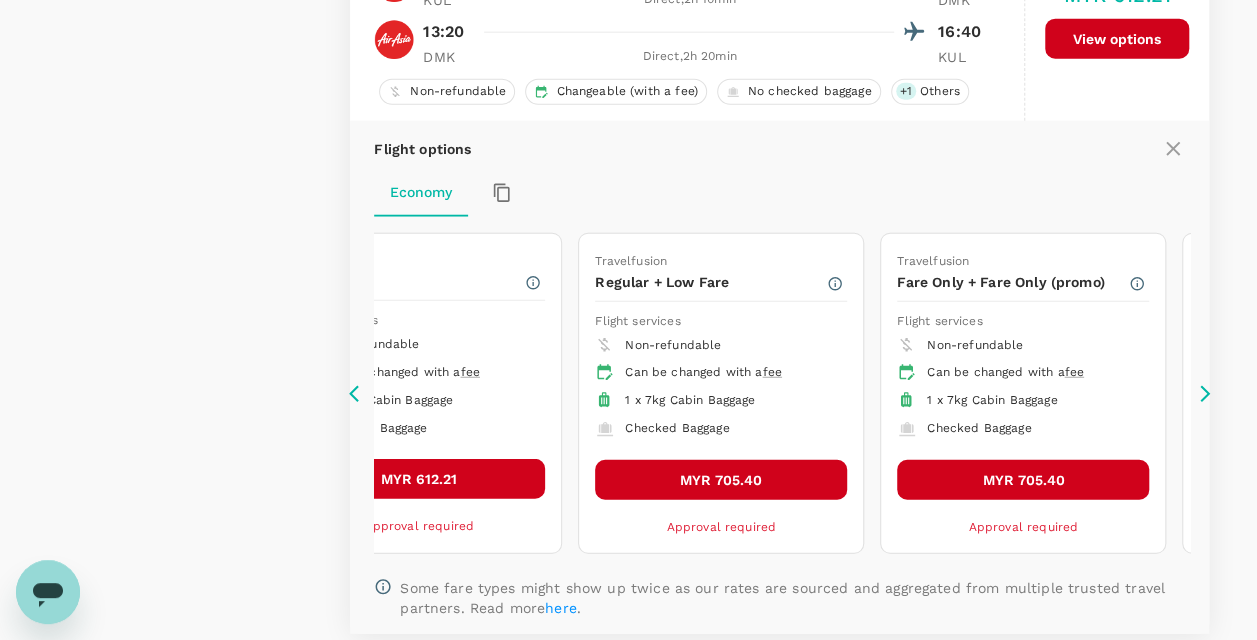 click 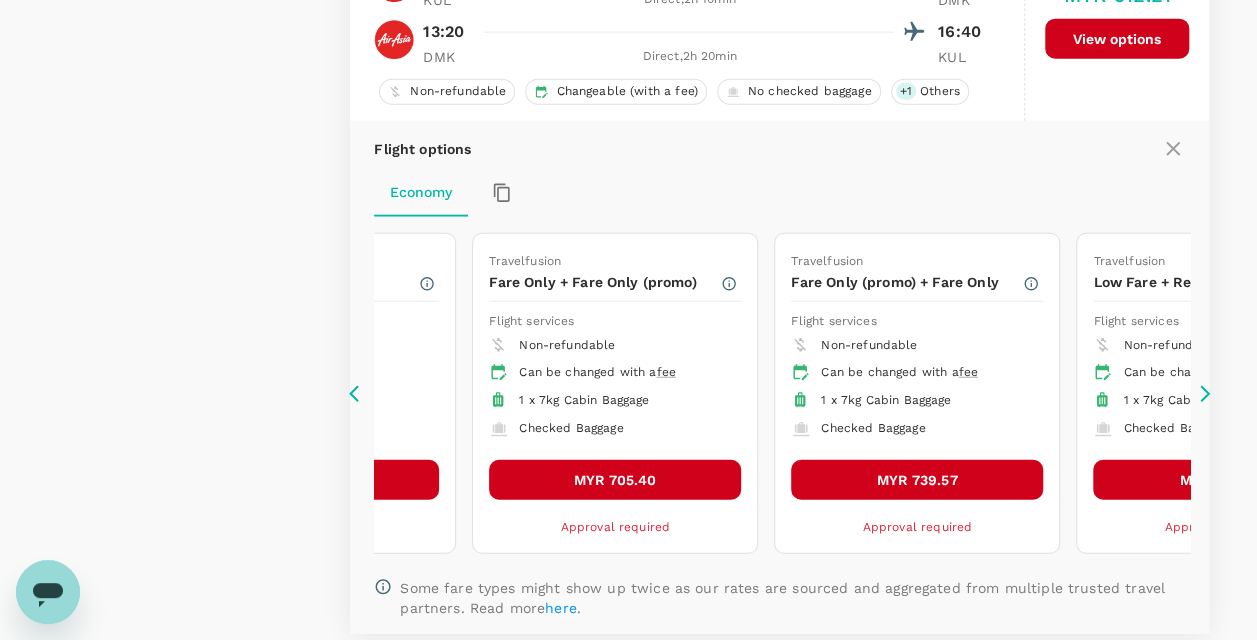 click 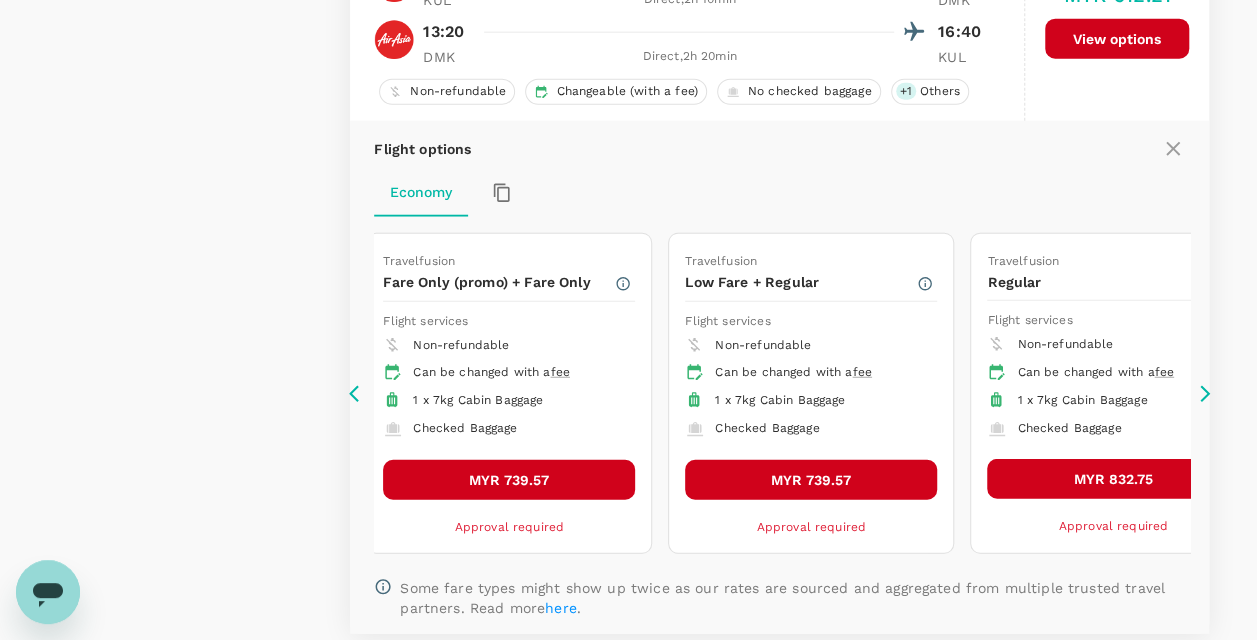 click 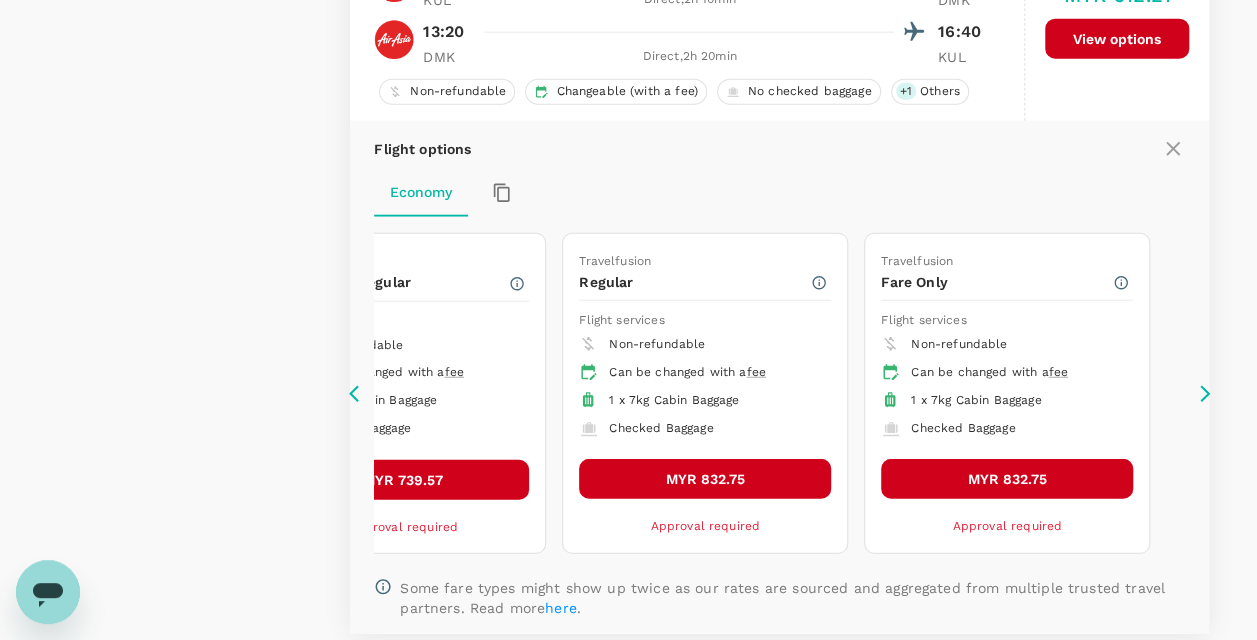 click 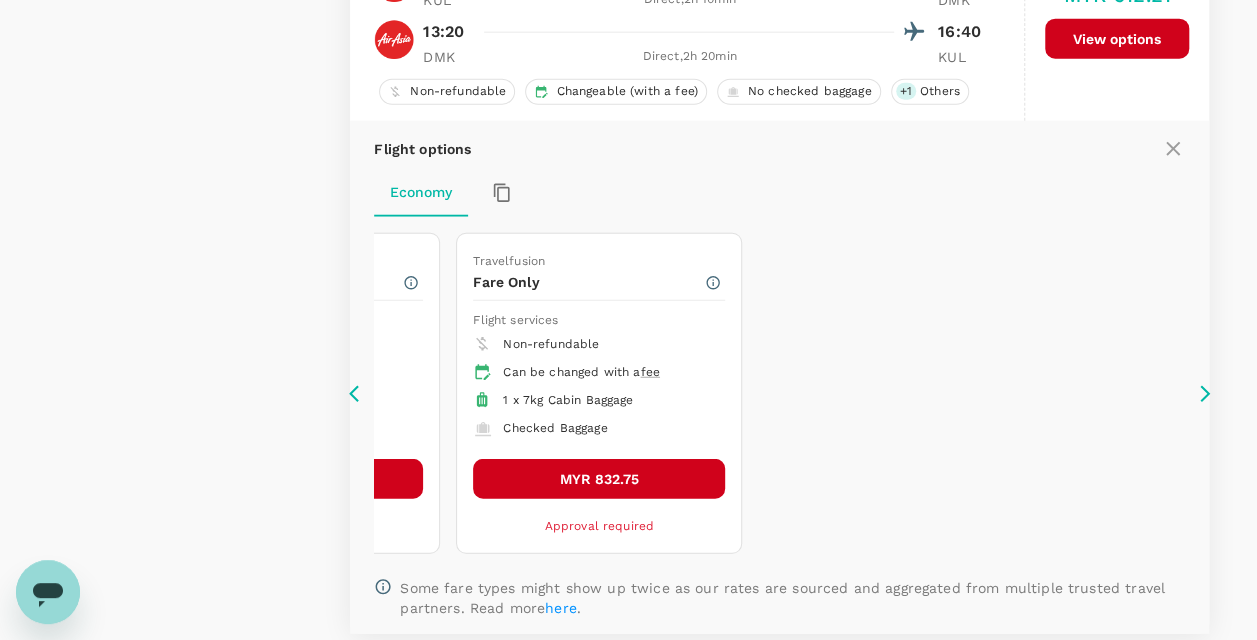 click 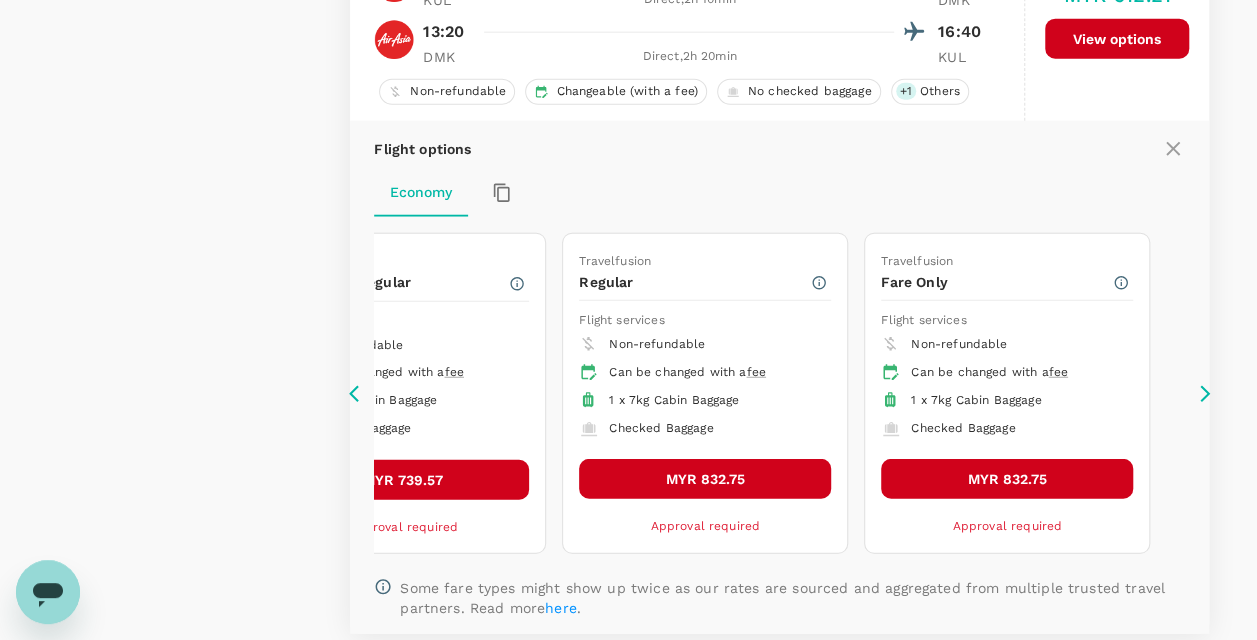 click 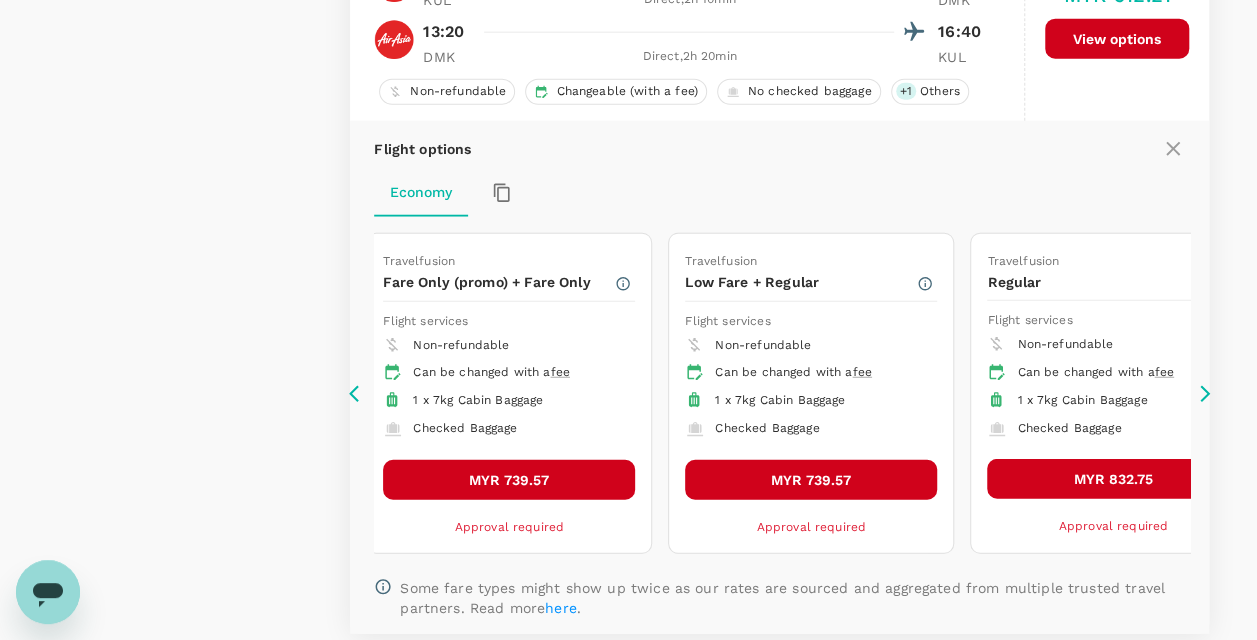 click 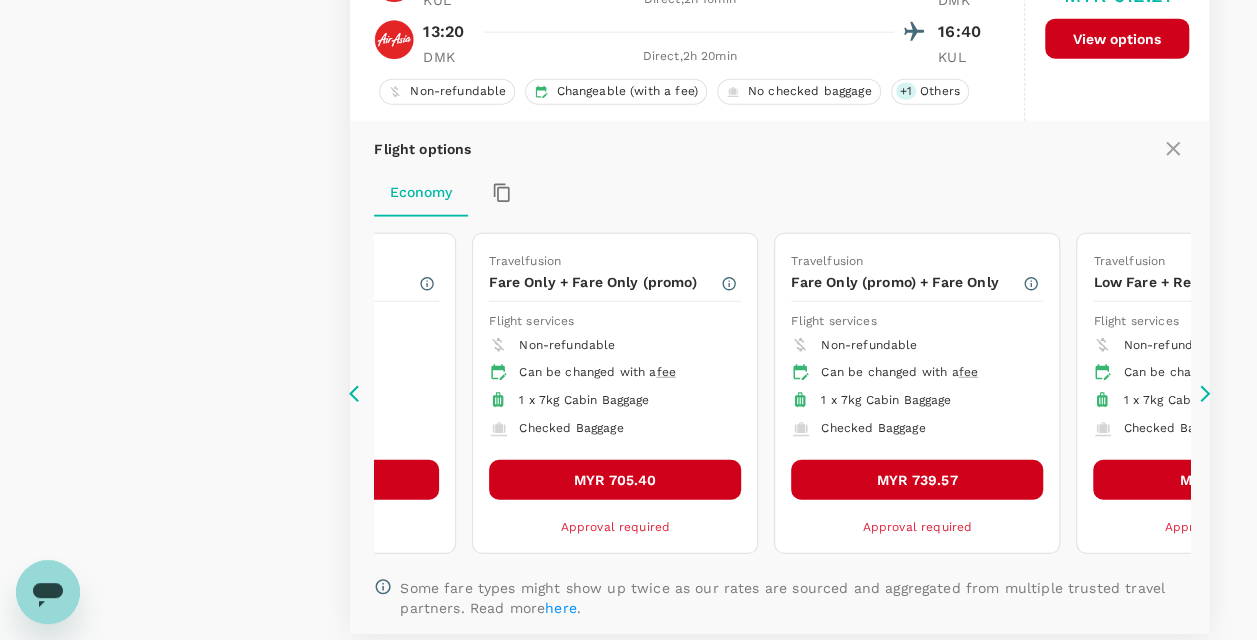 click 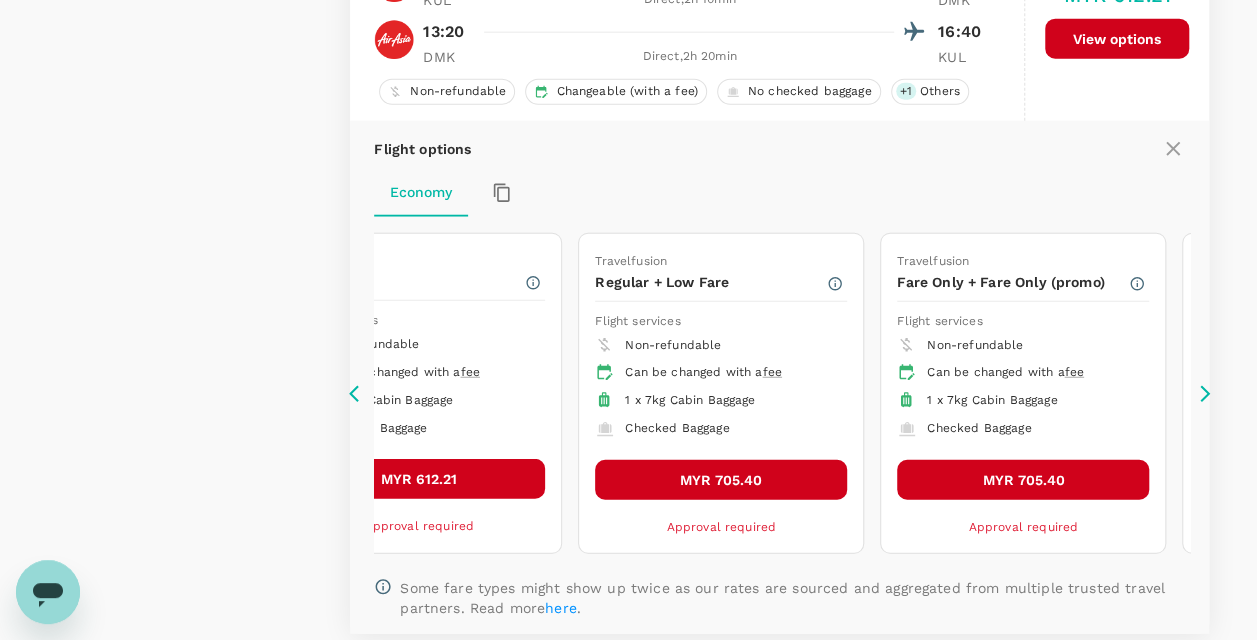 click 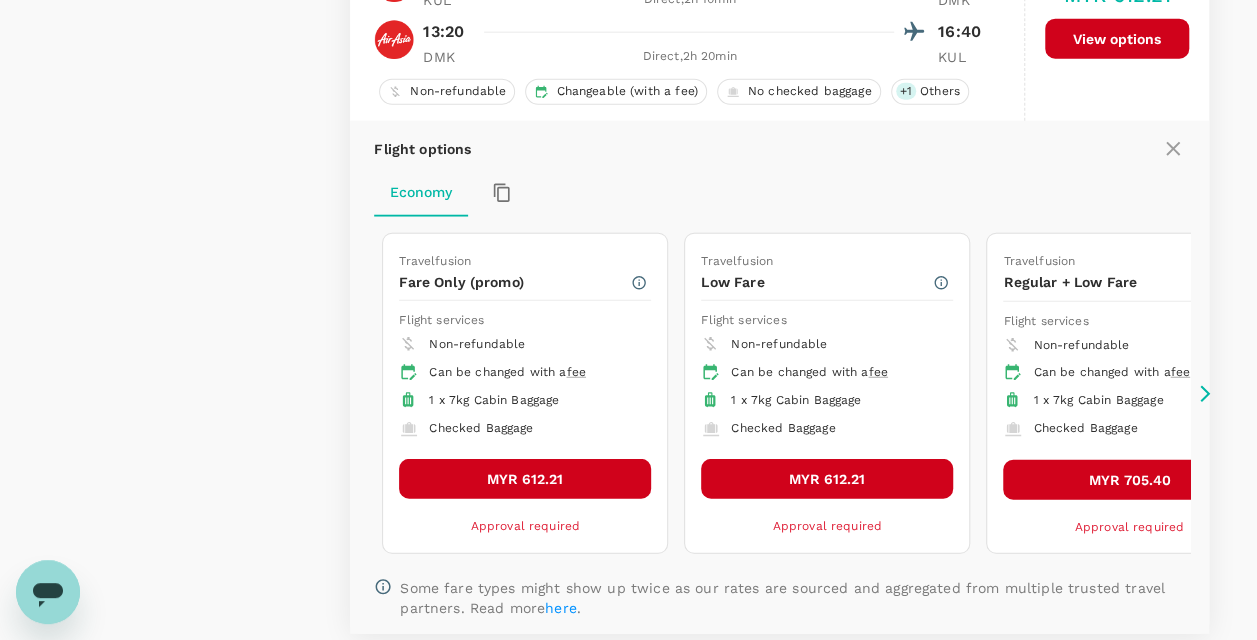 click 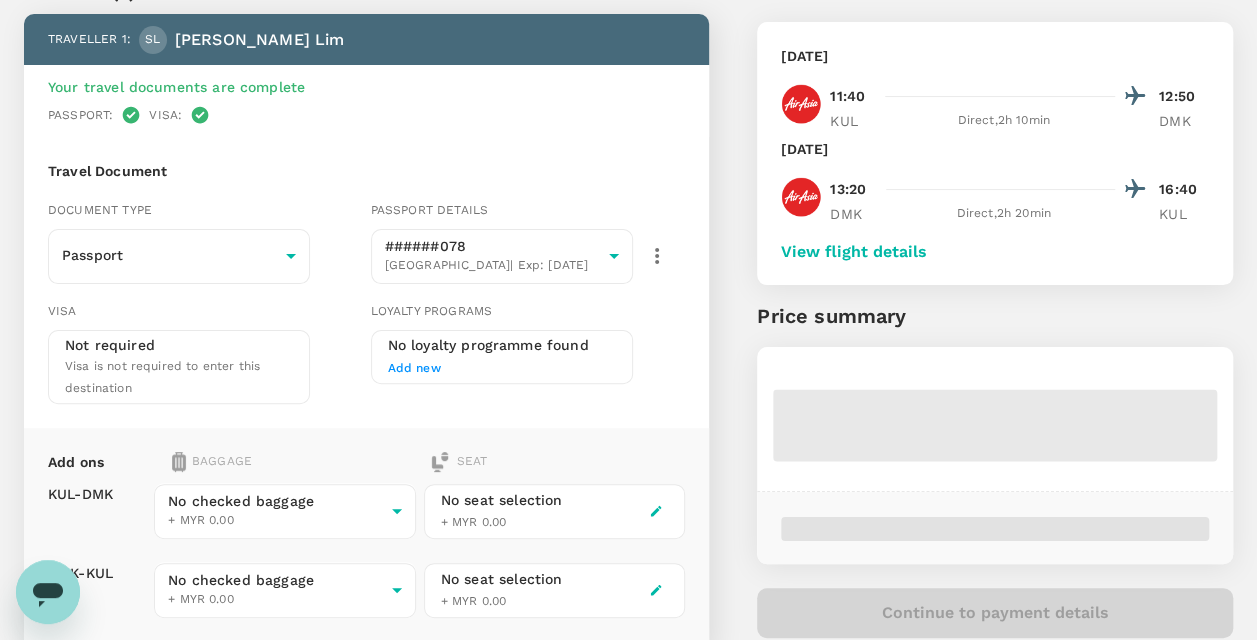 scroll, scrollTop: 200, scrollLeft: 0, axis: vertical 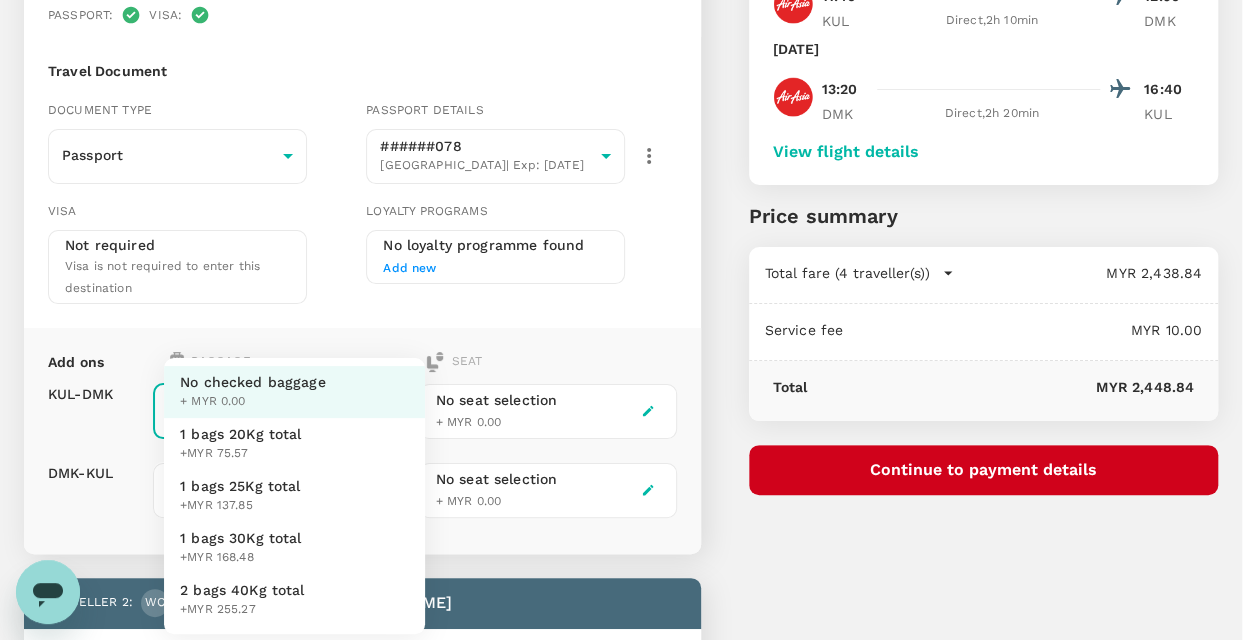click on "Back to flight results Flight review Traveller(s) Traveller   1 : SL [PERSON_NAME] [PERSON_NAME] Your travel documents are complete Passport : Visa : Travel Document Document type Passport Passport ​ Passport details ######078 [GEOGRAPHIC_DATA]  | Exp:   [DATE] 9d27190b-fda0-4591-a705-95ce6422316e ​ Visa Not required Visa is not required to enter this destination Loyalty programs No loyalty programme found Add new Add ons Baggage Seat KUL  -  DMK DMK  -  KUL No checked baggage + MYR 0.00 ​ No checked baggage + MYR 0.00 ​ No seat selection + MYR 0.00 No seat selection + MYR 0.00 Traveller   2 : [PERSON_NAME] [PERSON_NAME] Your travel documents are complete Passport : Visa : Travel Document Document type Passport Passport ​ Passport details ######988 [GEOGRAPHIC_DATA]  | Exp:   [DATE] 3855614f-309f-4754-8f22-58391f217a3c ​ Visa Not required Visa is not required to enter this destination Loyalty programs No loyalty programme found Add new Add ons Baggage Seat KUL  -  DMK DMK  -  KUL No checked baggage + MYR 0.00 ​ ​" at bounding box center [628, 1310] 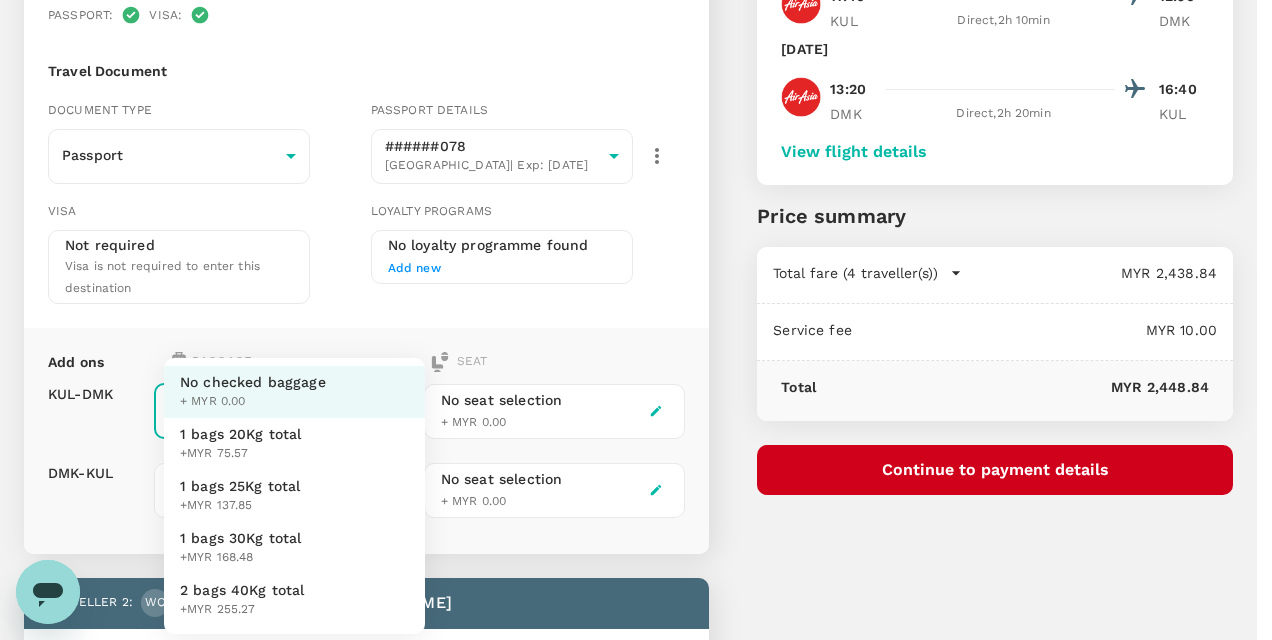 click on "1 bags 20Kg total +MYR 75.57" at bounding box center (294, 444) 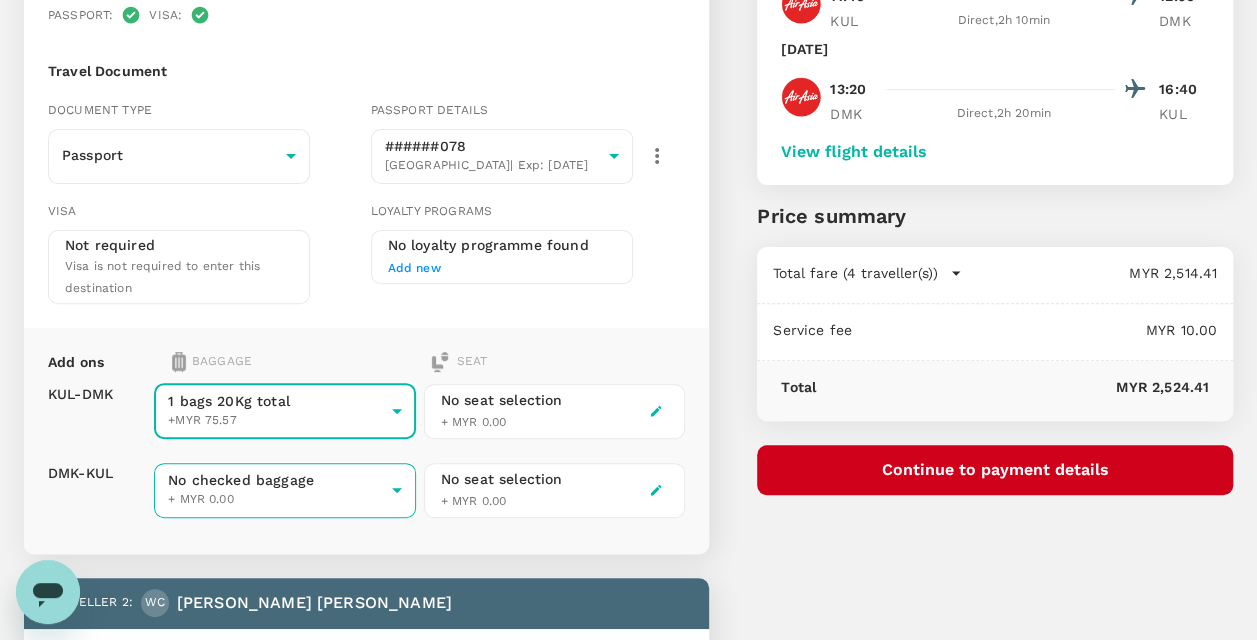 click on "Back to flight results Flight review Traveller(s) Traveller   1 : SL [PERSON_NAME] [PERSON_NAME] Your travel documents are complete Passport : Visa : Travel Document Document type Passport Passport ​ Passport details ######078 [GEOGRAPHIC_DATA]  | Exp:   [DATE] 9d27190b-fda0-4591-a705-95ce6422316e ​ Visa Not required Visa is not required to enter this destination Loyalty programs No loyalty programme found Add new Add ons Baggage Seat KUL  -  DMK DMK  -  KUL 1 bags 20Kg total +MYR 75.57 1 - 75.57 ​ No checked baggage + MYR 0.00 ​ No seat selection + MYR 0.00 No seat selection + MYR 0.00 Traveller   2 : [PERSON_NAME] [PERSON_NAME] Your travel documents are complete Passport : Visa : Travel Document Document type Passport Passport ​ Passport details ######988 [GEOGRAPHIC_DATA]  | Exp:   [DATE] 3855614f-309f-4754-8f22-58391f217a3c ​ Visa Not required Visa is not required to enter this destination Loyalty programs No loyalty programme found Add new Add ons Baggage Seat KUL  -  DMK DMK  -  KUL No checked baggage ​ ​" at bounding box center (628, 1310) 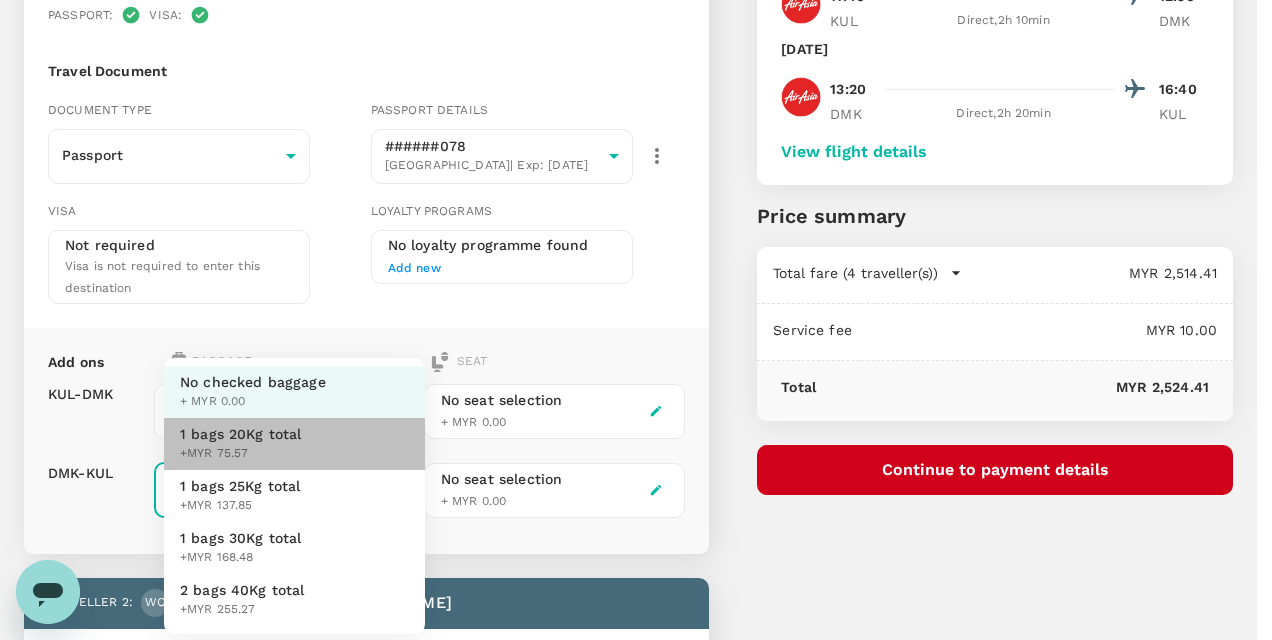click on "1 bags 20Kg total +MYR 75.57" at bounding box center [294, 444] 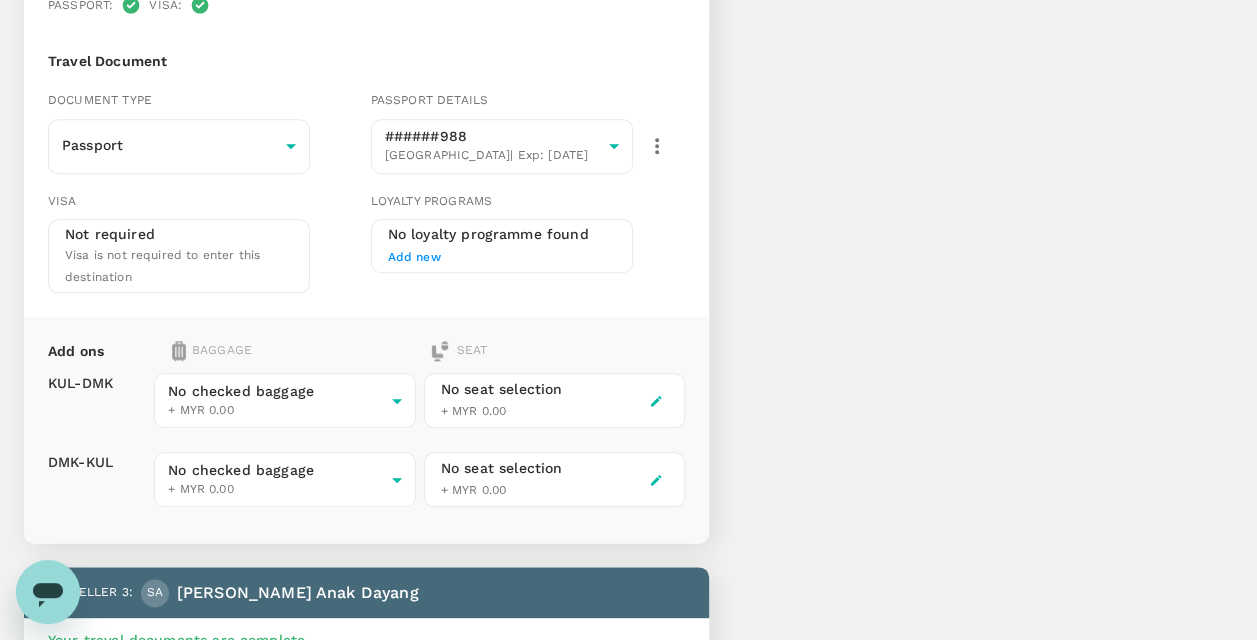scroll, scrollTop: 900, scrollLeft: 0, axis: vertical 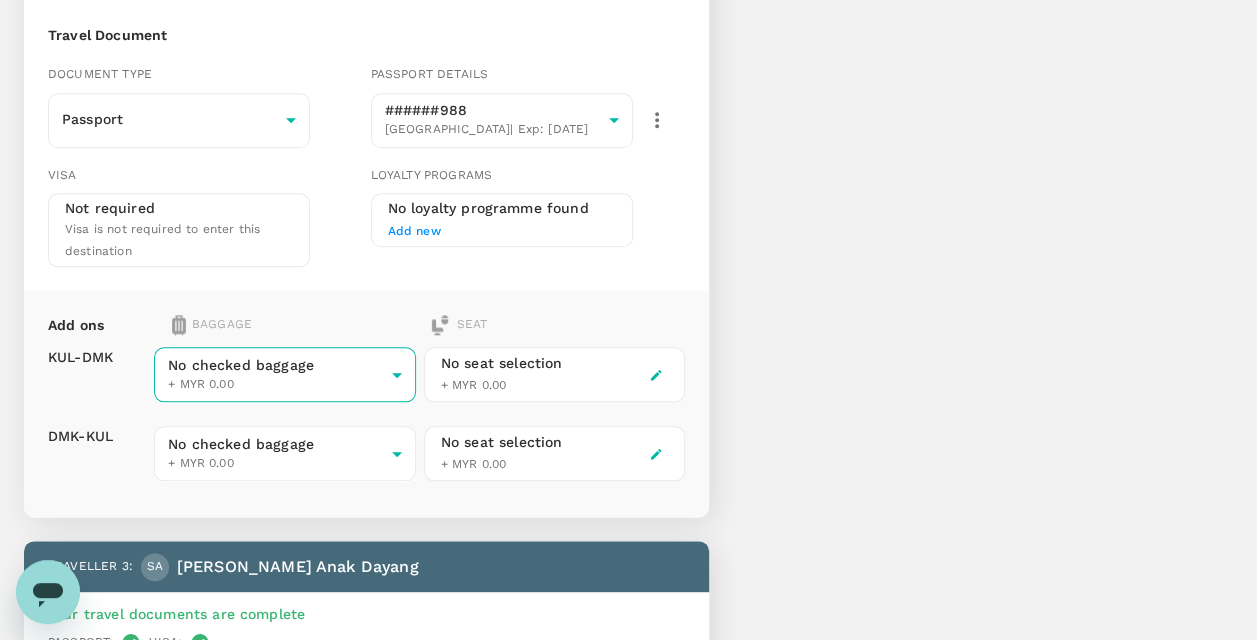 click on "Back to flight results Flight review Traveller(s) Traveller   1 : SL [PERSON_NAME] [PERSON_NAME] Your travel documents are complete Passport : Visa : Travel Document Document type Passport Passport ​ Passport details ######078 [GEOGRAPHIC_DATA]  | Exp:   [DATE] 9d27190b-fda0-4591-a705-95ce6422316e ​ Visa Not required Visa is not required to enter this destination Loyalty programs No loyalty programme found Add new Add ons Baggage Seat KUL  -  DMK DMK  -  KUL 1 bags 20Kg total +MYR 75.57 1 - 75.57 ​ 1 bags 20Kg total +MYR 75.57 1 - 75.57 ​ No seat selection + MYR 0.00 No seat selection + MYR 0.00 Traveller   2 : [PERSON_NAME] [PERSON_NAME] Your travel documents are complete Passport : Visa : Travel Document Document type Passport Passport ​ Passport details ######988 [GEOGRAPHIC_DATA]  | Exp:   [DATE] 3855614f-309f-4754-8f22-58391f217a3c ​ Visa Not required Visa is not required to enter this destination Loyalty programs No loyalty programme found Add new Add ons Baggage Seat KUL  -  DMK DMK  -  KUL No checked baggage" at bounding box center [628, 610] 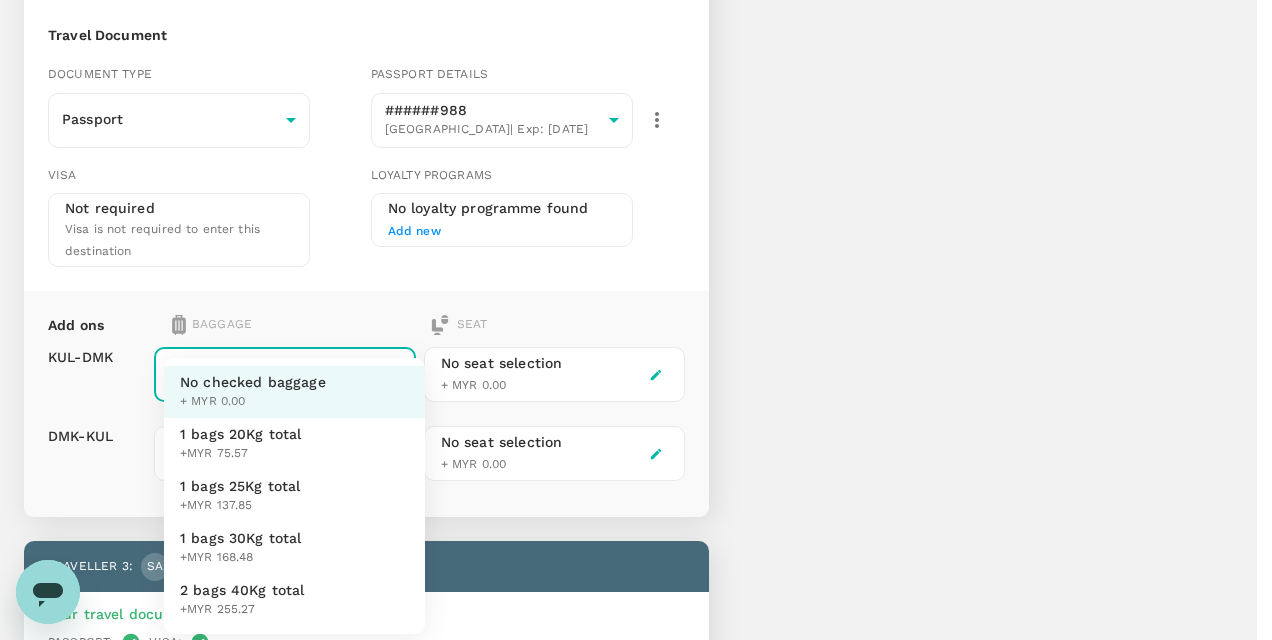 click on "1 bags 20Kg total +MYR 75.57" at bounding box center [294, 444] 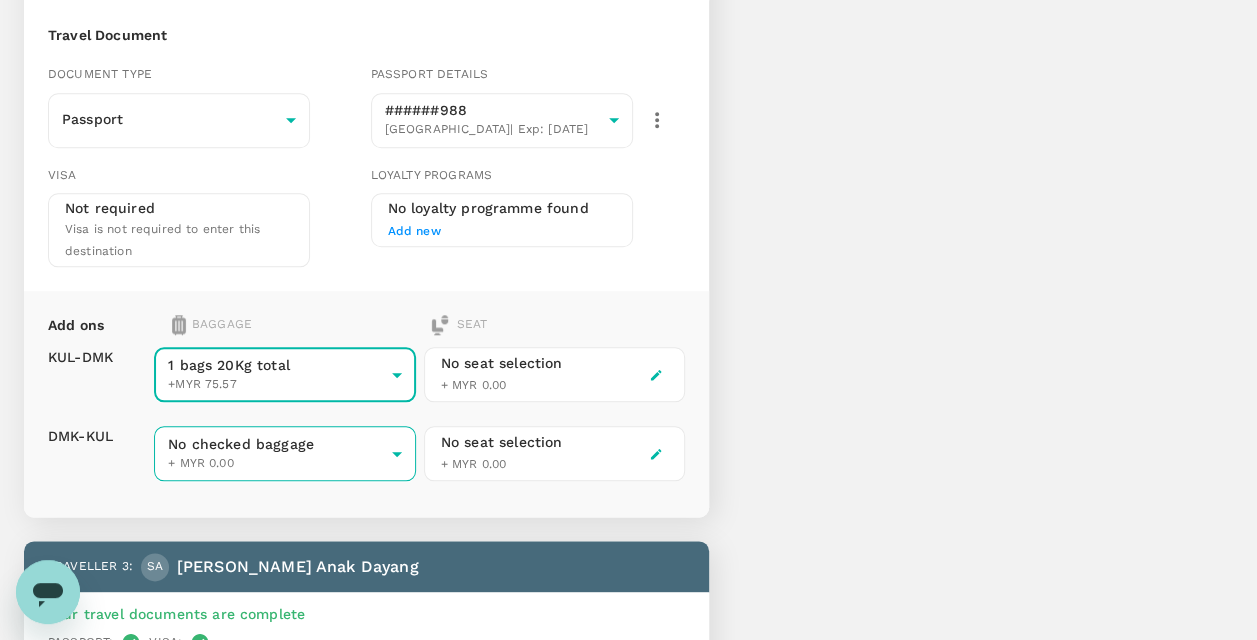 click on "Back to flight results Flight review Traveller(s) Traveller   1 : SL [PERSON_NAME] [PERSON_NAME] Your travel documents are complete Passport : Visa : Travel Document Document type Passport Passport ​ Passport details ######078 [GEOGRAPHIC_DATA]  | Exp:   [DATE] 9d27190b-fda0-4591-a705-95ce6422316e ​ Visa Not required Visa is not required to enter this destination Loyalty programs No loyalty programme found Add new Add ons Baggage Seat KUL  -  DMK DMK  -  KUL 1 bags 20Kg total +MYR 75.57 1 - 75.57 ​ 1 bags 20Kg total +MYR 75.57 1 - 75.57 ​ No seat selection + MYR 0.00 No seat selection + MYR 0.00 Traveller   2 : [PERSON_NAME] [PERSON_NAME] Your travel documents are complete Passport : Visa : Travel Document Document type Passport Passport ​ Passport details ######988 [GEOGRAPHIC_DATA]  | Exp:   [DATE] 3855614f-309f-4754-8f22-58391f217a3c ​ Visa Not required Visa is not required to enter this destination Loyalty programs No loyalty programme found Add new Add ons Baggage Seat KUL  -  DMK DMK  -  KUL 1 bags 20Kg total" at bounding box center [628, 610] 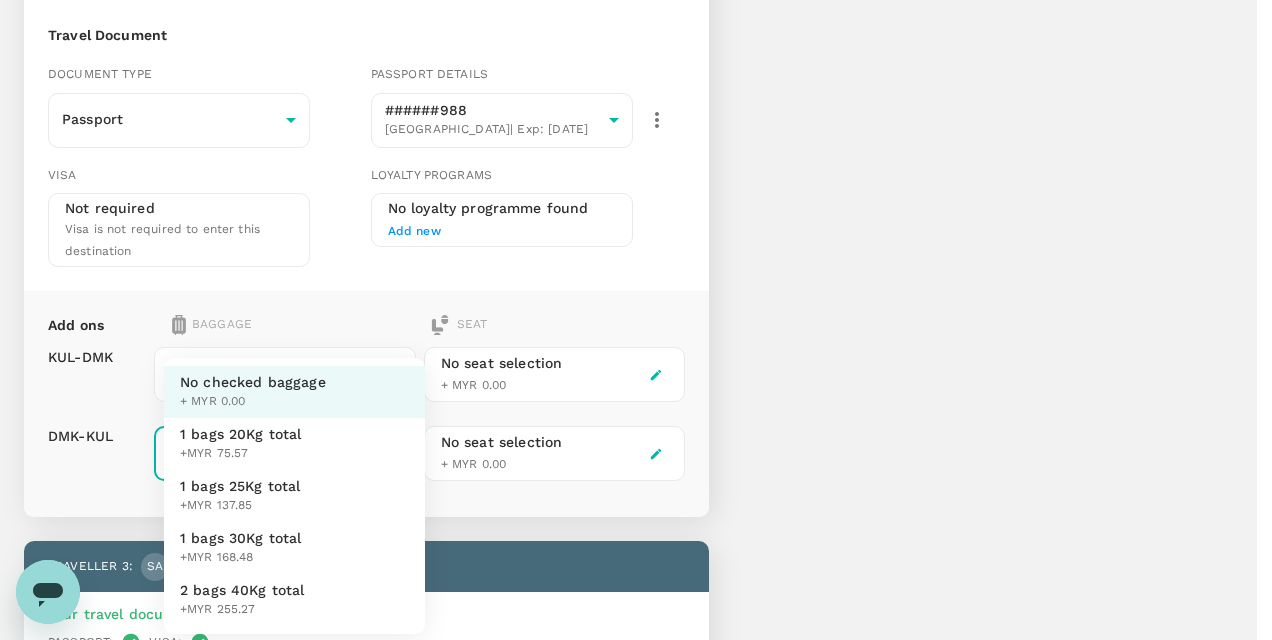click on "1 bags 20Kg total +MYR 75.57" at bounding box center (294, 444) 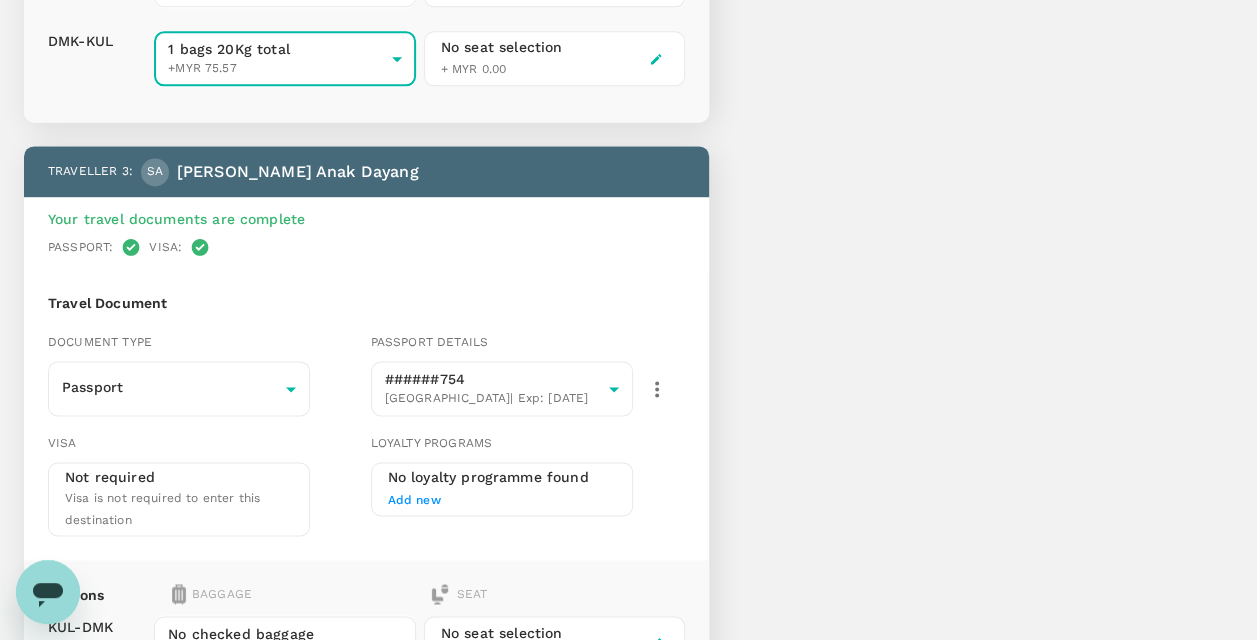 scroll, scrollTop: 1400, scrollLeft: 0, axis: vertical 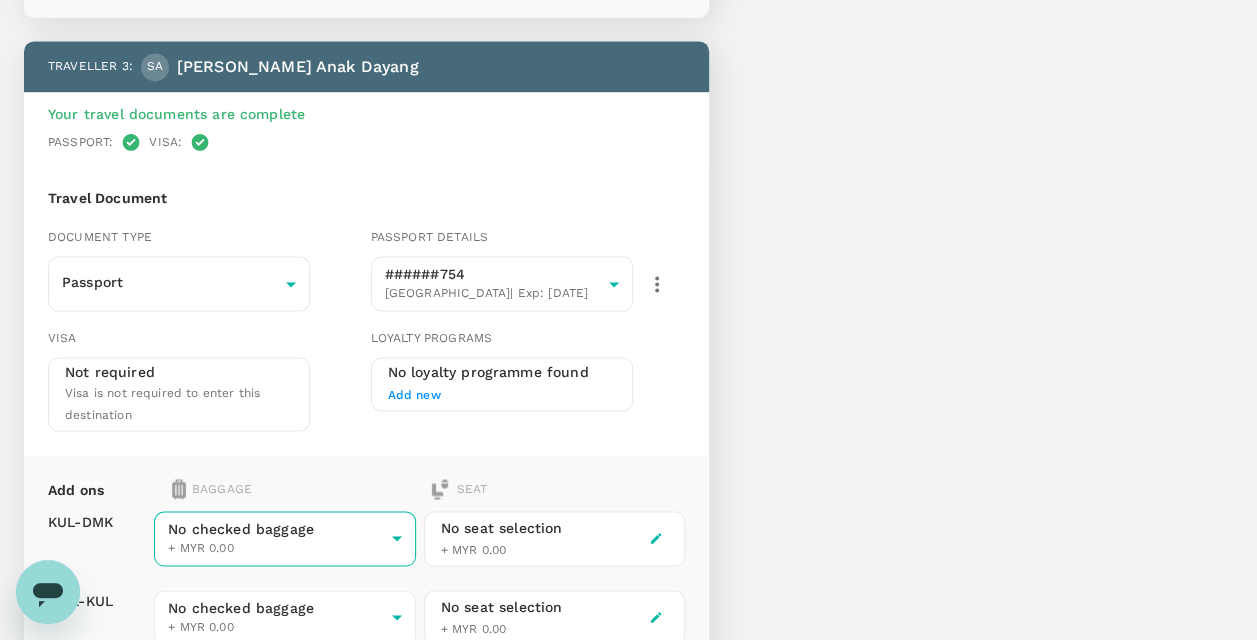 click on "Back to flight results Flight review Traveller(s) Traveller   1 : SL [PERSON_NAME] [PERSON_NAME] Your travel documents are complete Passport : Visa : Travel Document Document type Passport Passport ​ Passport details ######078 [GEOGRAPHIC_DATA]  | Exp:   [DATE] 9d27190b-fda0-4591-a705-95ce6422316e ​ Visa Not required Visa is not required to enter this destination Loyalty programs No loyalty programme found Add new Add ons Baggage Seat KUL  -  DMK DMK  -  KUL 1 bags 20Kg total +MYR 75.57 1 - 75.57 ​ 1 bags 20Kg total +MYR 75.57 1 - 75.57 ​ No seat selection + MYR 0.00 No seat selection + MYR 0.00 Traveller   2 : [PERSON_NAME] [PERSON_NAME] Your travel documents are complete Passport : Visa : Travel Document Document type Passport Passport ​ Passport details ######988 [GEOGRAPHIC_DATA]  | Exp:   [DATE] 3855614f-309f-4754-8f22-58391f217a3c ​ Visa Not required Visa is not required to enter this destination Loyalty programs No loyalty programme found Add new Add ons Baggage Seat KUL  -  DMK DMK  -  KUL 1 bags 20Kg total" at bounding box center (628, 110) 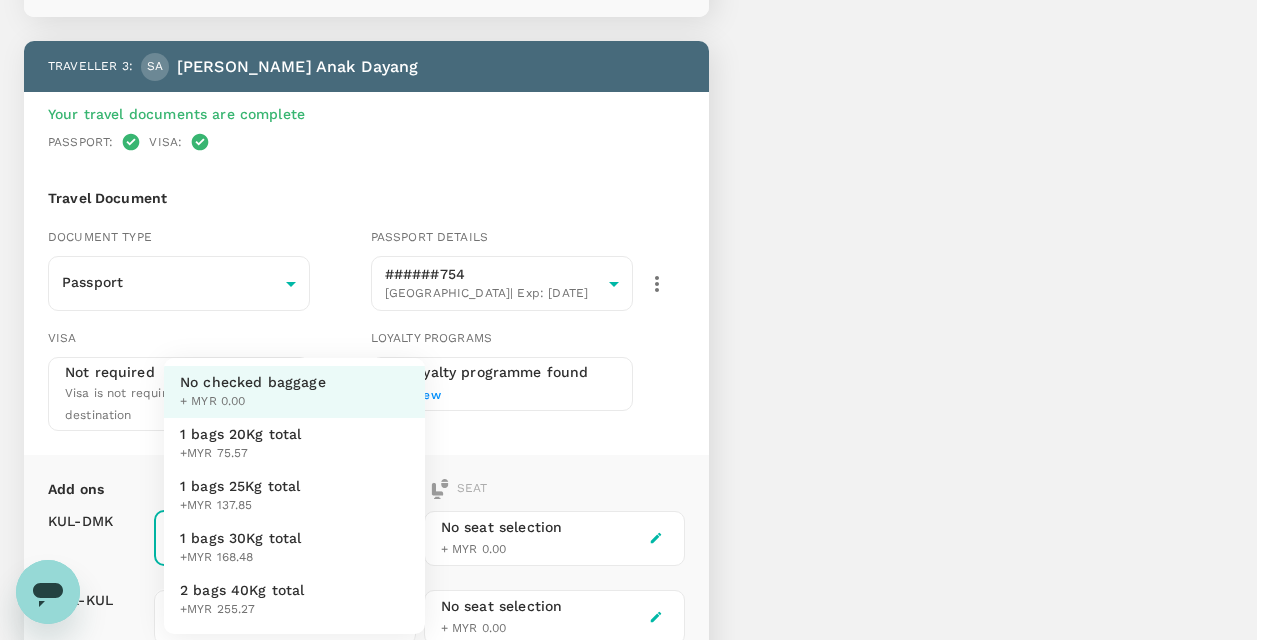 click on "1 bags 20Kg total +MYR 75.57" at bounding box center (294, 444) 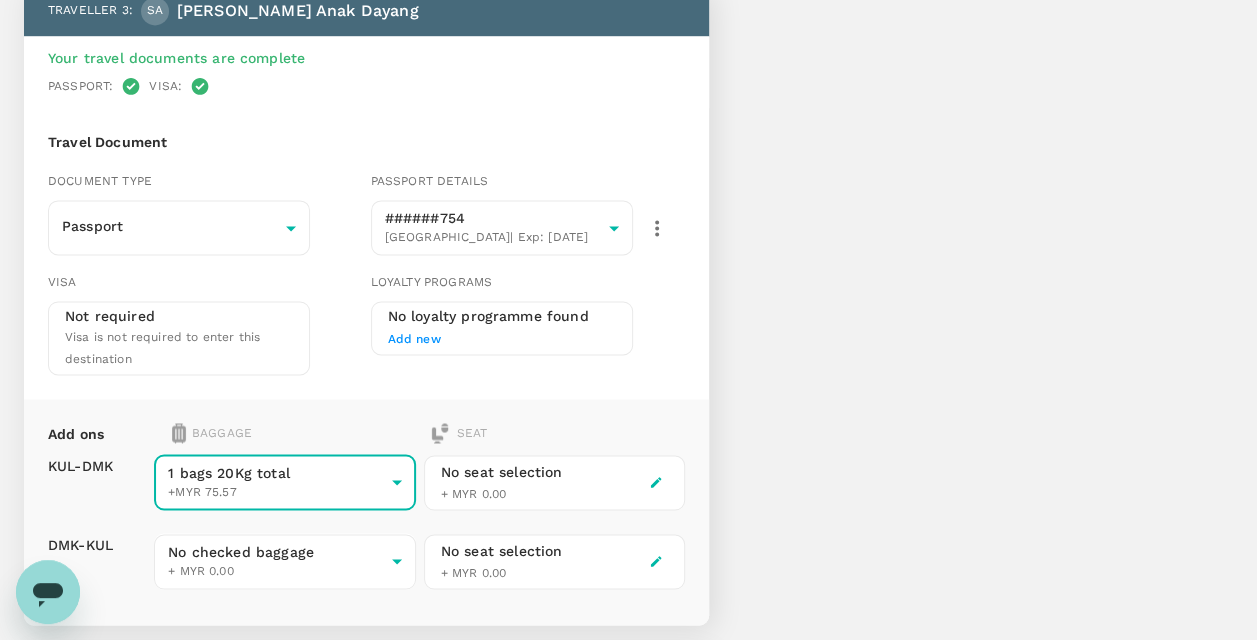 scroll, scrollTop: 1500, scrollLeft: 0, axis: vertical 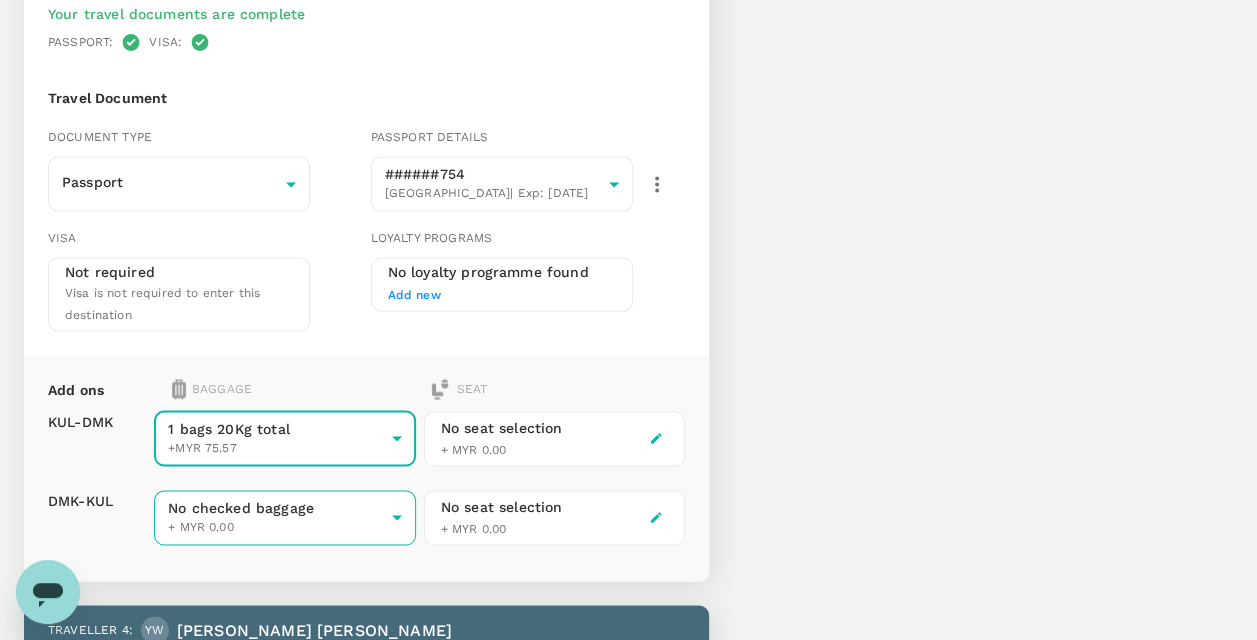 click on "Back to flight results Flight review Traveller(s) Traveller   1 : SL [PERSON_NAME] [PERSON_NAME] Your travel documents are complete Passport : Visa : Travel Document Document type Passport Passport ​ Passport details ######078 [GEOGRAPHIC_DATA]  | Exp:   [DATE] 9d27190b-fda0-4591-a705-95ce6422316e ​ Visa Not required Visa is not required to enter this destination Loyalty programs No loyalty programme found Add new Add ons Baggage Seat KUL  -  DMK DMK  -  KUL 1 bags 20Kg total +MYR 75.57 1 - 75.57 ​ 1 bags 20Kg total +MYR 75.57 1 - 75.57 ​ No seat selection + MYR 0.00 No seat selection + MYR 0.00 Traveller   2 : [PERSON_NAME] [PERSON_NAME] Your travel documents are complete Passport : Visa : Travel Document Document type Passport Passport ​ Passport details ######988 [GEOGRAPHIC_DATA]  | Exp:   [DATE] 3855614f-309f-4754-8f22-58391f217a3c ​ Visa Not required Visa is not required to enter this destination Loyalty programs No loyalty programme found Add new Add ons Baggage Seat KUL  -  DMK DMK  -  KUL 1 bags 20Kg total" at bounding box center [628, 10] 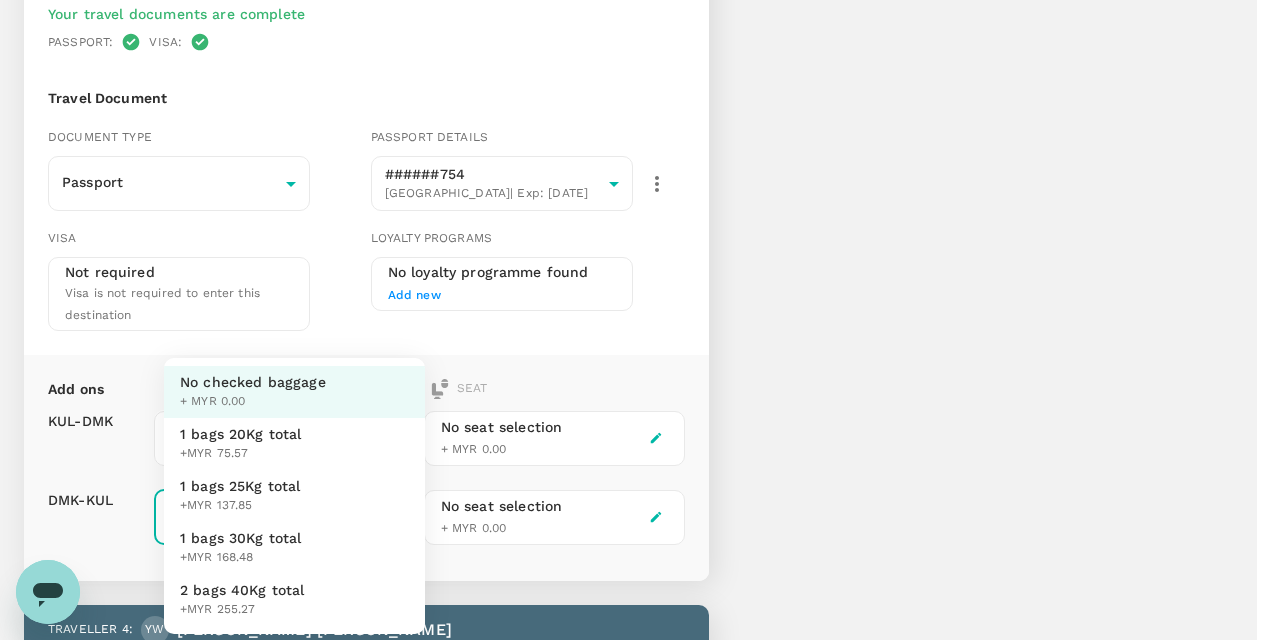 click on "1 bags 20Kg total +MYR 75.57" at bounding box center (294, 444) 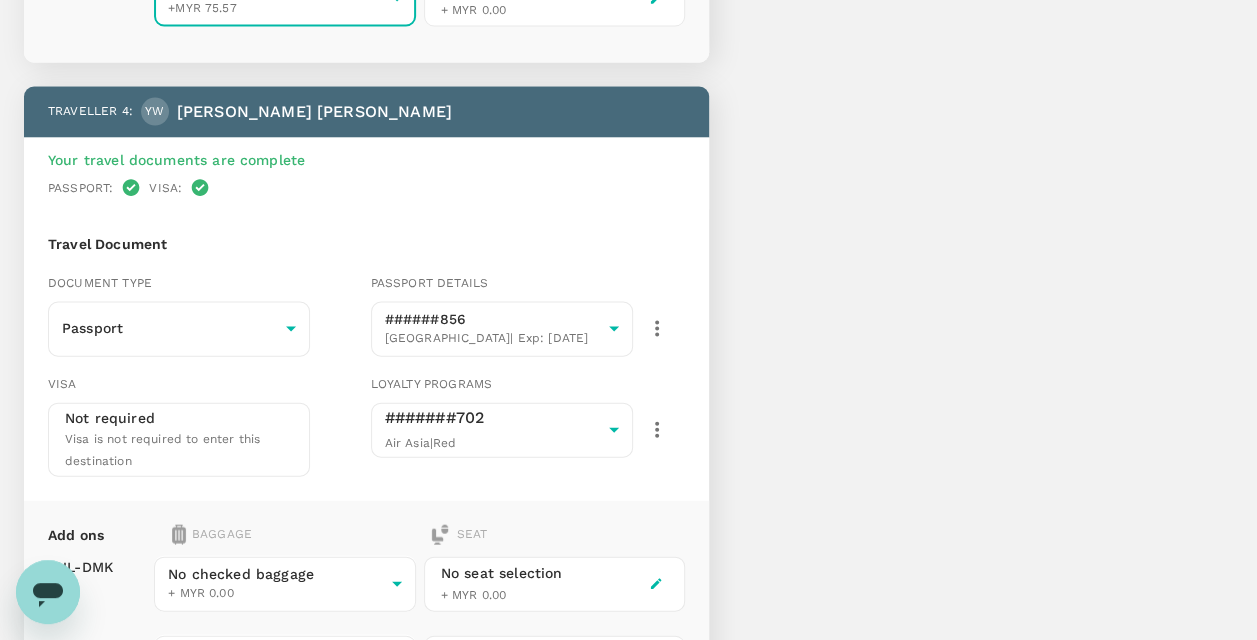 scroll, scrollTop: 2100, scrollLeft: 0, axis: vertical 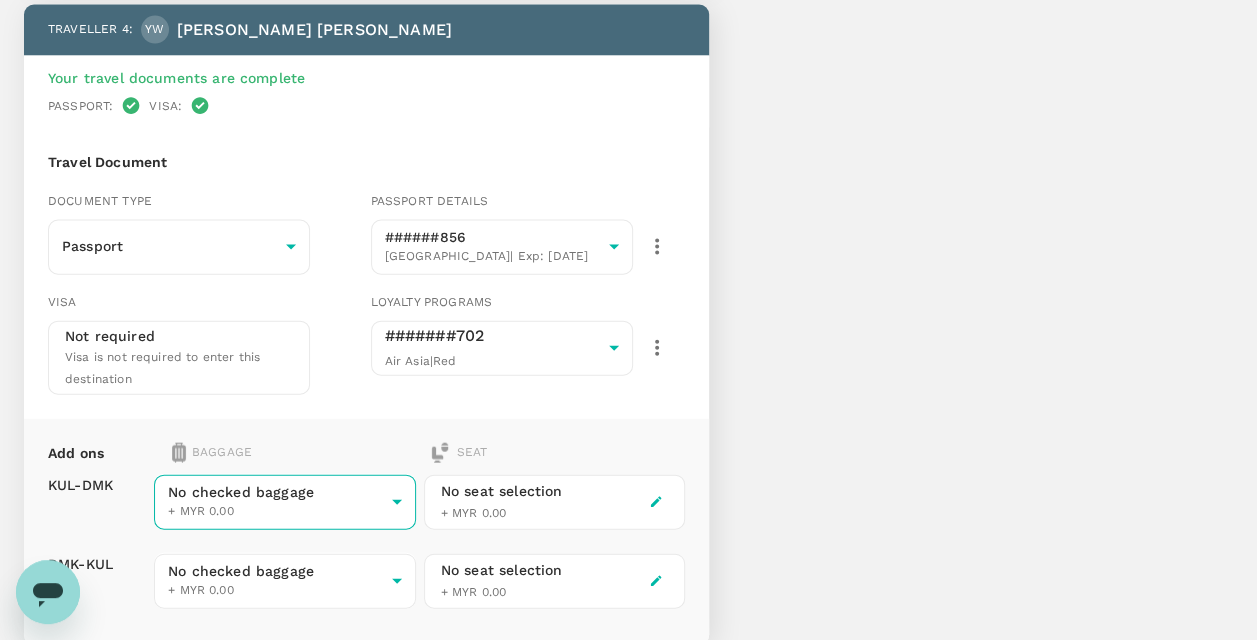 click on "Back to flight results Flight review Traveller(s) Traveller   1 : SL [PERSON_NAME] [PERSON_NAME] Your travel documents are complete Passport : Visa : Travel Document Document type Passport Passport ​ Passport details ######078 [GEOGRAPHIC_DATA]  | Exp:   [DATE] 9d27190b-fda0-4591-a705-95ce6422316e ​ Visa Not required Visa is not required to enter this destination Loyalty programs No loyalty programme found Add new Add ons Baggage Seat KUL  -  DMK DMK  -  KUL 1 bags 20Kg total +MYR 75.57 1 - 75.57 ​ 1 bags 20Kg total +MYR 75.57 1 - 75.57 ​ No seat selection + MYR 0.00 No seat selection + MYR 0.00 Traveller   2 : [PERSON_NAME] [PERSON_NAME] Your travel documents are complete Passport : Visa : Travel Document Document type Passport Passport ​ Passport details ######988 [GEOGRAPHIC_DATA]  | Exp:   [DATE] 3855614f-309f-4754-8f22-58391f217a3c ​ Visa Not required Visa is not required to enter this destination Loyalty programs No loyalty programme found Add new Add ons Baggage Seat KUL  -  DMK DMK  -  KUL 1 bags 20Kg total" at bounding box center (628, -590) 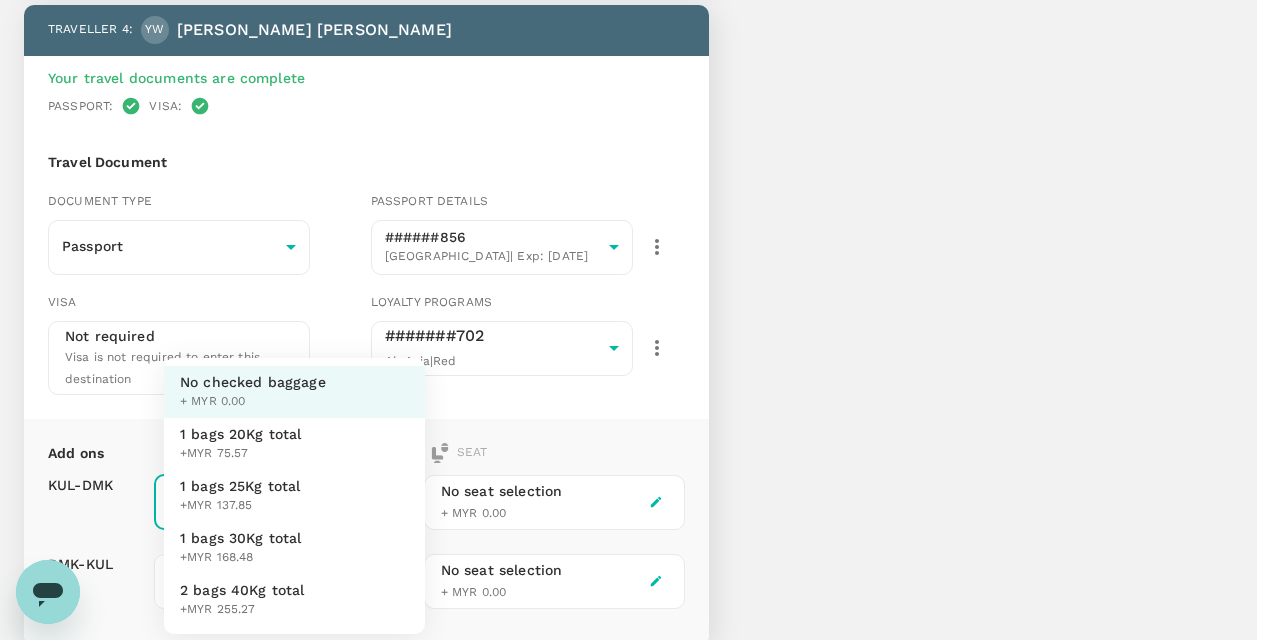 click on "1 bags 20Kg total +MYR 75.57" at bounding box center [294, 444] 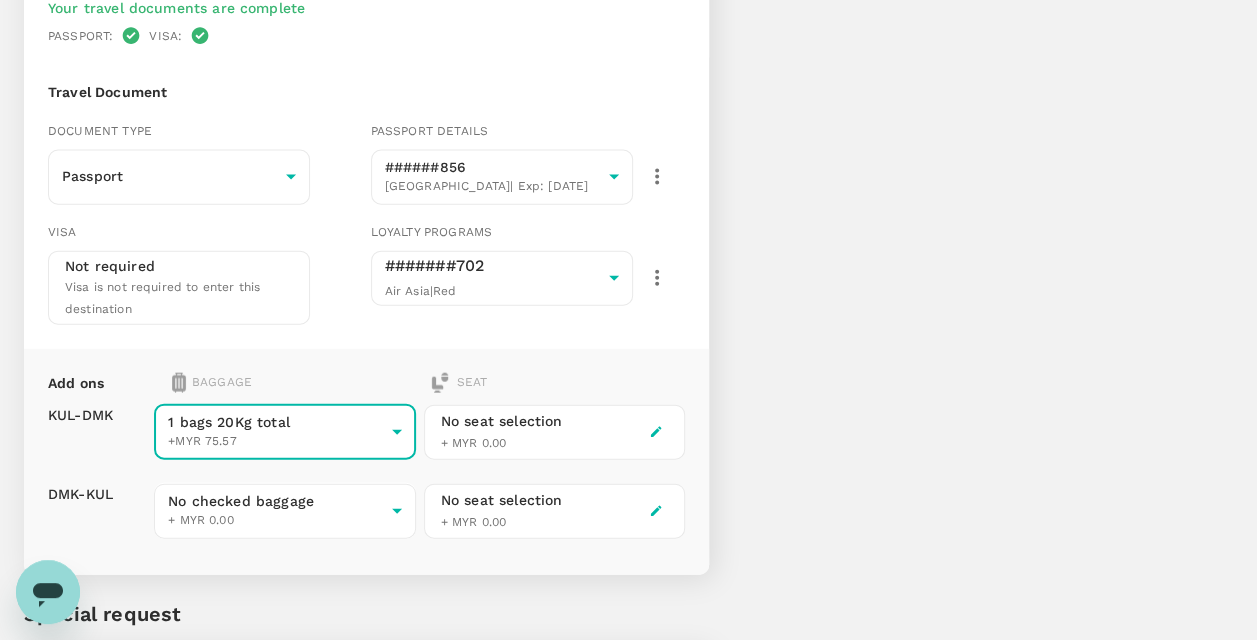 scroll, scrollTop: 2200, scrollLeft: 0, axis: vertical 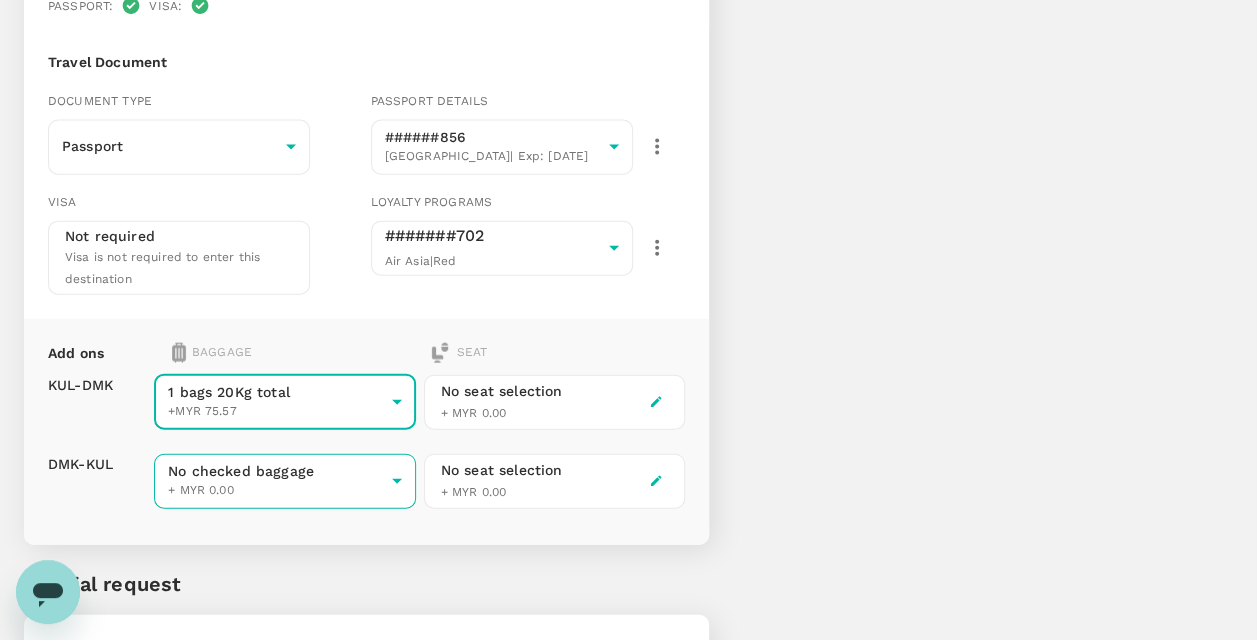 click on "Back to flight results Flight review Traveller(s) Traveller   1 : SL [PERSON_NAME] [PERSON_NAME] Your travel documents are complete Passport : Visa : Travel Document Document type Passport Passport ​ Passport details ######078 [GEOGRAPHIC_DATA]  | Exp:   [DATE] 9d27190b-fda0-4591-a705-95ce6422316e ​ Visa Not required Visa is not required to enter this destination Loyalty programs No loyalty programme found Add new Add ons Baggage Seat KUL  -  DMK DMK  -  KUL 1 bags 20Kg total +MYR 75.57 1 - 75.57 ​ 1 bags 20Kg total +MYR 75.57 1 - 75.57 ​ No seat selection + MYR 0.00 No seat selection + MYR 0.00 Traveller   2 : [PERSON_NAME] [PERSON_NAME] Your travel documents are complete Passport : Visa : Travel Document Document type Passport Passport ​ Passport details ######988 [GEOGRAPHIC_DATA]  | Exp:   [DATE] 3855614f-309f-4754-8f22-58391f217a3c ​ Visa Not required Visa is not required to enter this destination Loyalty programs No loyalty programme found Add new Add ons Baggage Seat KUL  -  DMK DMK  -  KUL 1 bags 20Kg total" at bounding box center [628, -690] 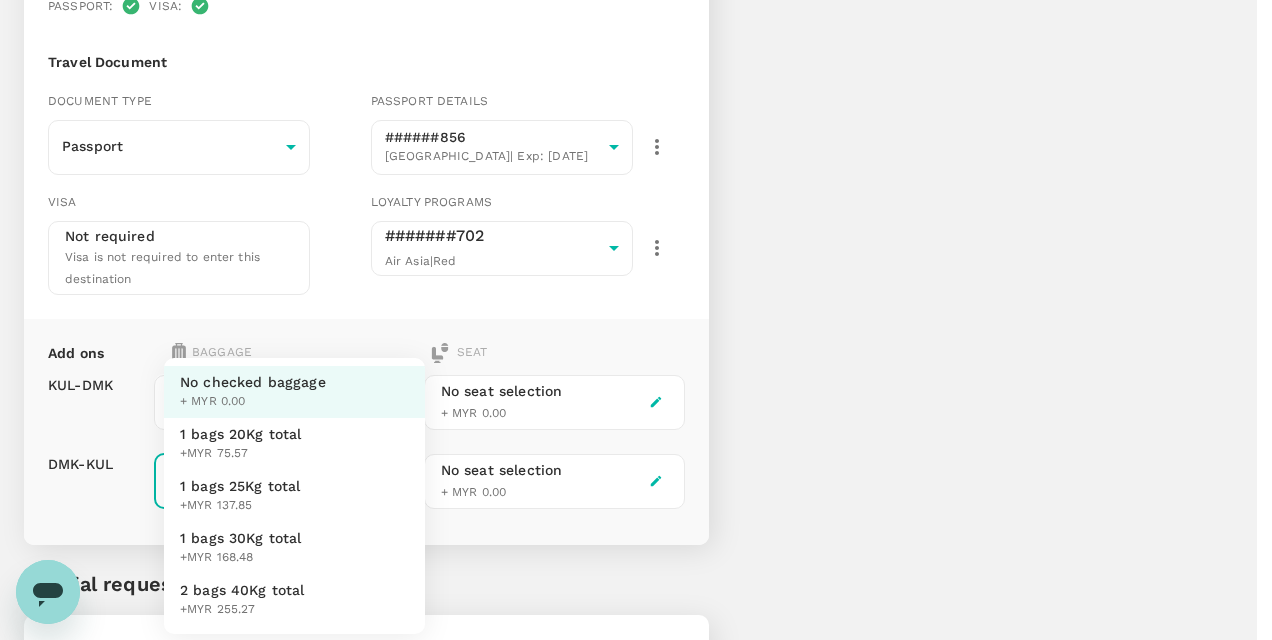 click on "1 bags 20Kg total +MYR 75.57" at bounding box center [294, 444] 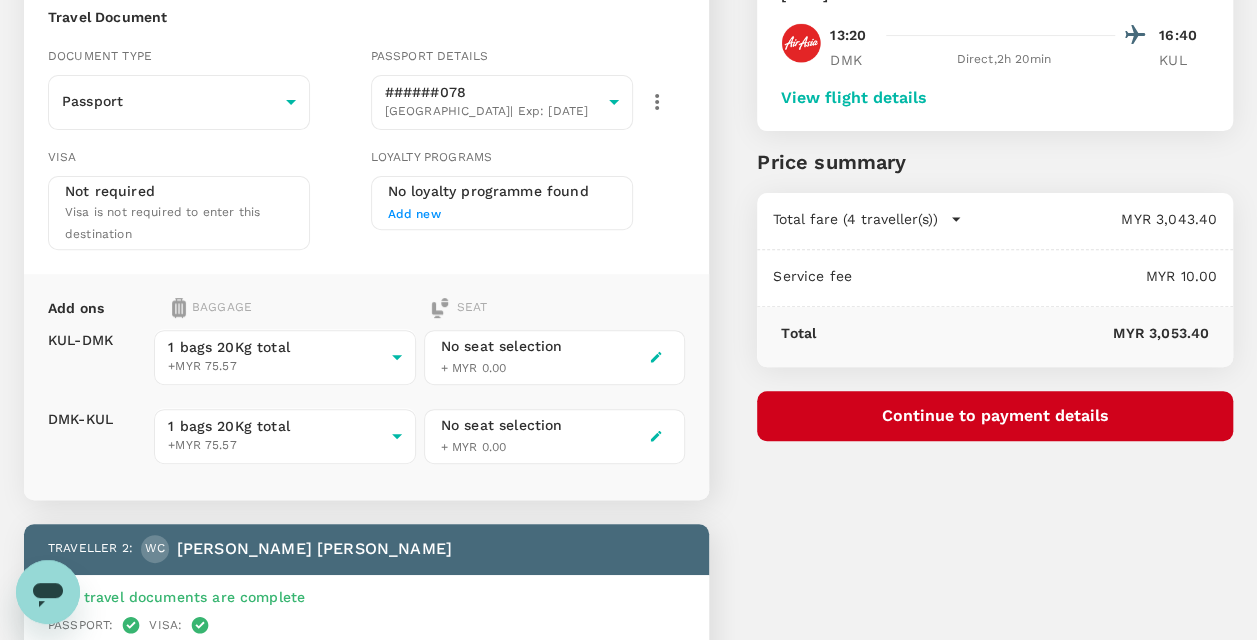 scroll, scrollTop: 154, scrollLeft: 0, axis: vertical 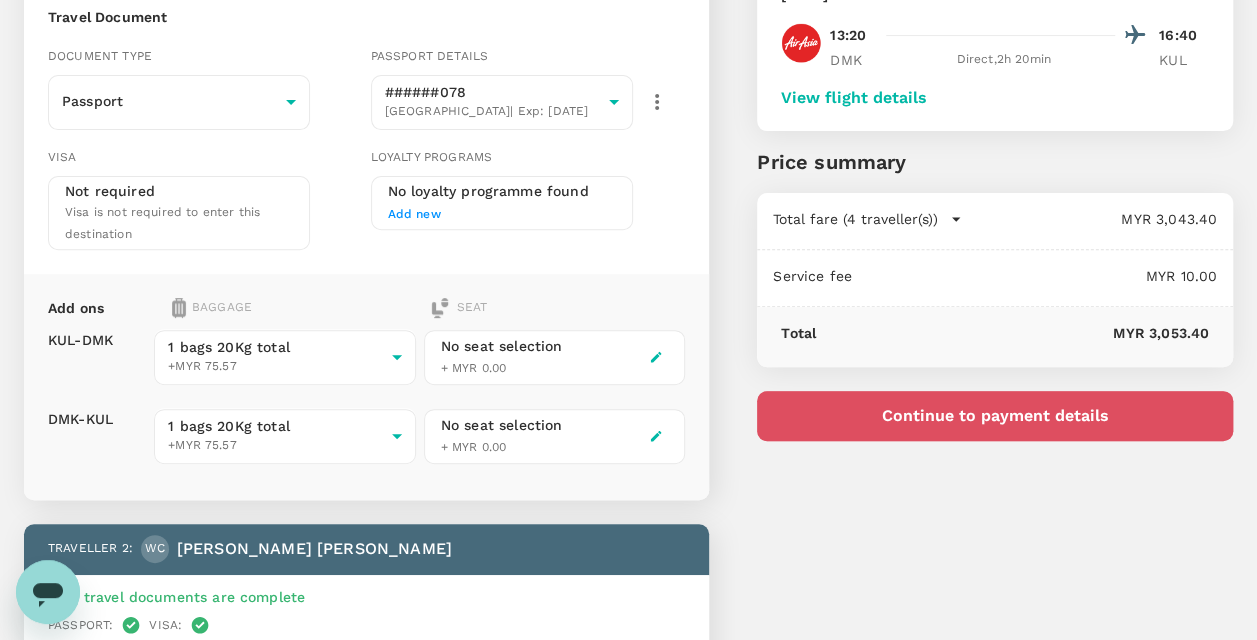 click on "Continue to payment details" at bounding box center [995, 416] 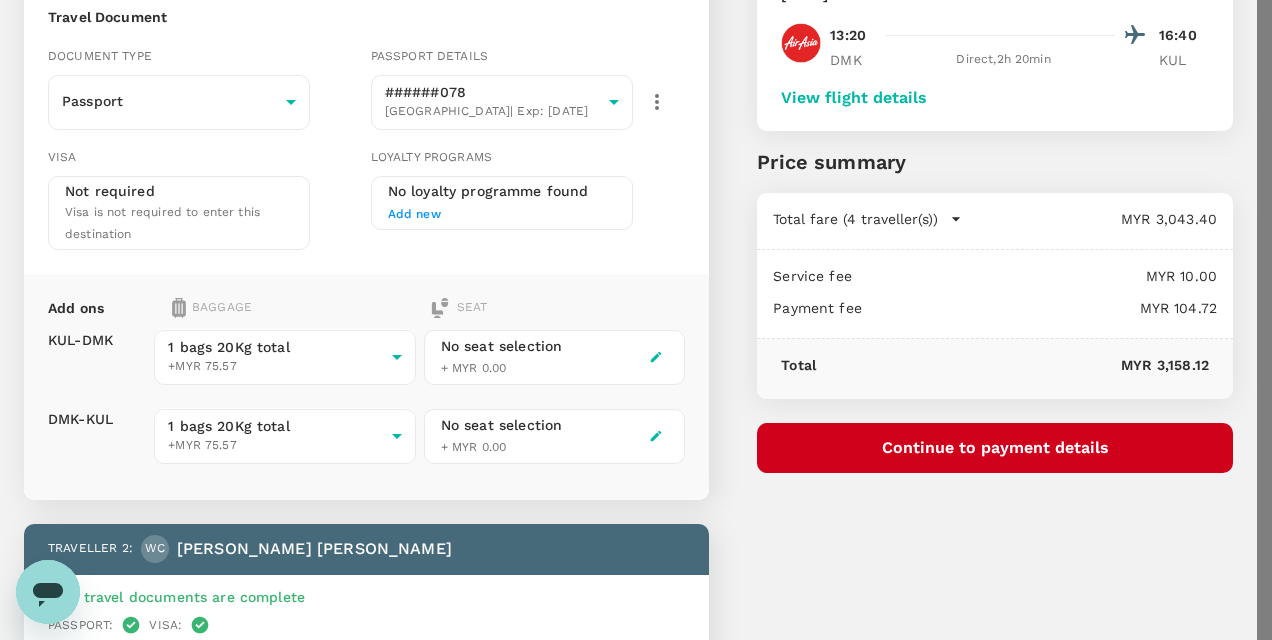 scroll, scrollTop: 200, scrollLeft: 0, axis: vertical 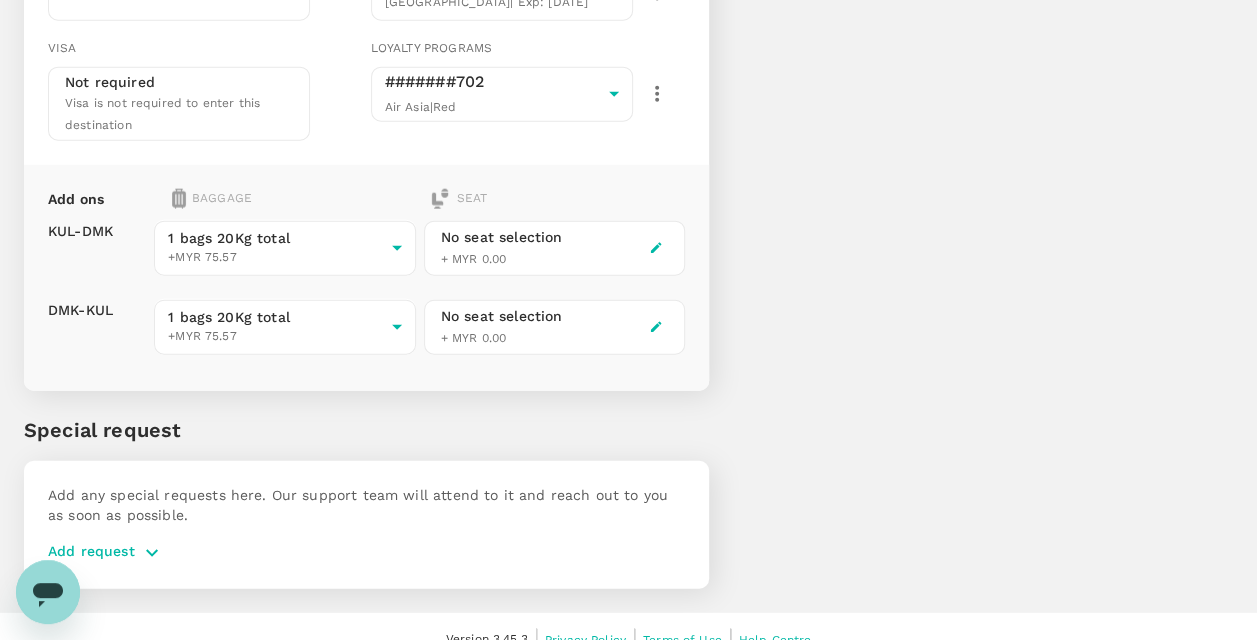 click 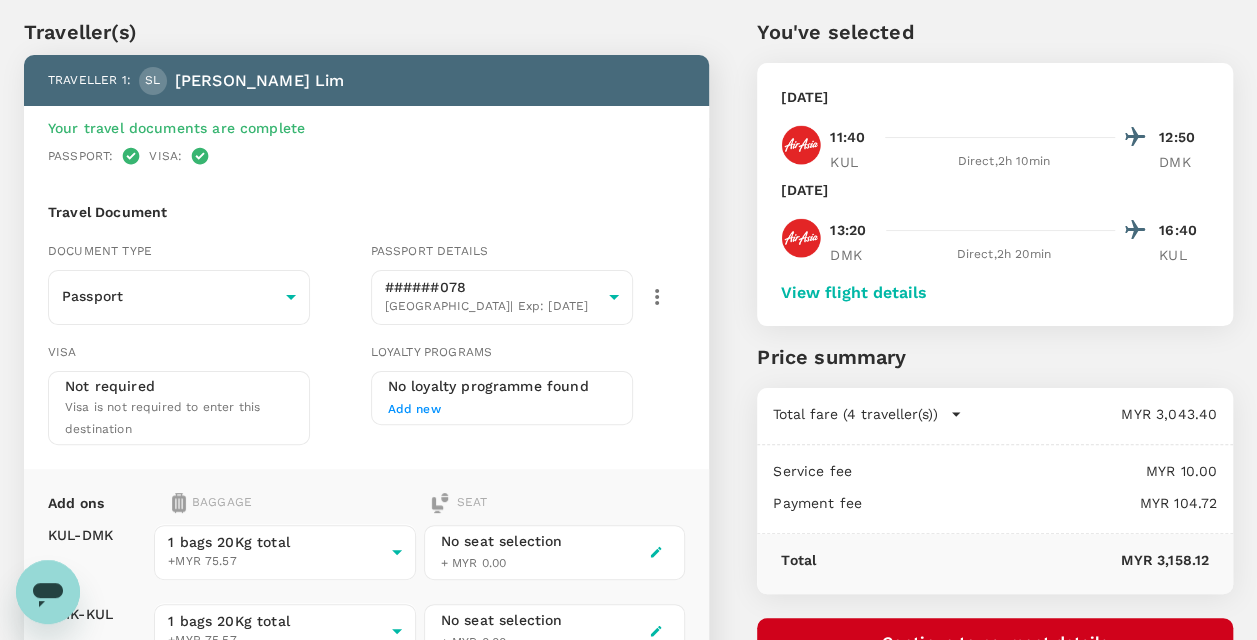 scroll, scrollTop: 100, scrollLeft: 0, axis: vertical 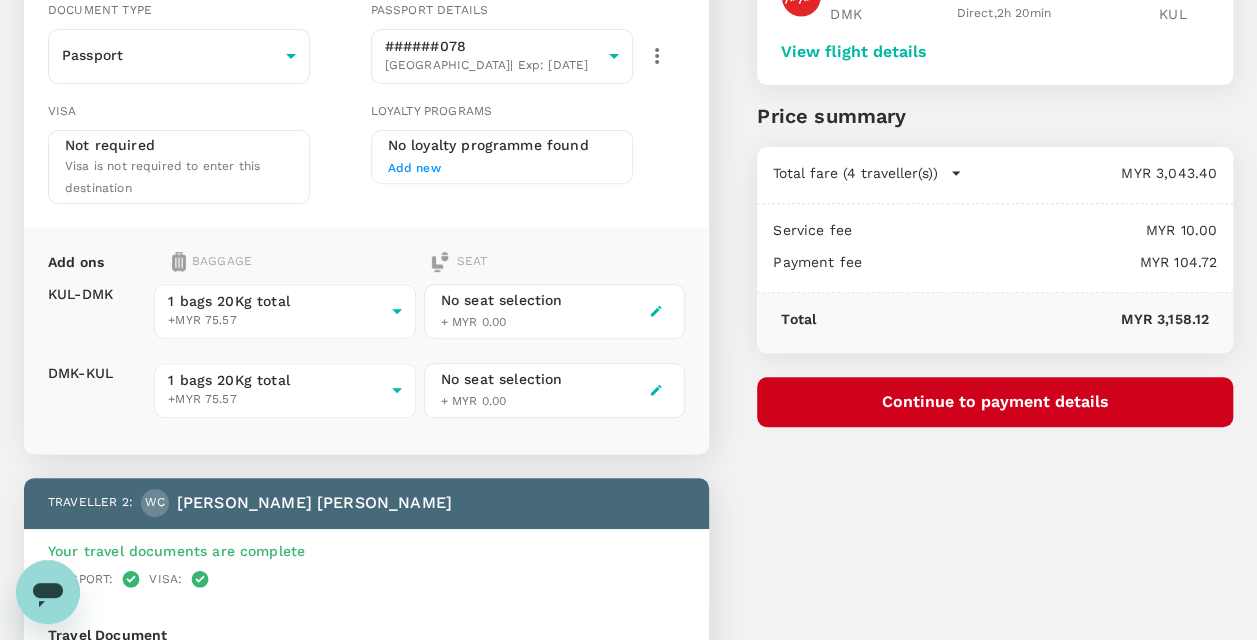 click on "Continue to payment details" at bounding box center [995, 402] 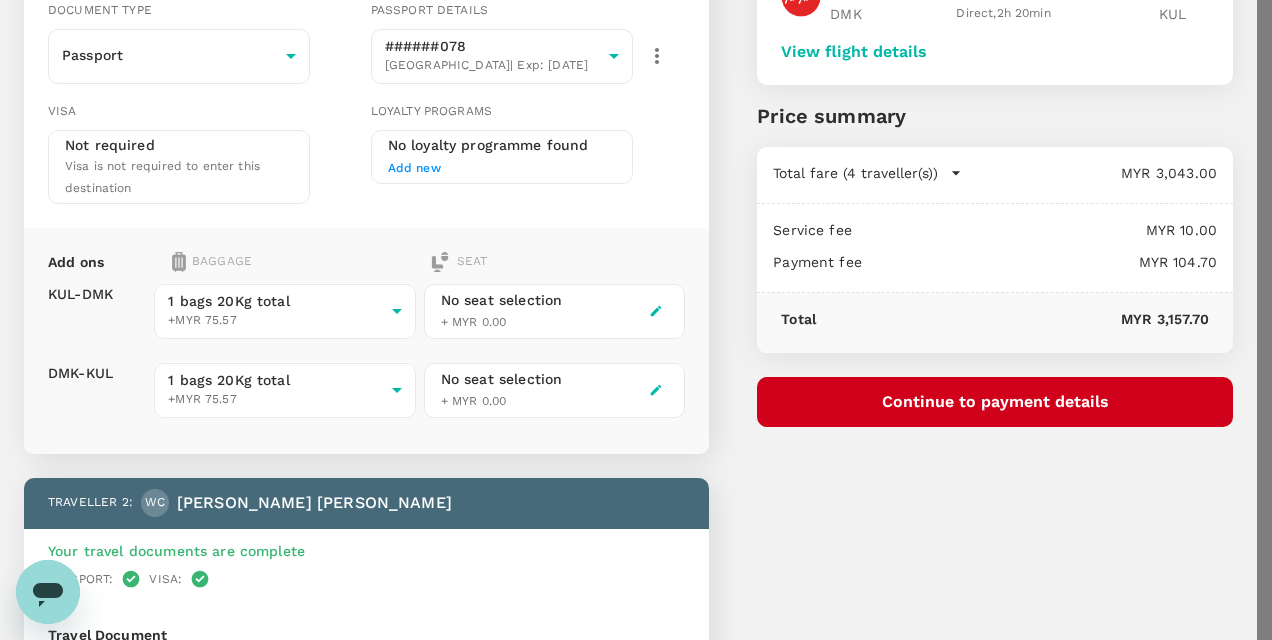 click at bounding box center [279, 3734] 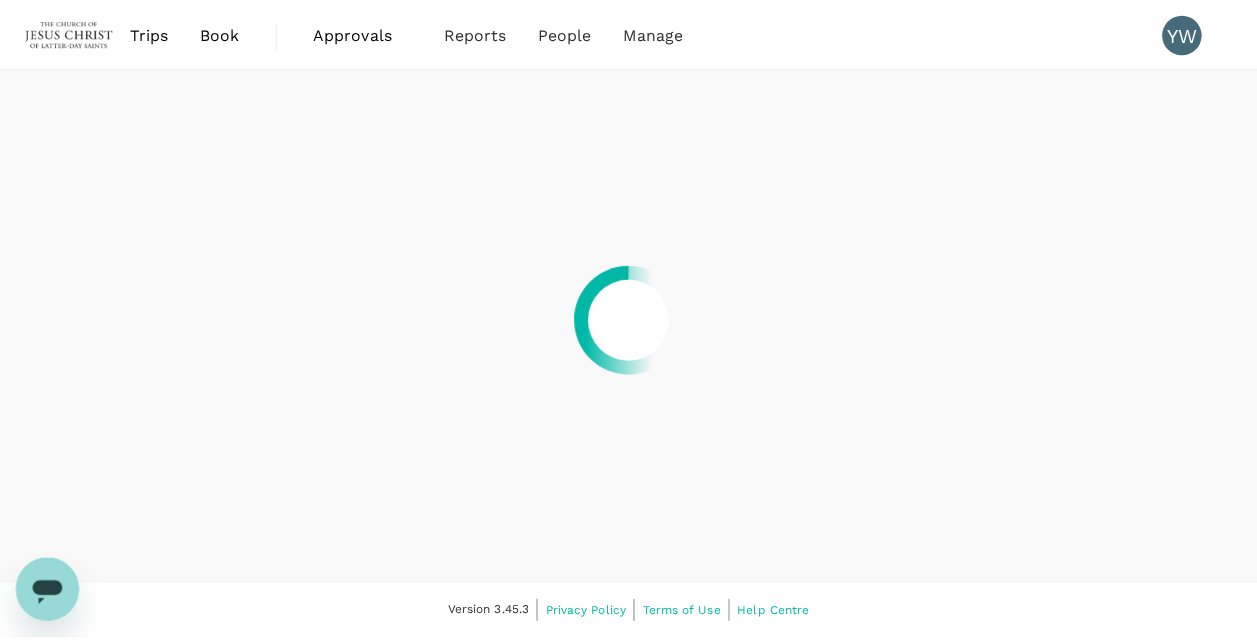 scroll, scrollTop: 0, scrollLeft: 0, axis: both 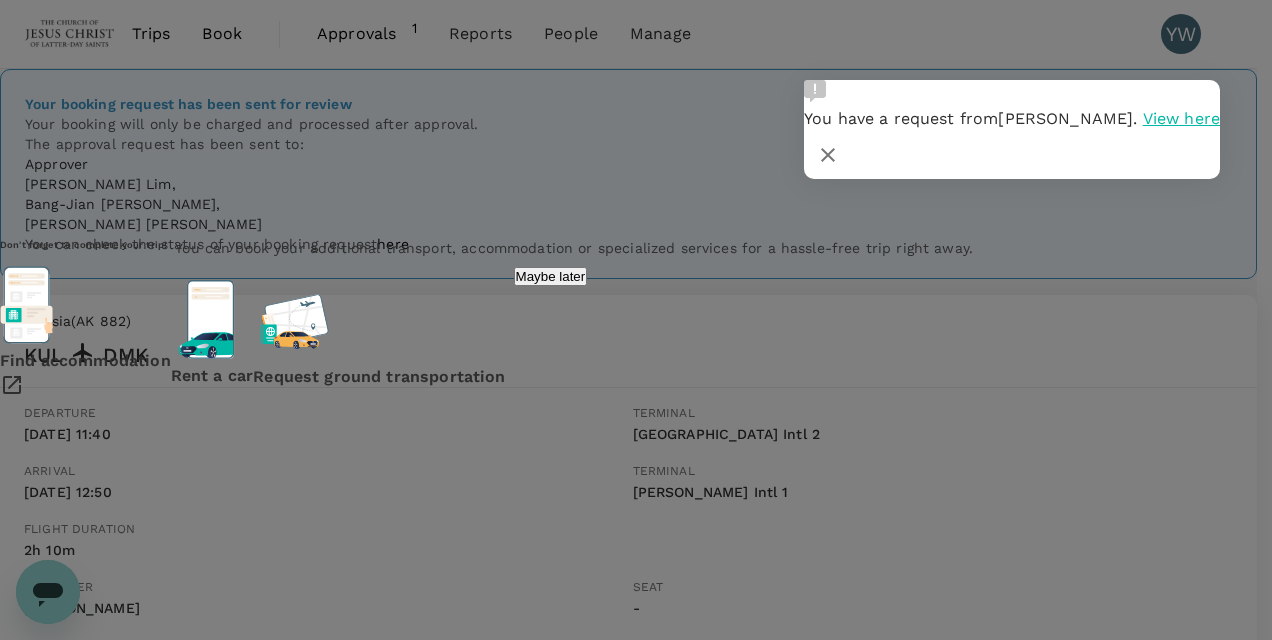 click on "View here" at bounding box center (1181, 118) 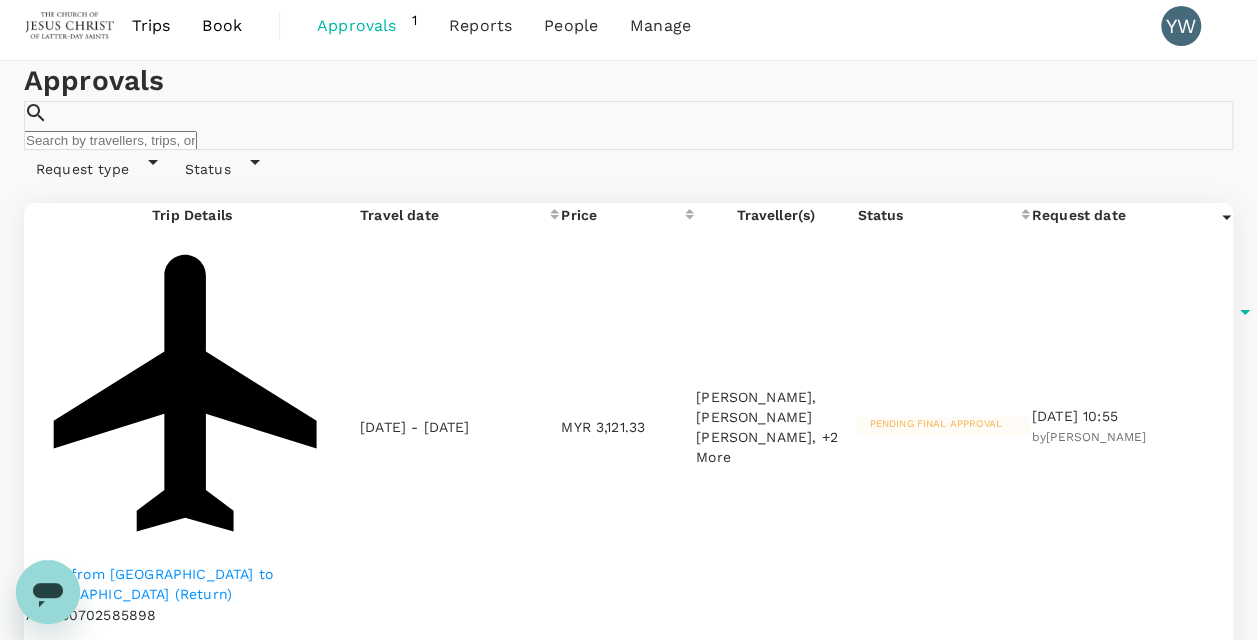 scroll, scrollTop: 0, scrollLeft: 0, axis: both 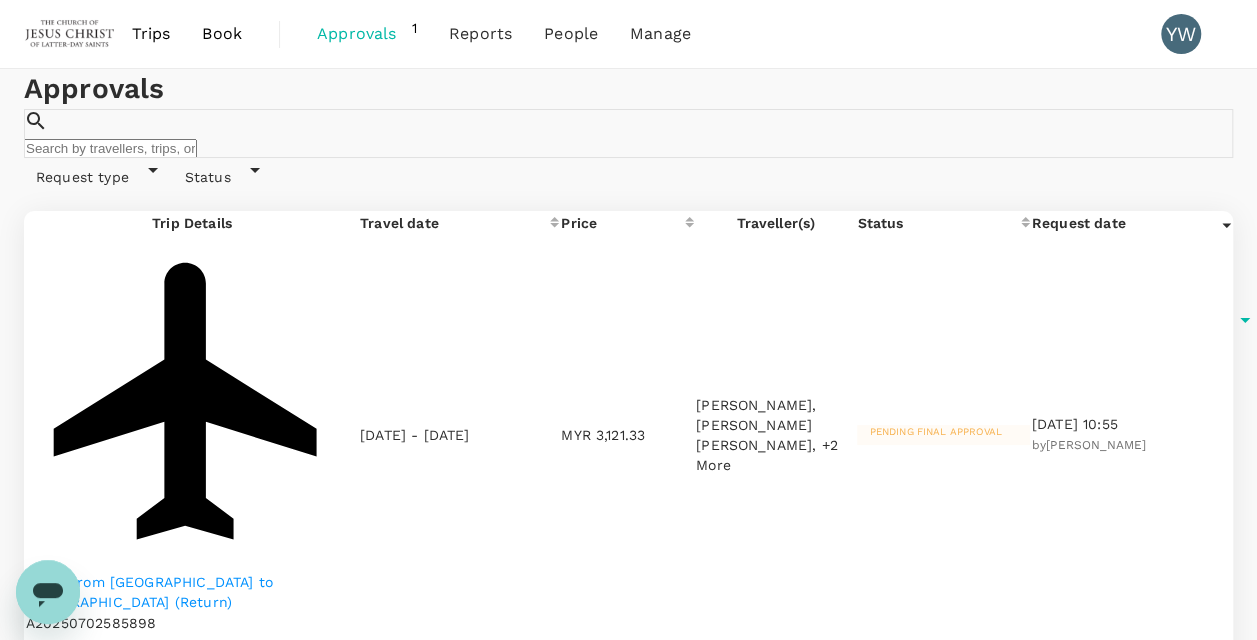 click on "Flight from [GEOGRAPHIC_DATA] to [GEOGRAPHIC_DATA] (Return)" at bounding box center [192, 592] 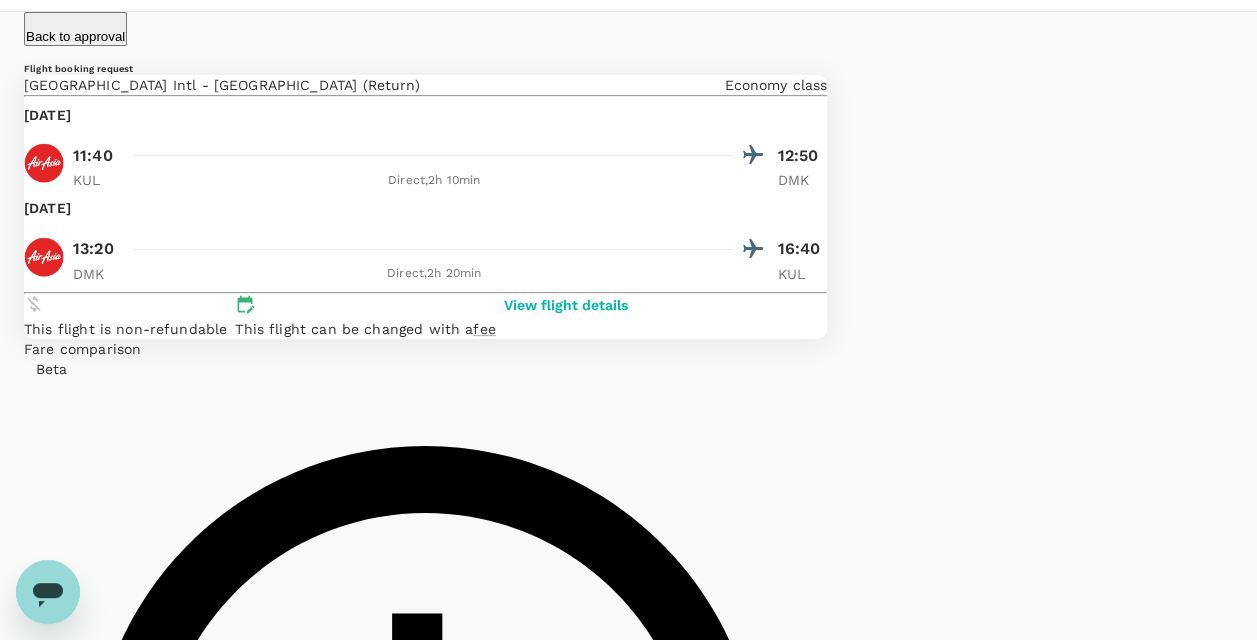 scroll, scrollTop: 26, scrollLeft: 0, axis: vertical 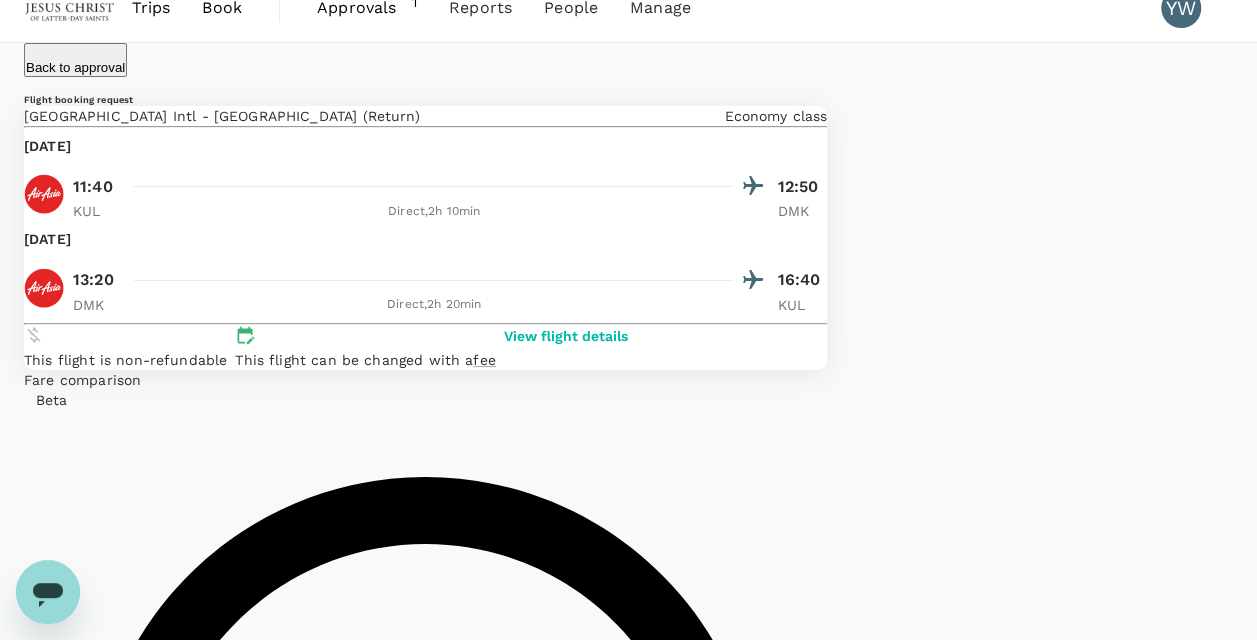 click on "Approve" at bounding box center [617, 3660] 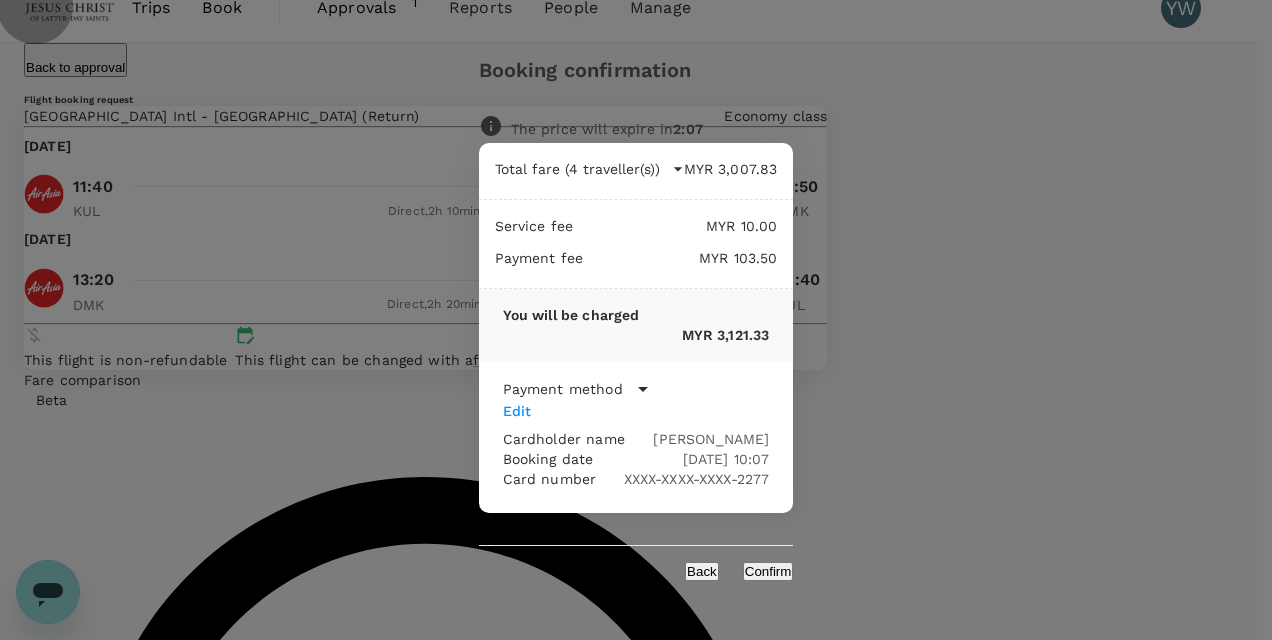 click on "Confirm" at bounding box center (768, 571) 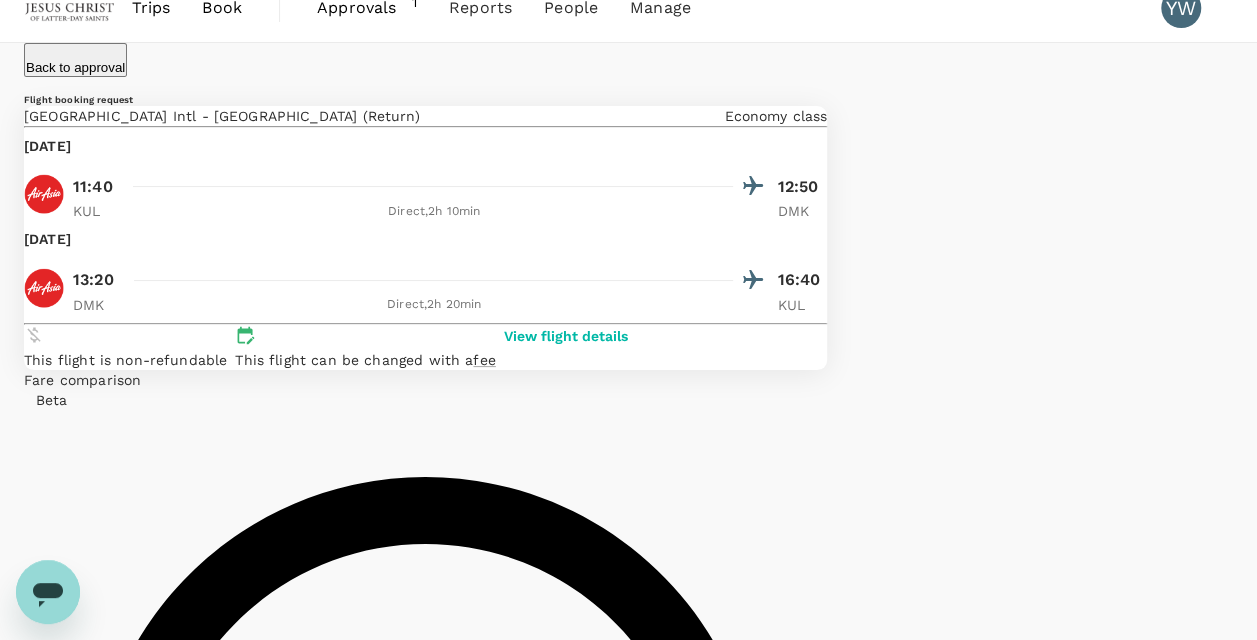 scroll, scrollTop: 0, scrollLeft: 0, axis: both 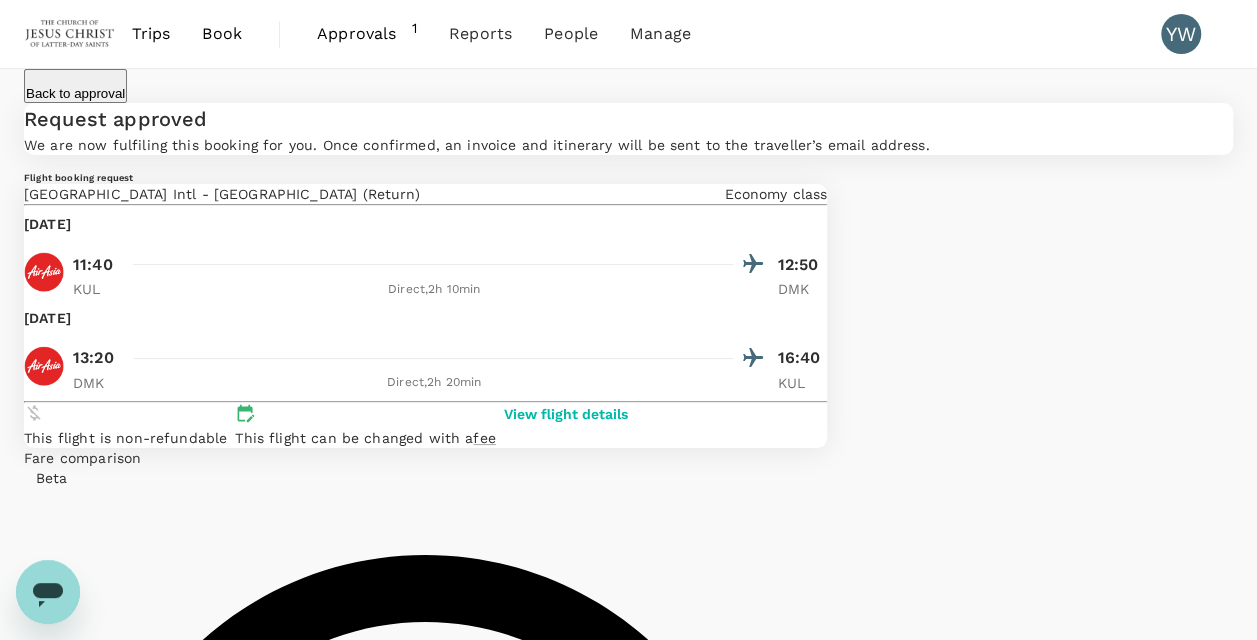 click on "Approvals" at bounding box center (364, 34) 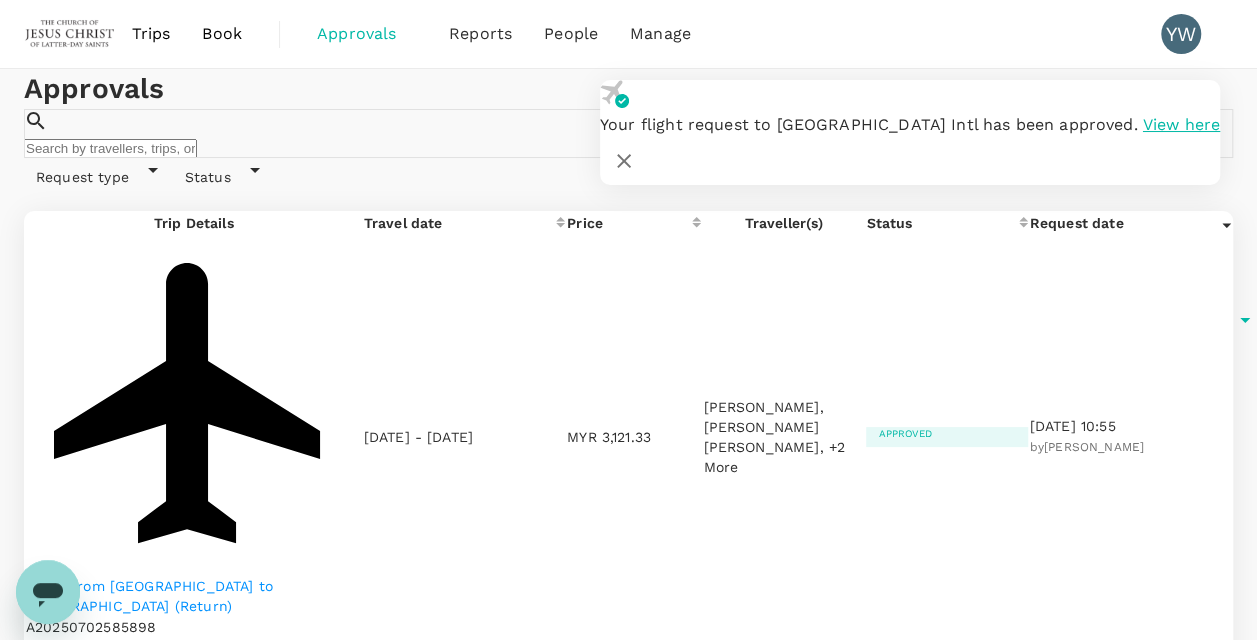 click 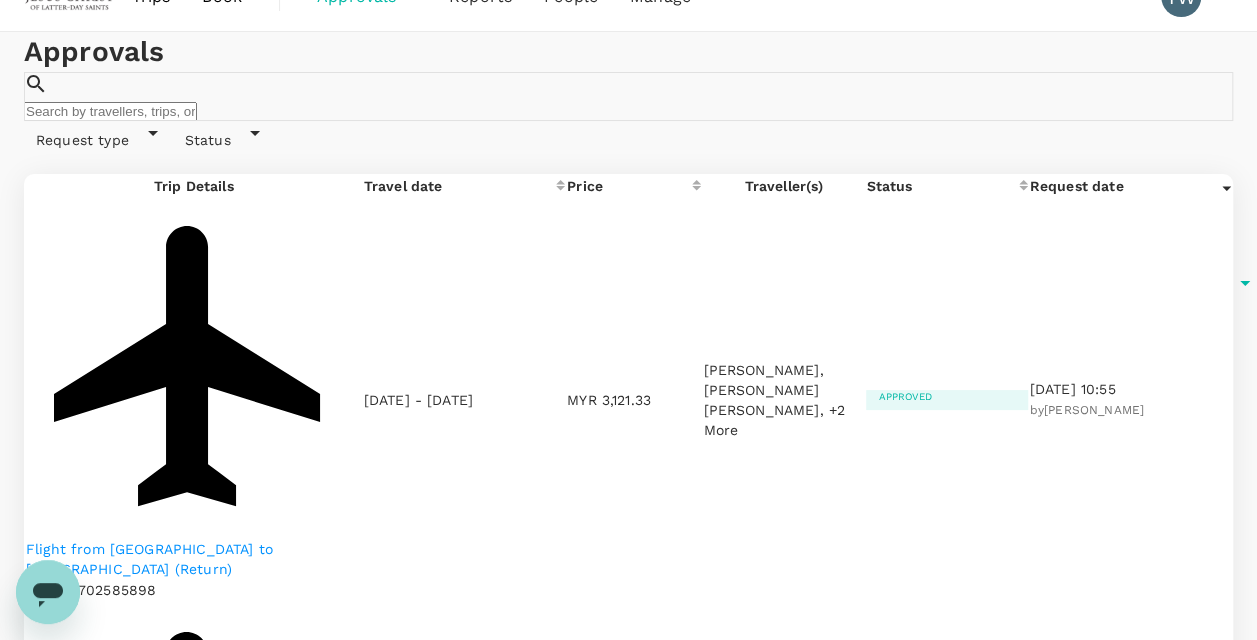scroll, scrollTop: 0, scrollLeft: 0, axis: both 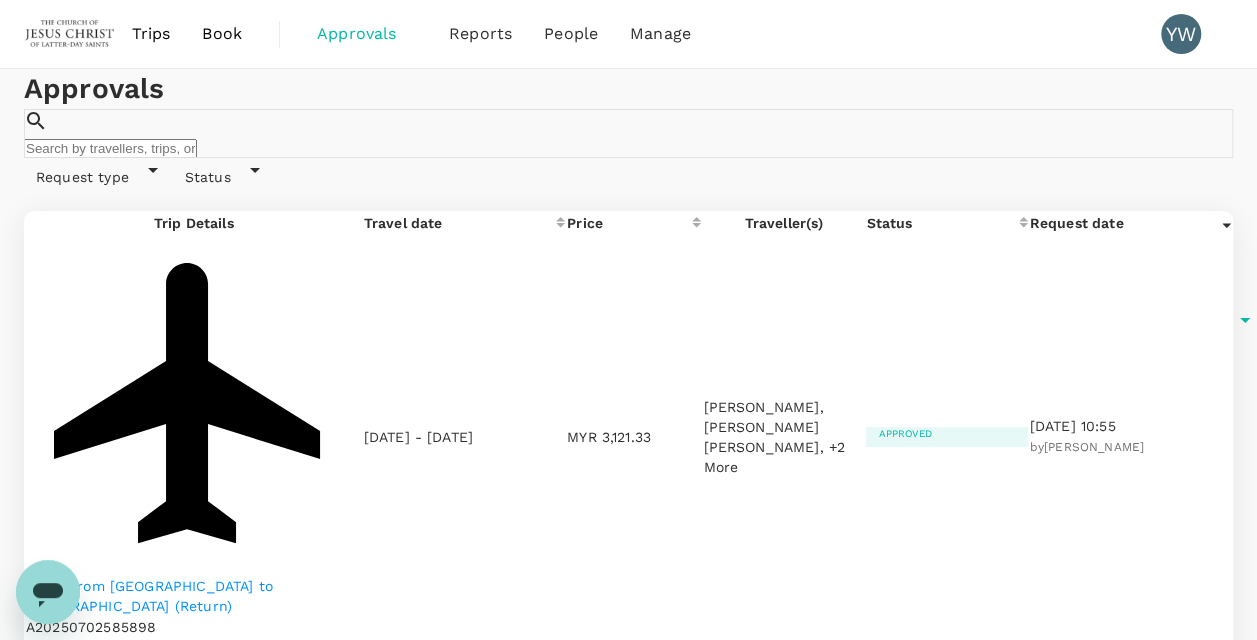 click on "Approvals" at bounding box center [367, 34] 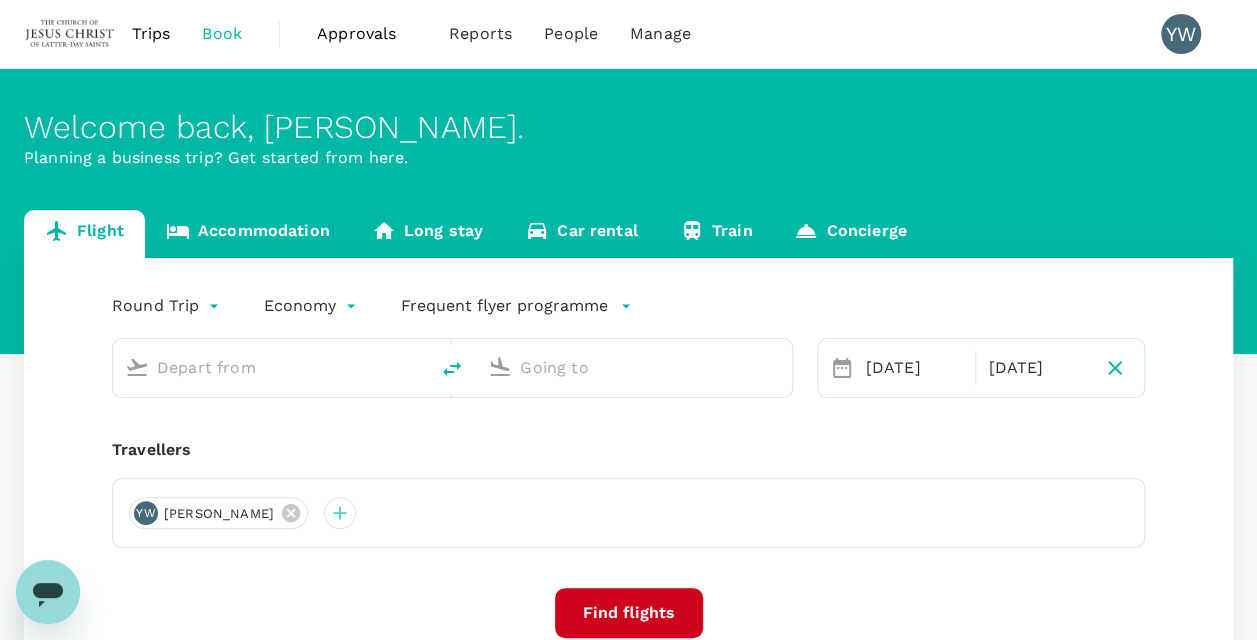 type on "Kuala Lumpur Intl ([GEOGRAPHIC_DATA])" 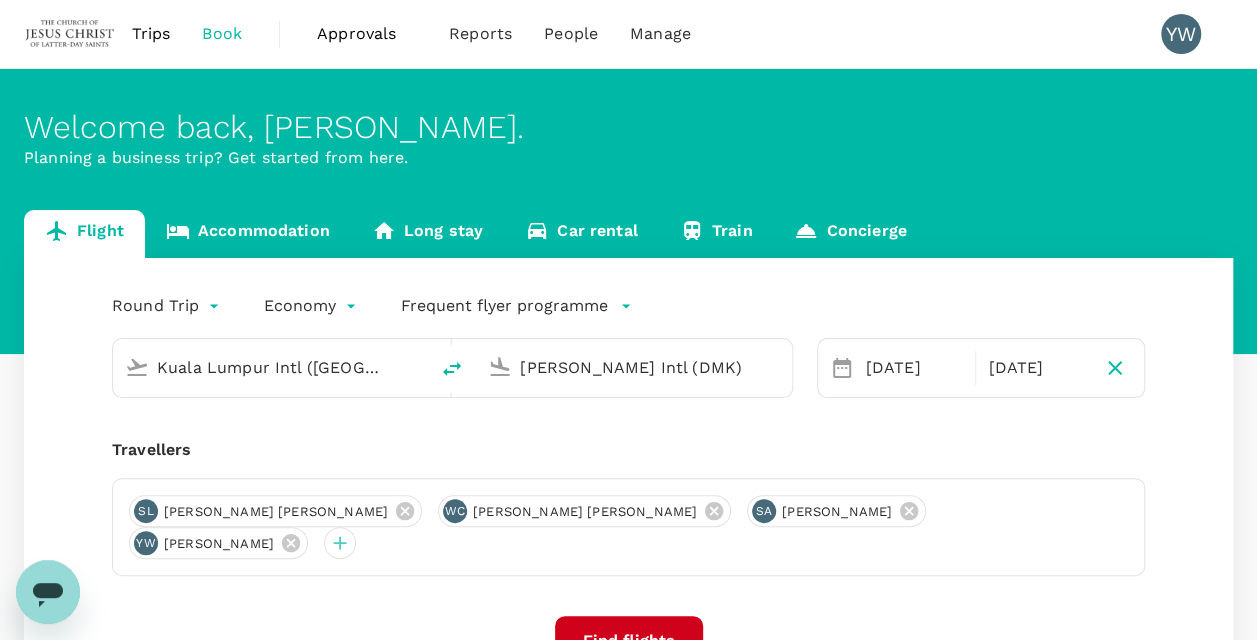 type 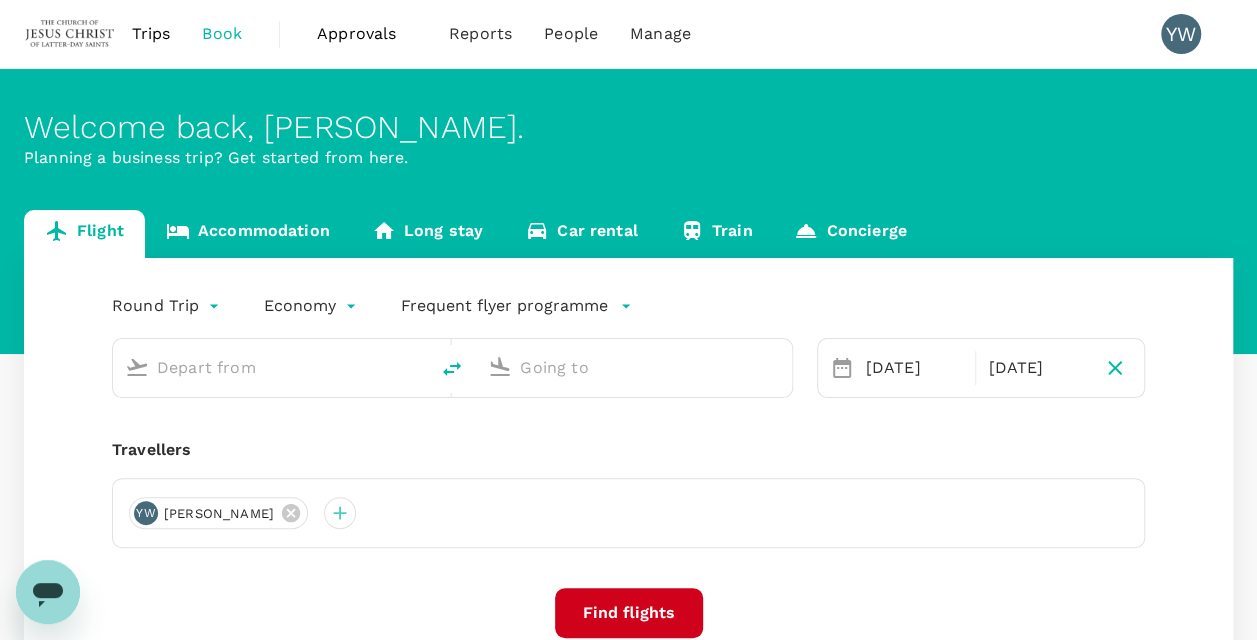type on "Kuala Lumpur Intl ([GEOGRAPHIC_DATA])" 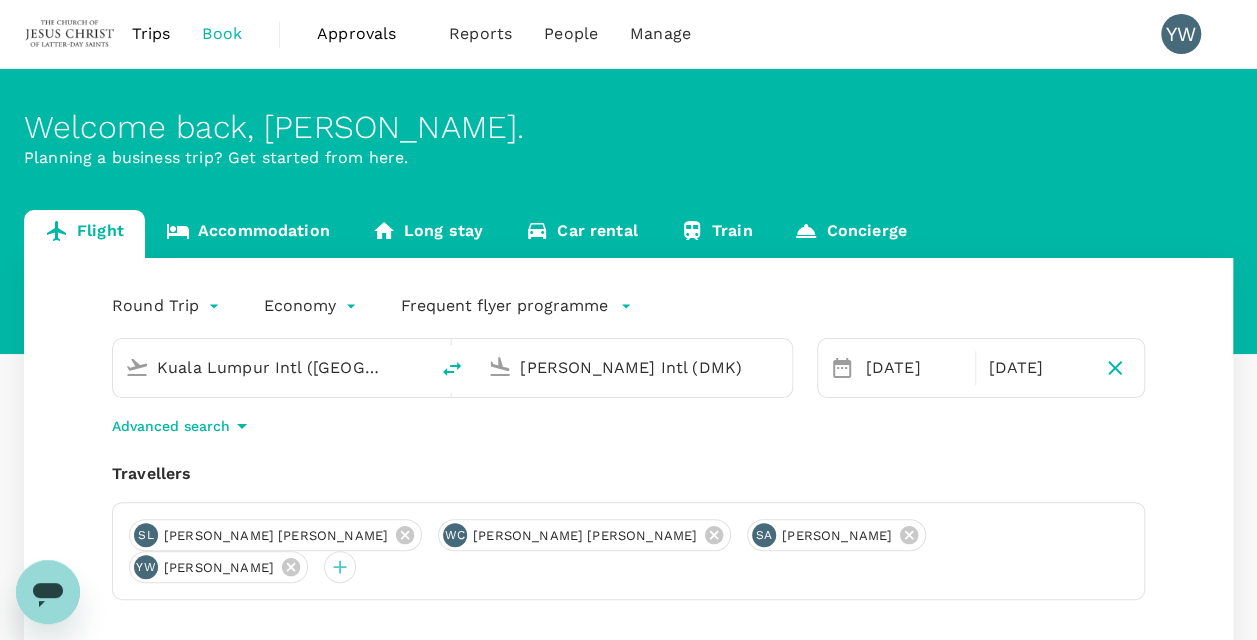 click on "Approvals" at bounding box center (367, 34) 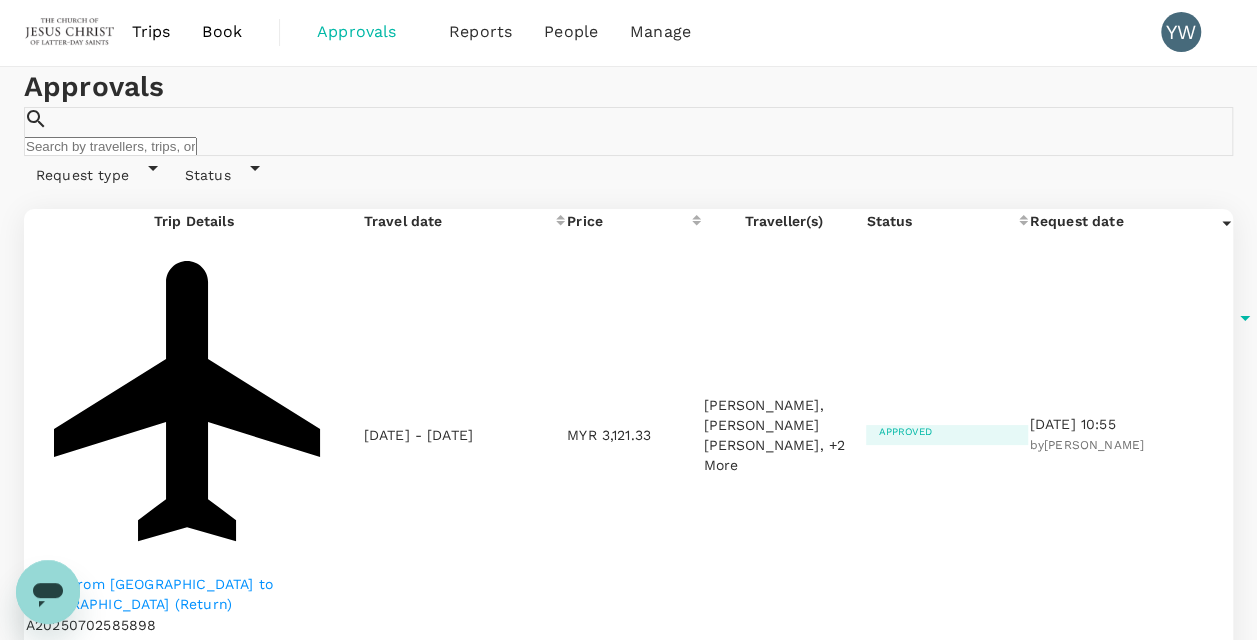 scroll, scrollTop: 0, scrollLeft: 0, axis: both 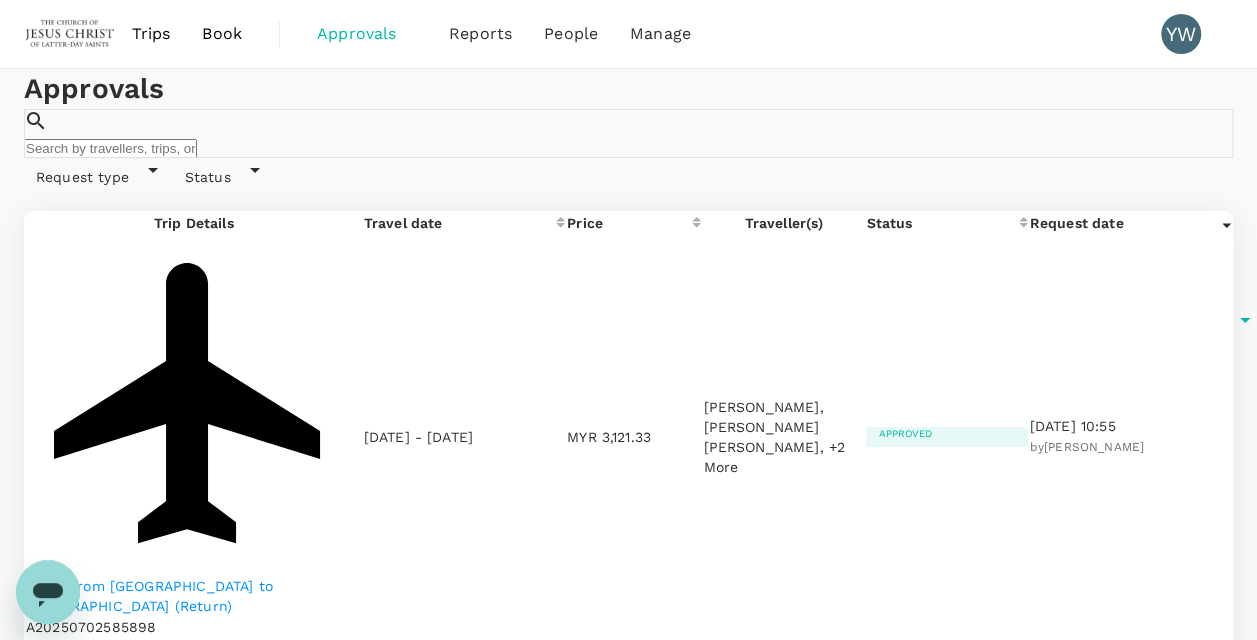 click on "Status" at bounding box center [220, 172] 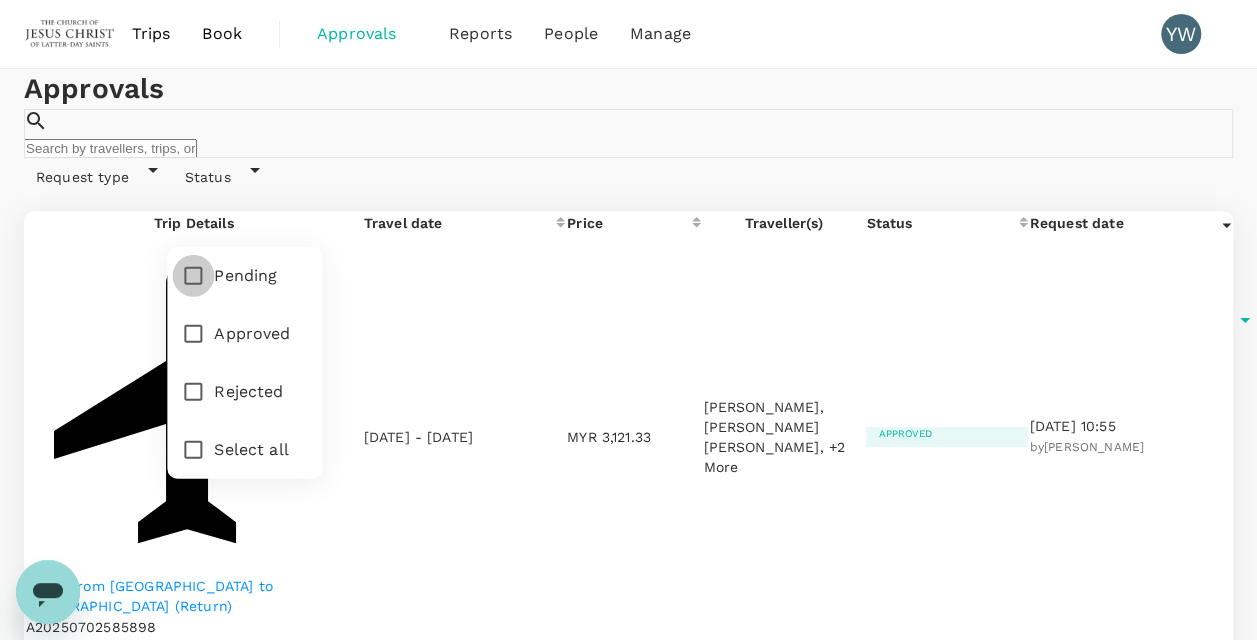 click on "Pending" at bounding box center [193, 276] 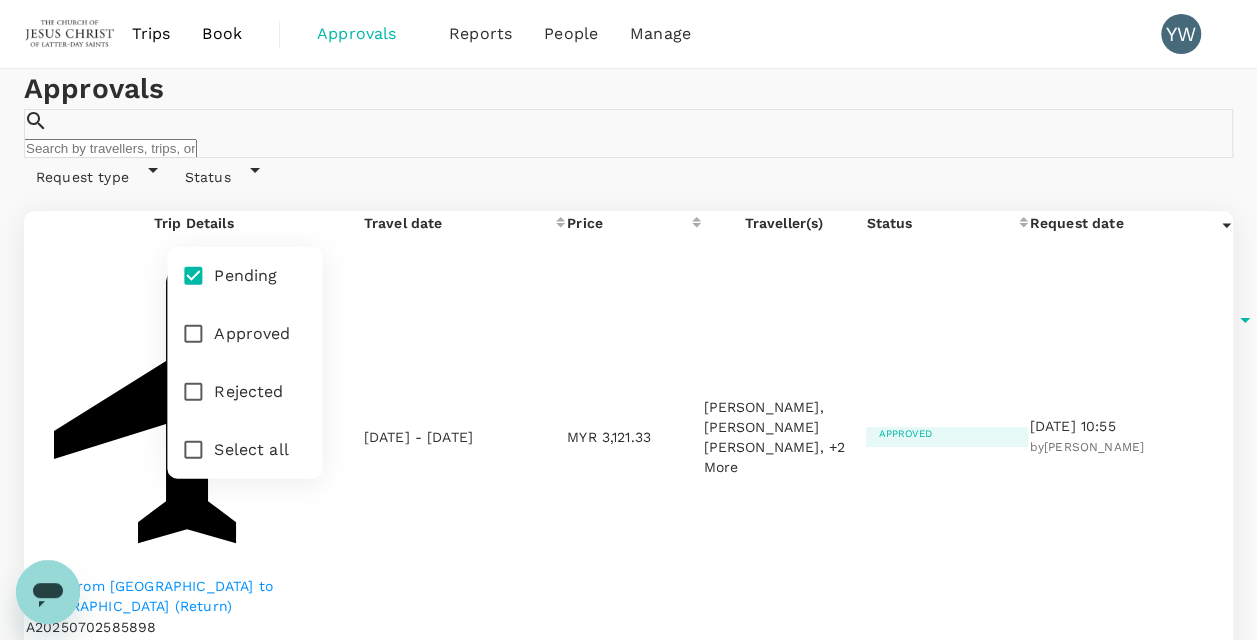 click on "Approvals ​ ​" at bounding box center (628, 113) 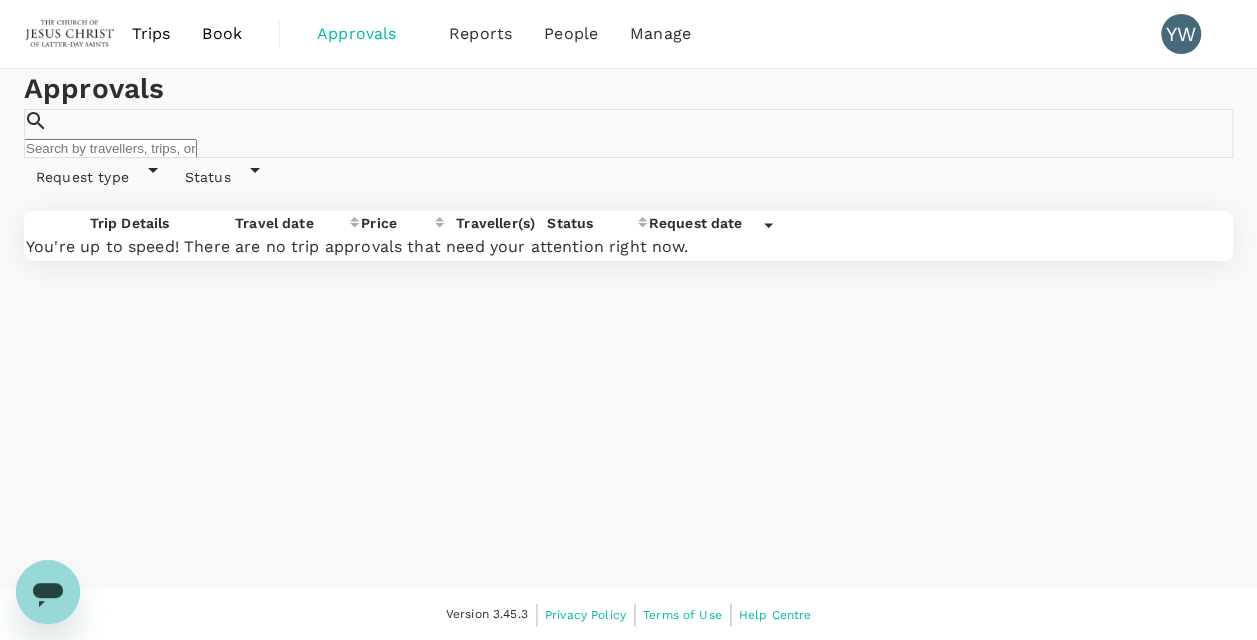 click on "Trips" at bounding box center [151, 34] 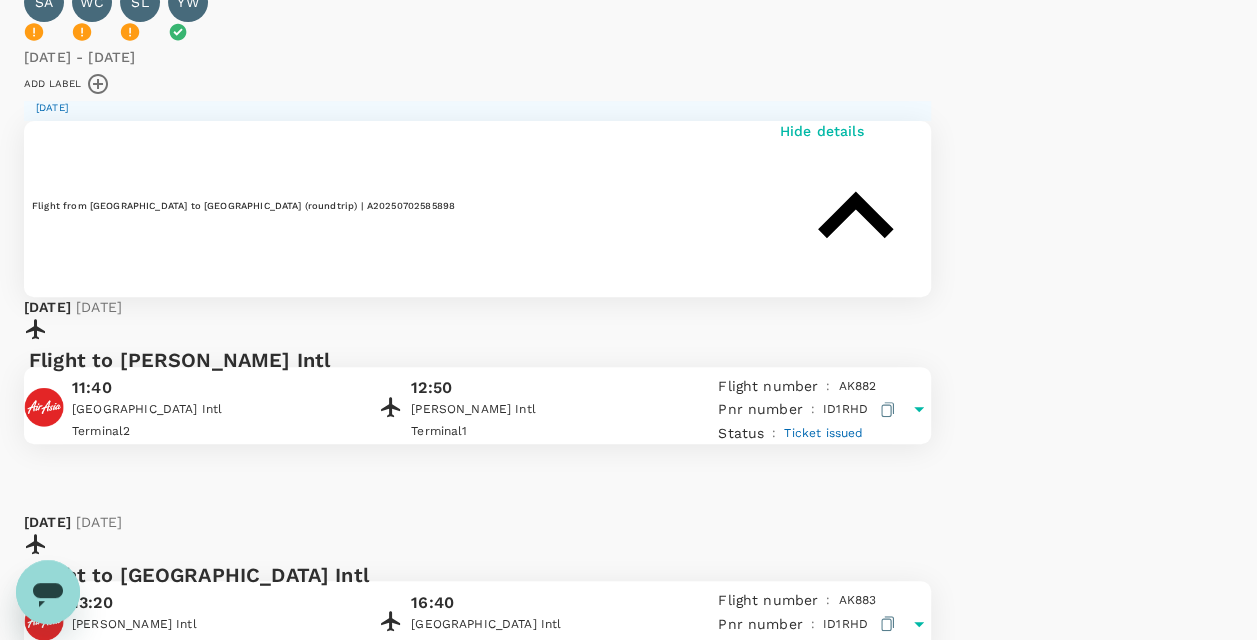 scroll, scrollTop: 340, scrollLeft: 0, axis: vertical 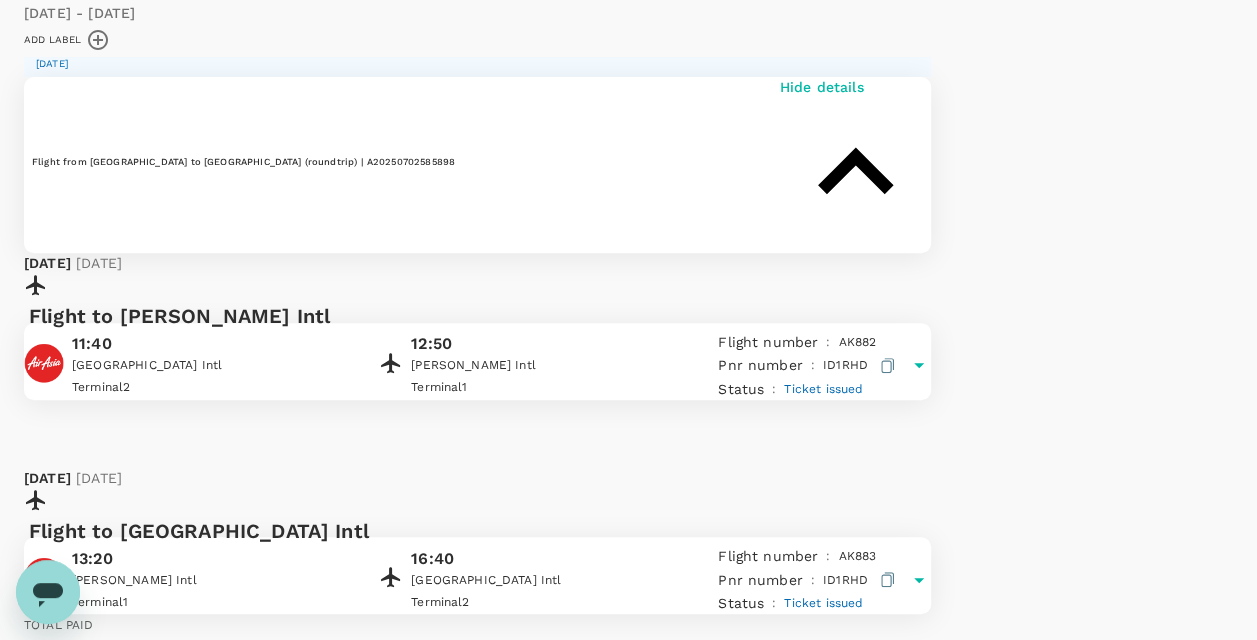 click on "Download invoice" at bounding box center (130, 1089) 